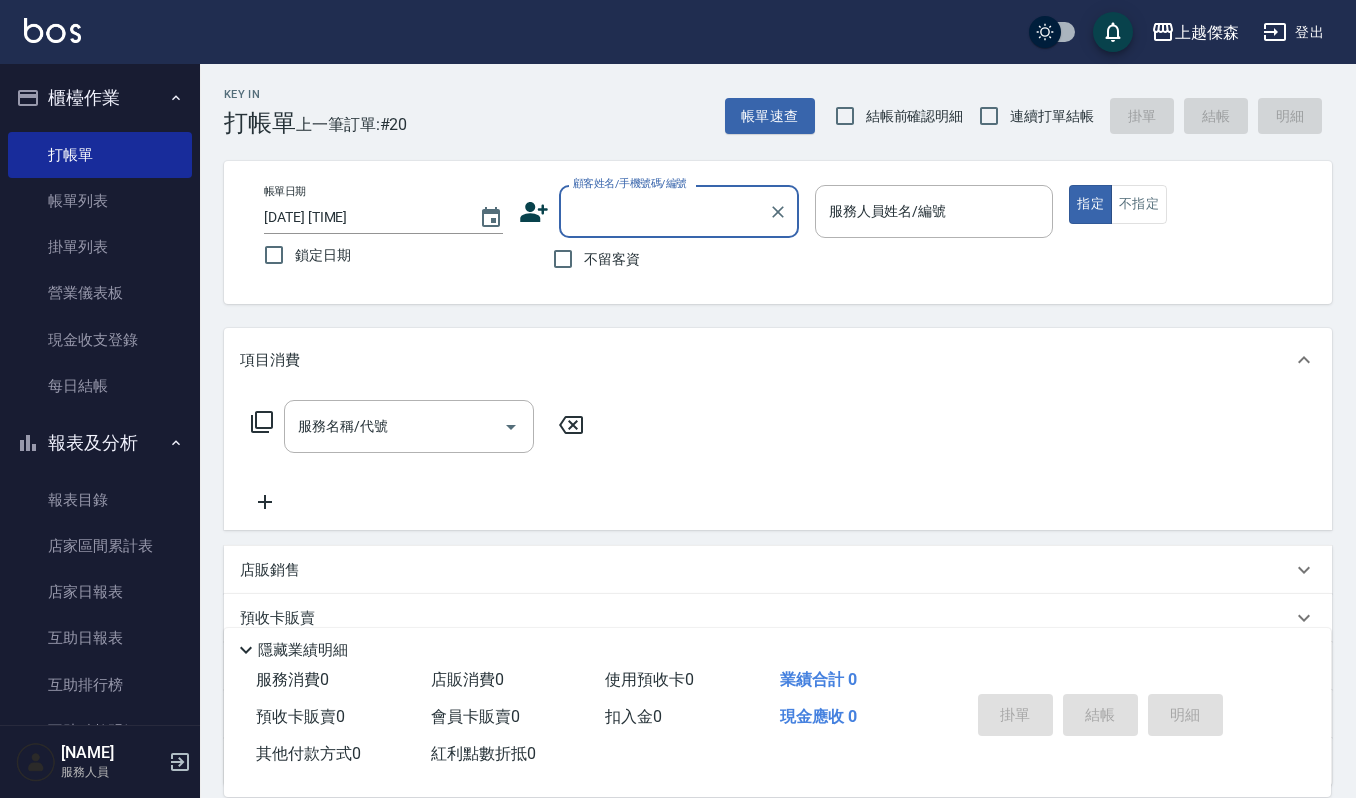 scroll, scrollTop: 0, scrollLeft: 0, axis: both 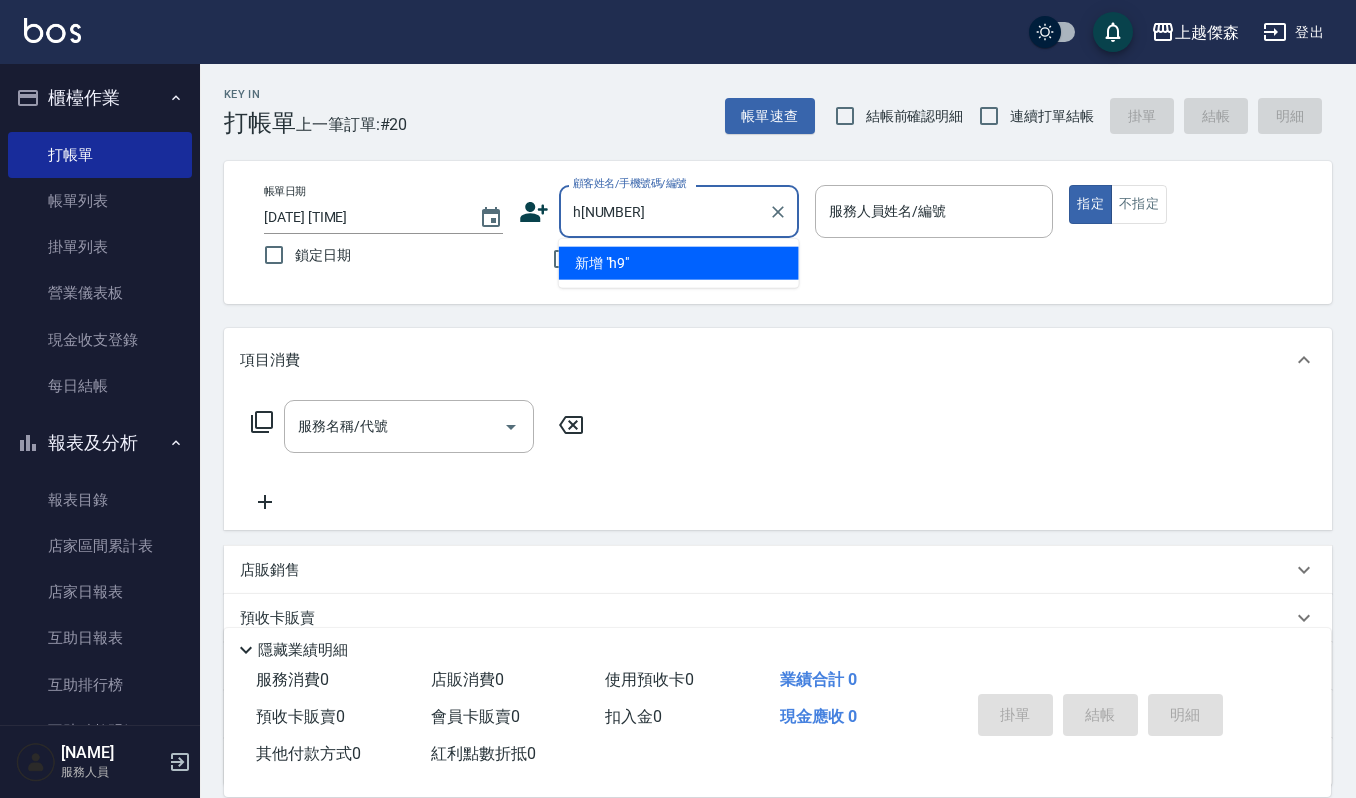 type on "h" 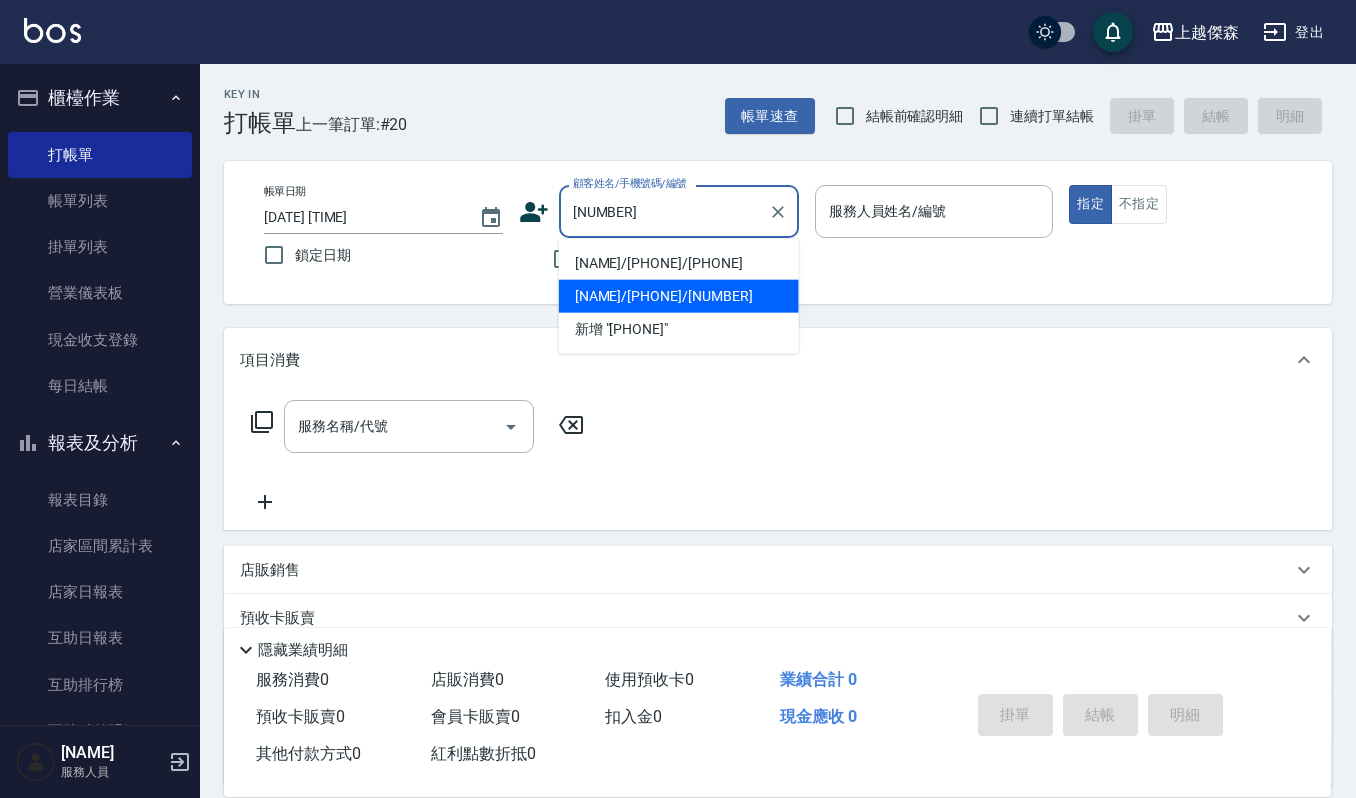 click on "阮井明/0976588281/55641" at bounding box center [679, 296] 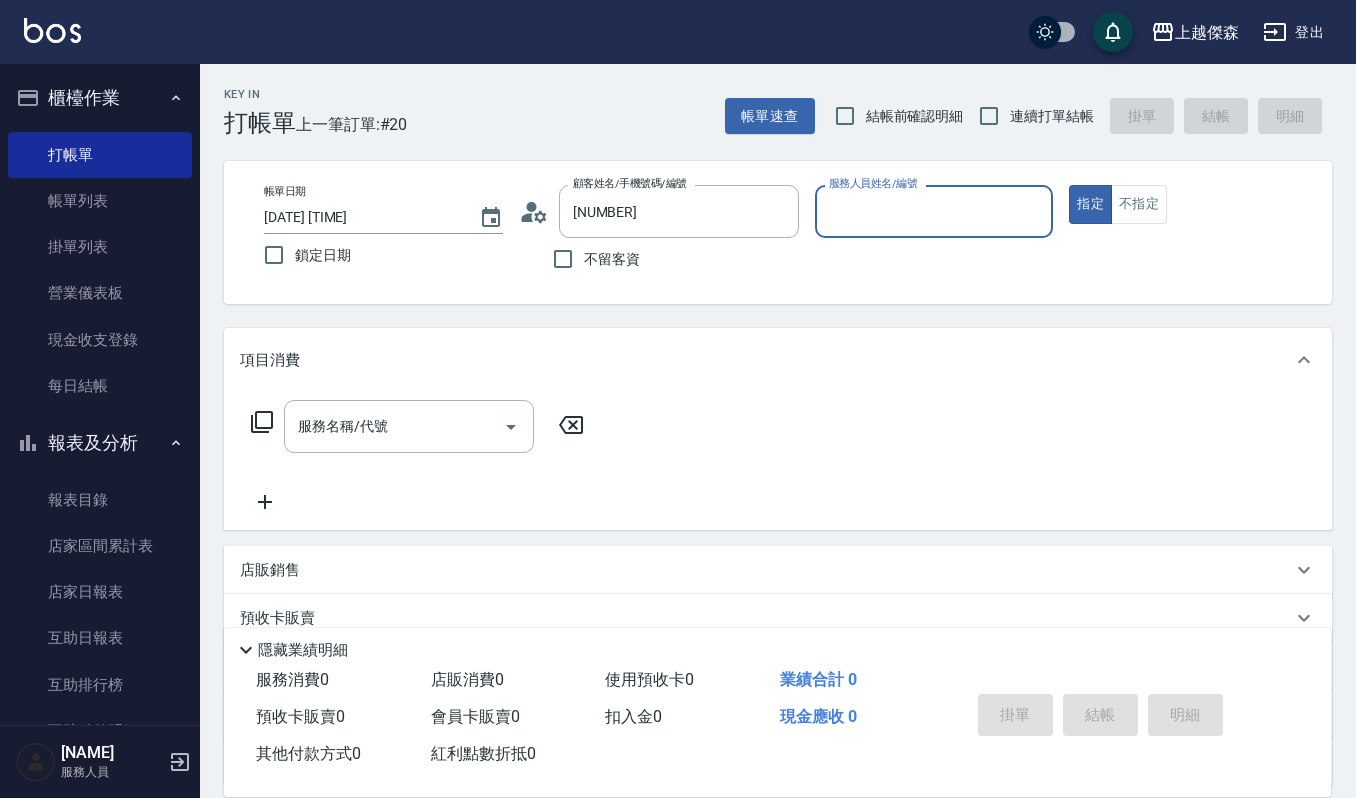 type on "阮井明/0976588281/55641" 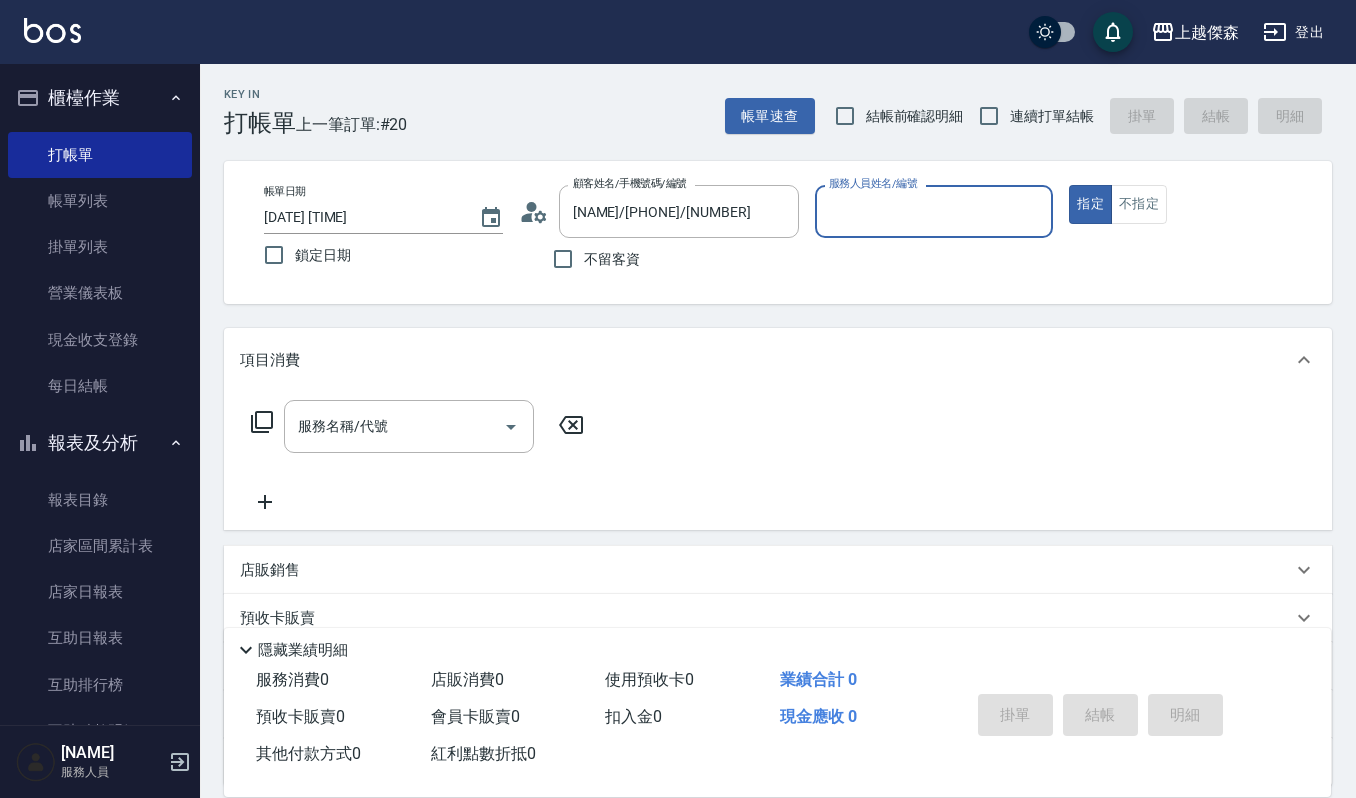 click on "服務人員姓名/編號" at bounding box center (934, 211) 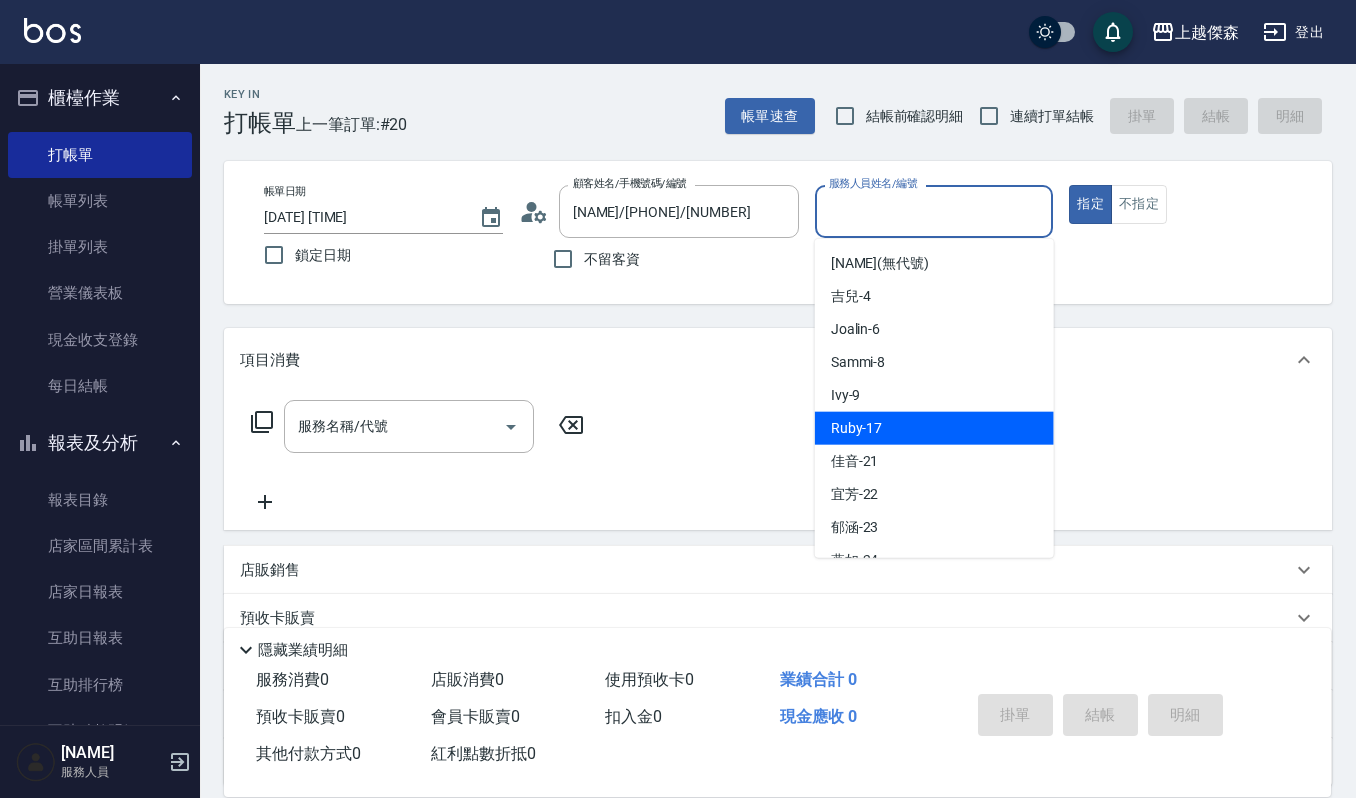 click on "Ruby -17" at bounding box center (934, 428) 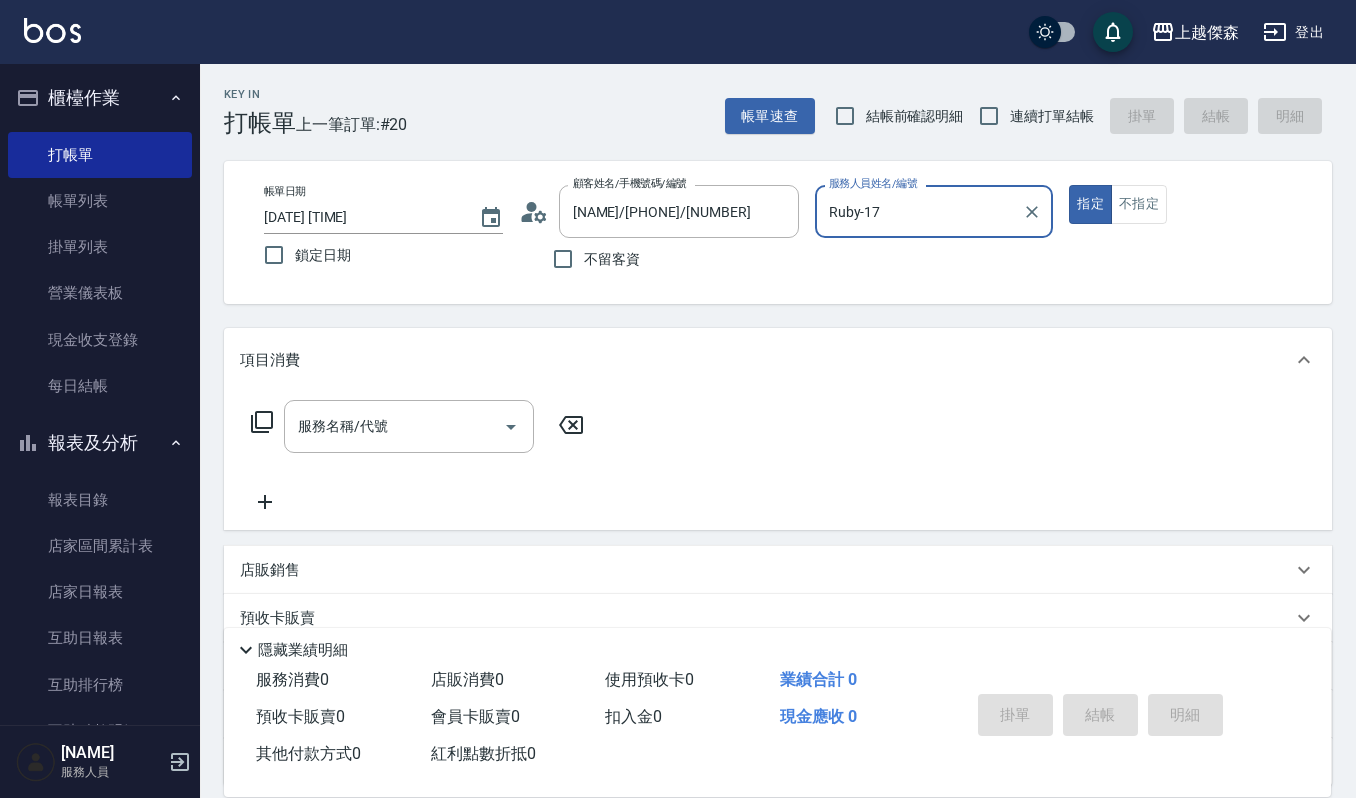 click on "服務名稱/代號 服務名稱/代號" at bounding box center (778, 461) 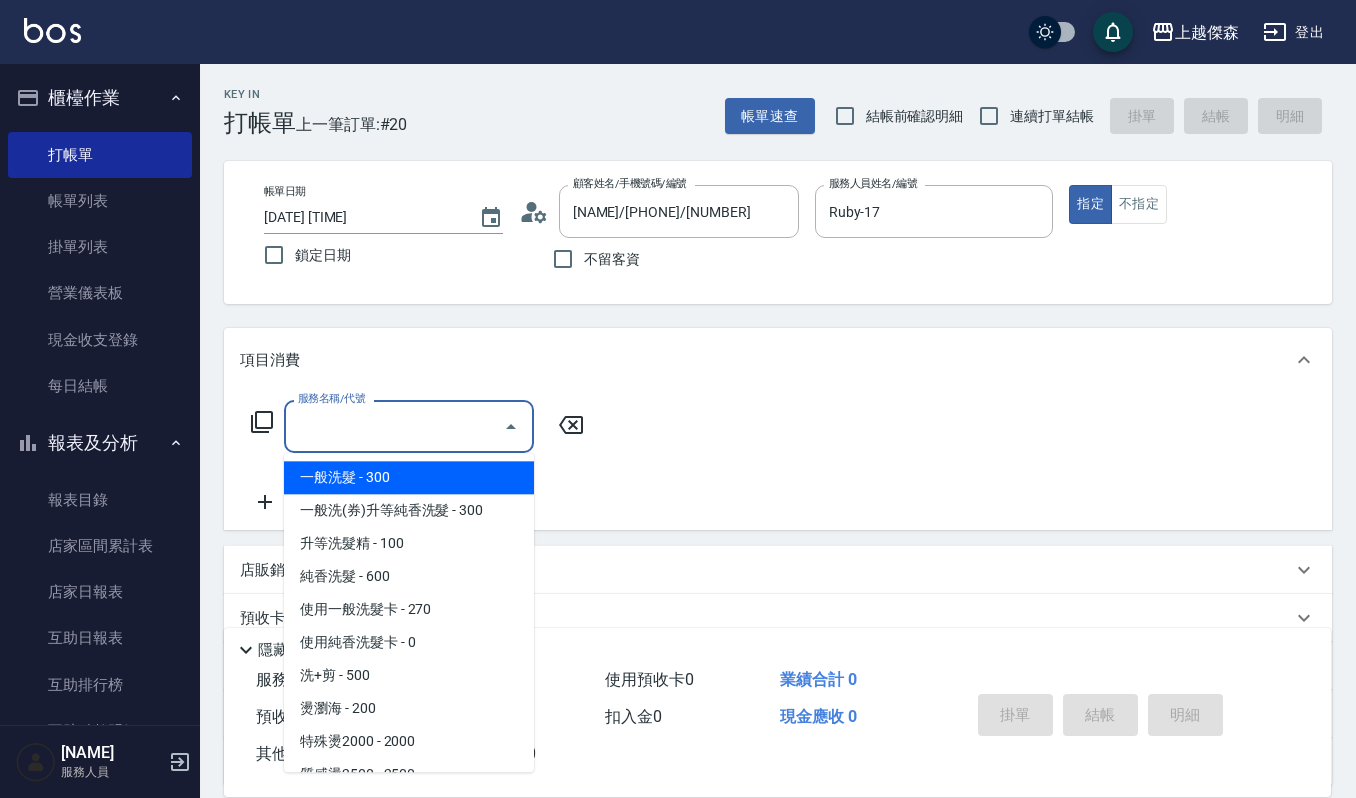 click on "服務名稱/代號" at bounding box center (394, 426) 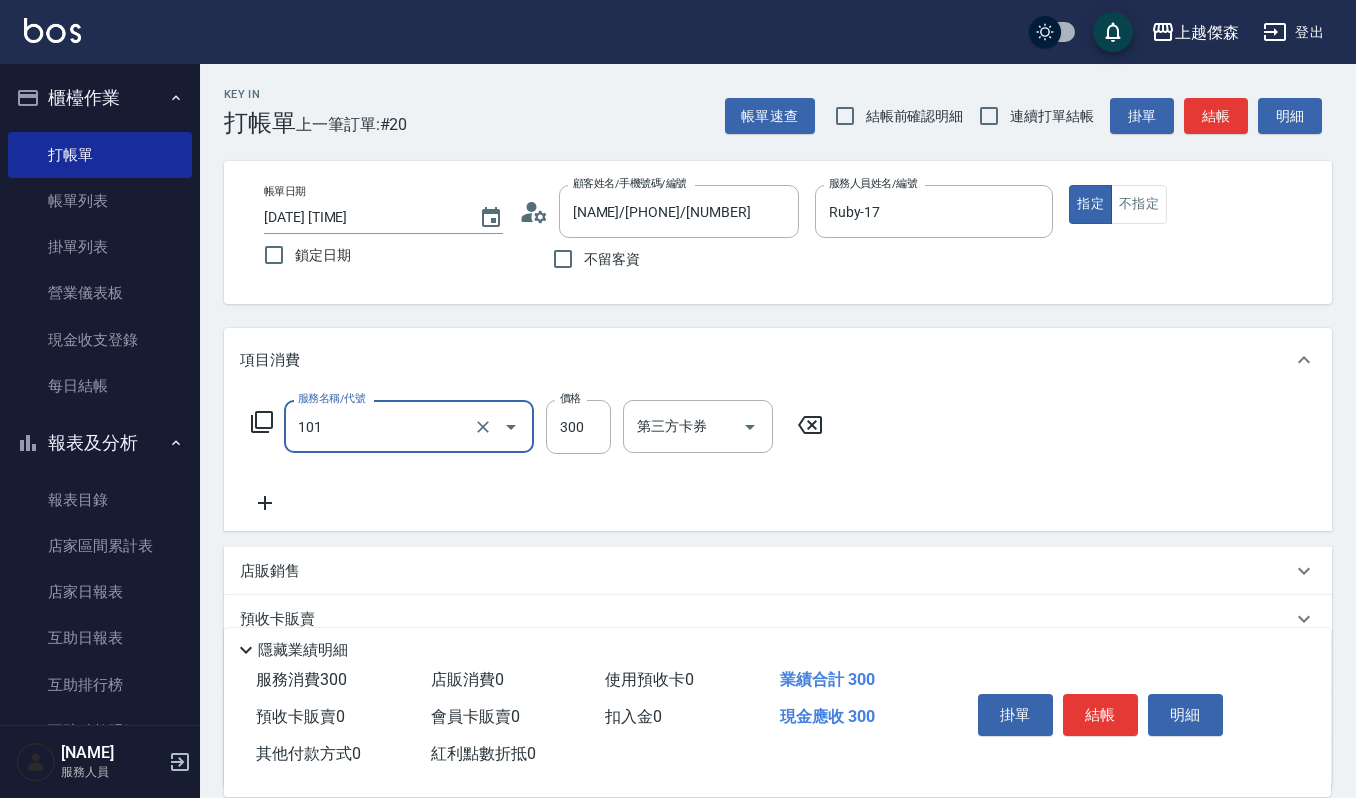 type on "一般洗髮(101)" 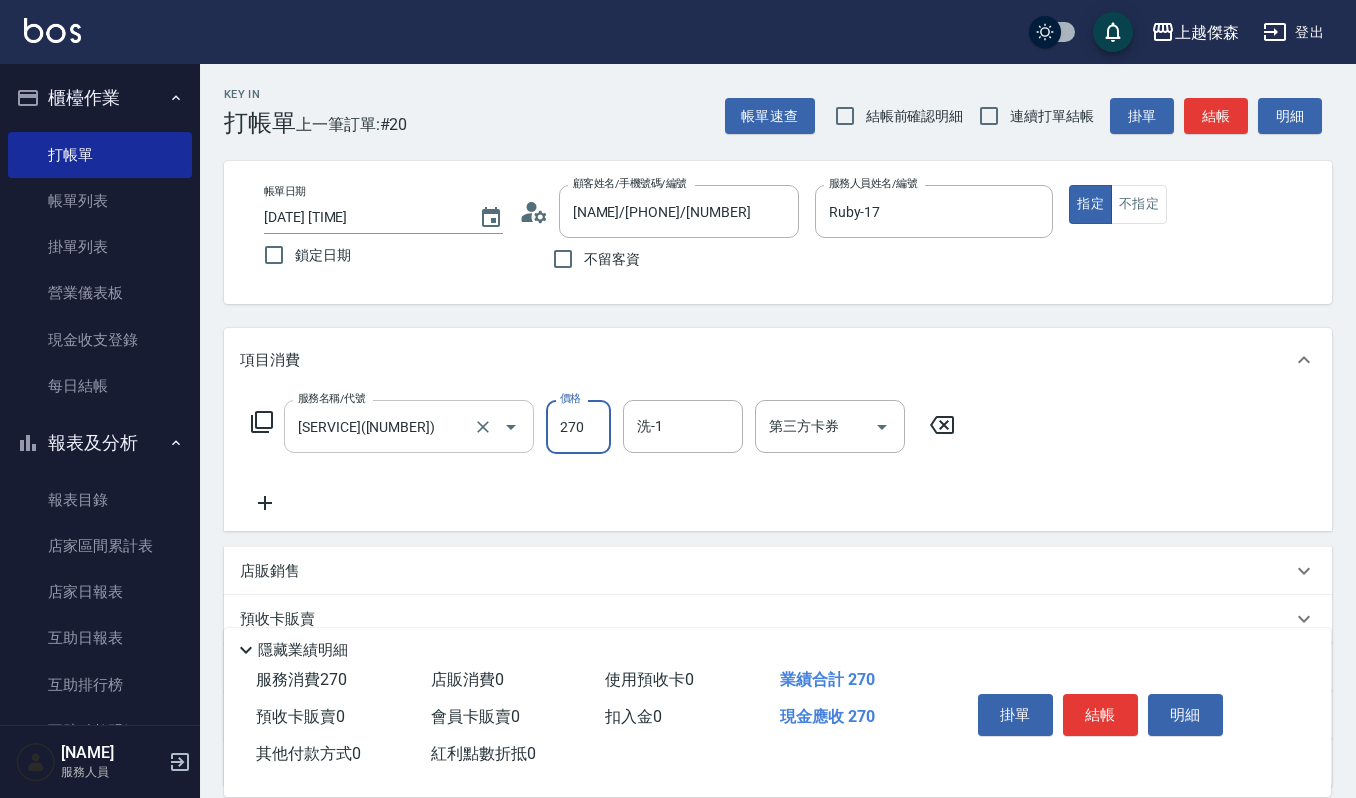 type on "270" 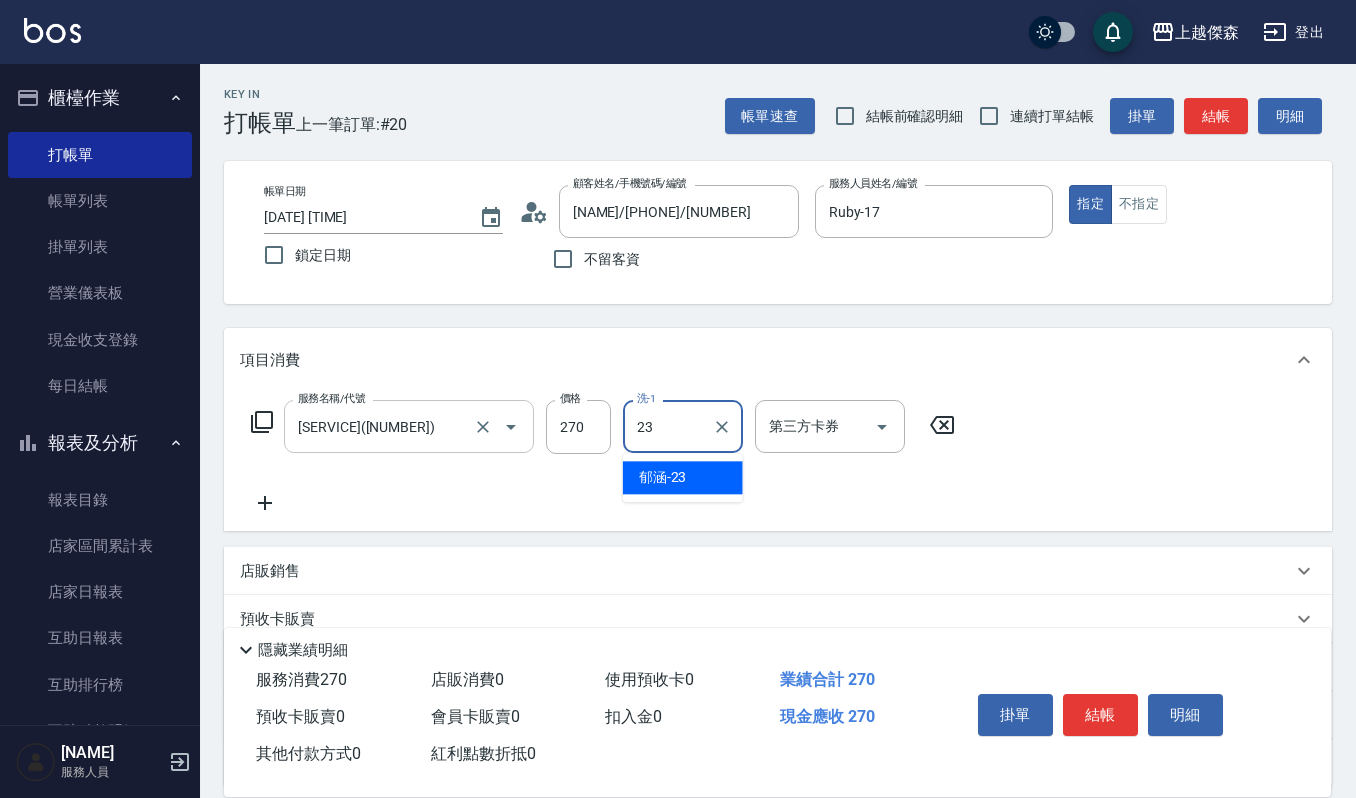 type on "郁涵-23" 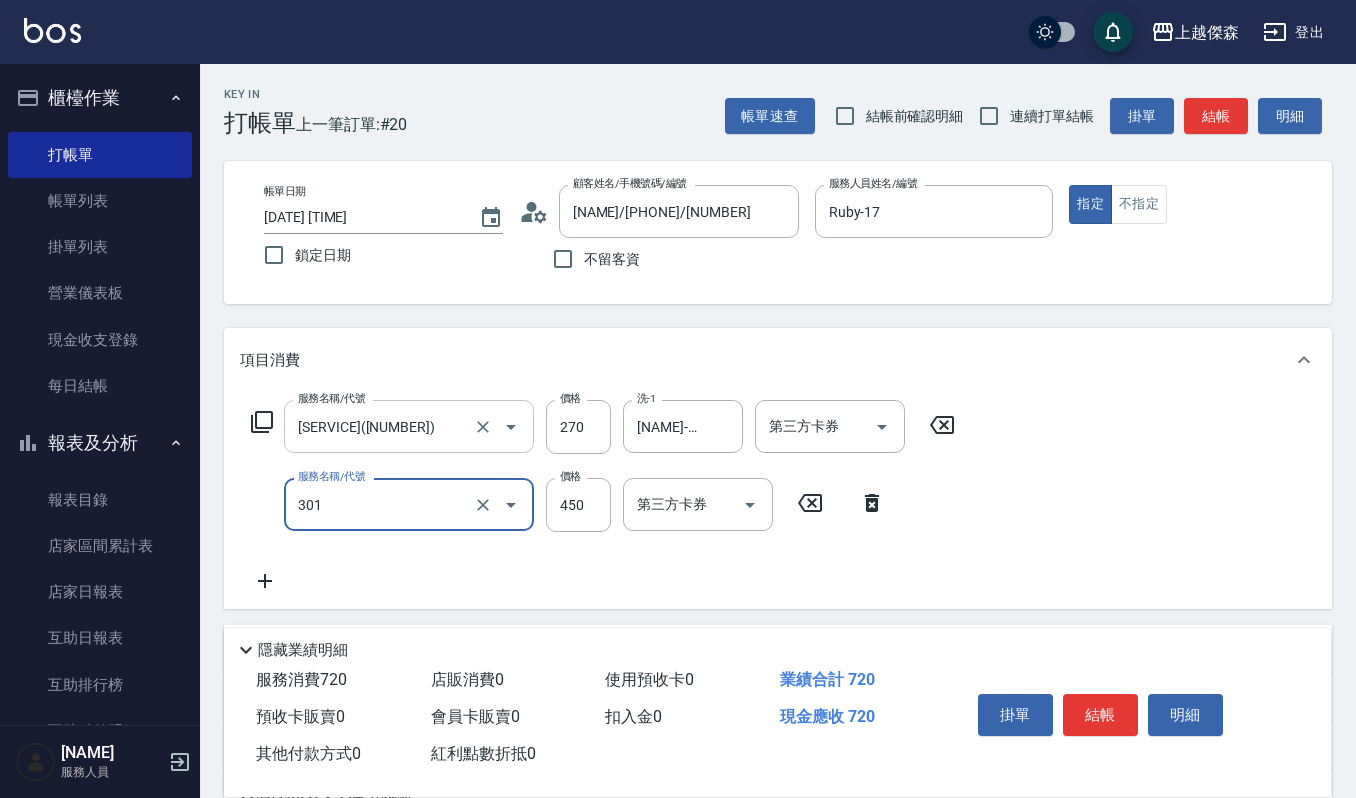 type on "創意剪髮(301)" 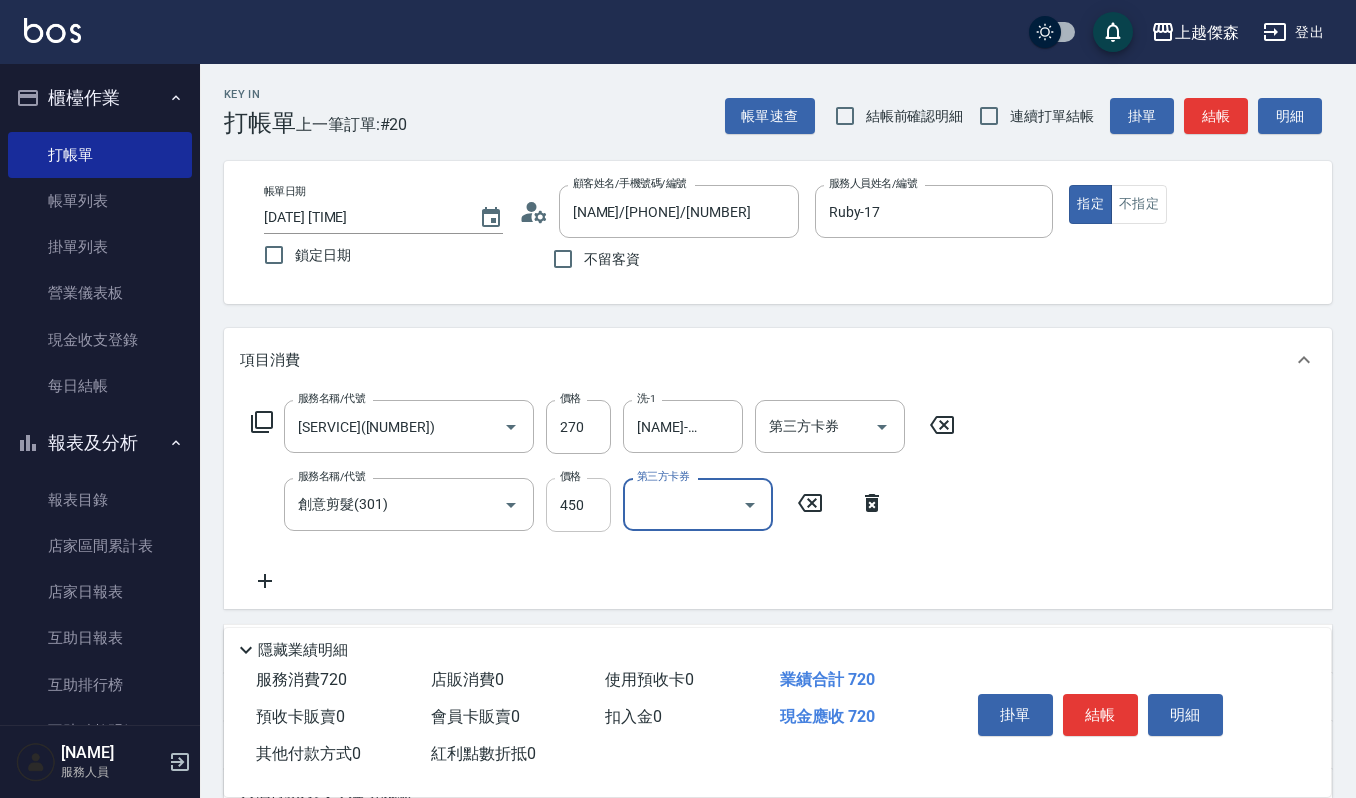 click on "450" at bounding box center (578, 505) 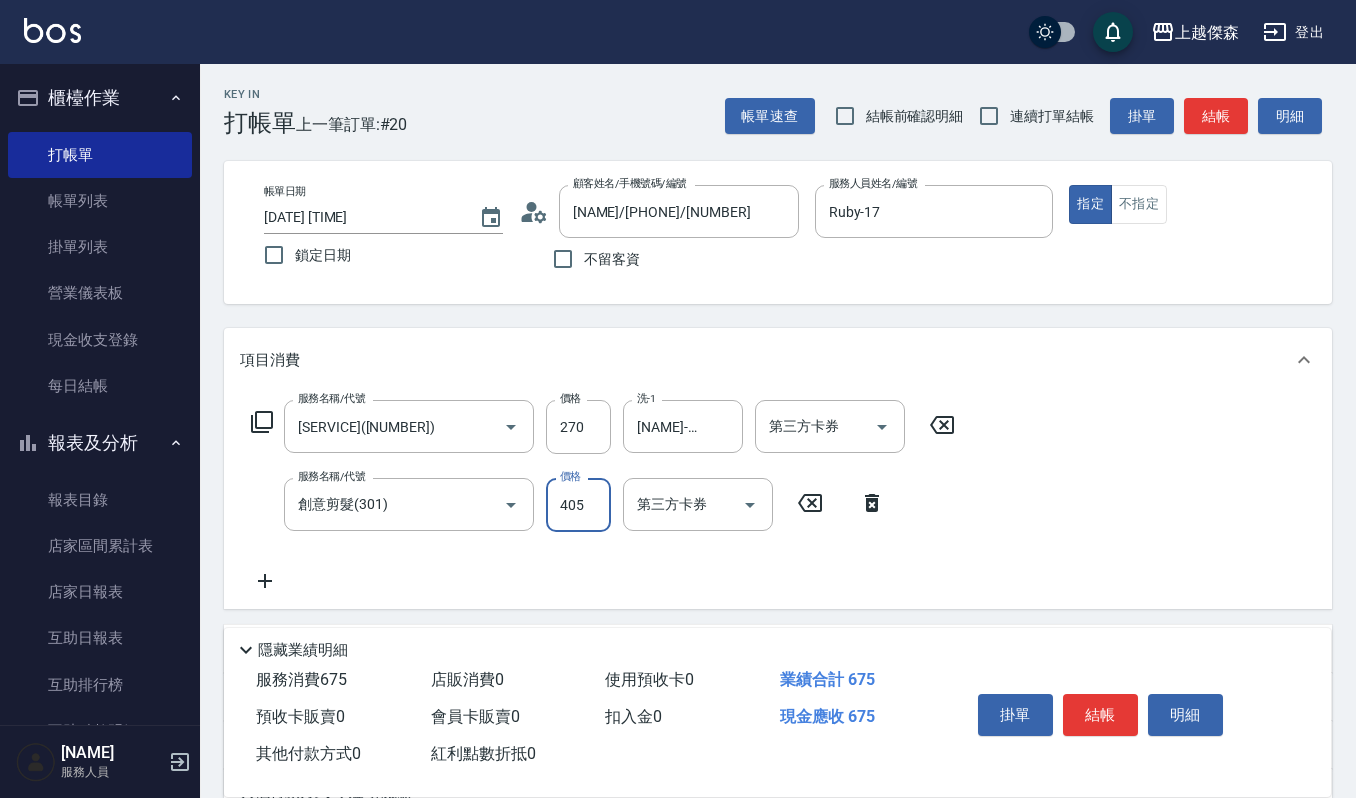 type on "405" 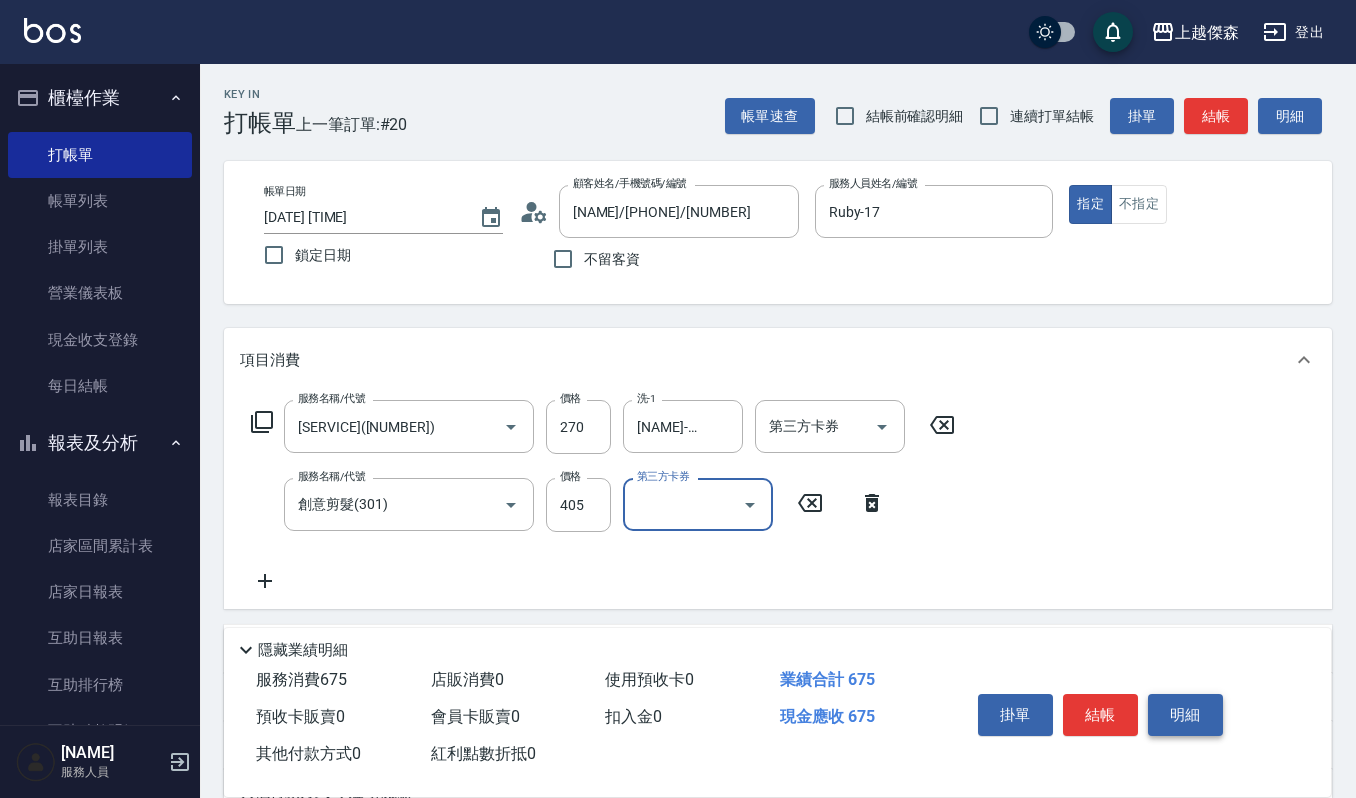 click on "明細" at bounding box center [1185, 715] 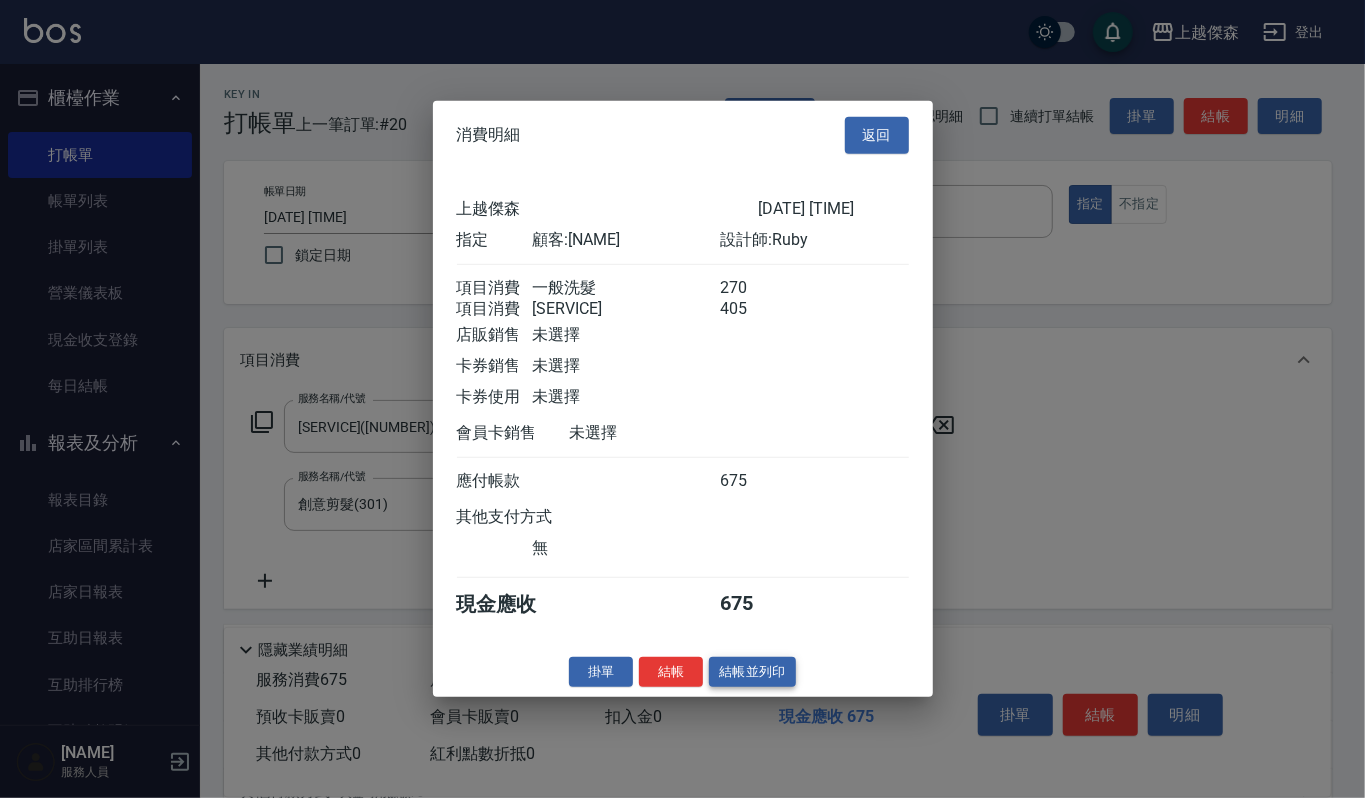 click on "結帳並列印" at bounding box center [752, 671] 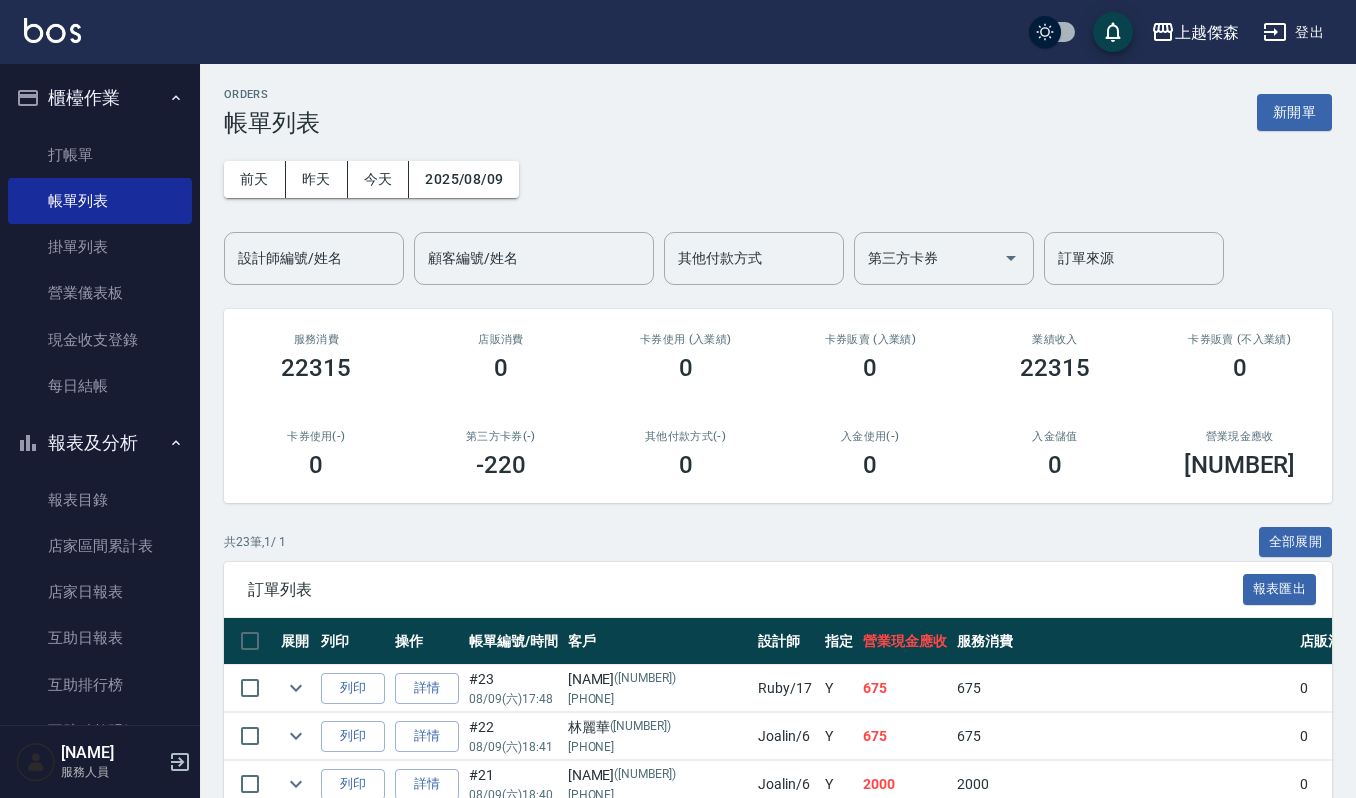 click on "訂單列表 報表匯出" at bounding box center [778, 589] 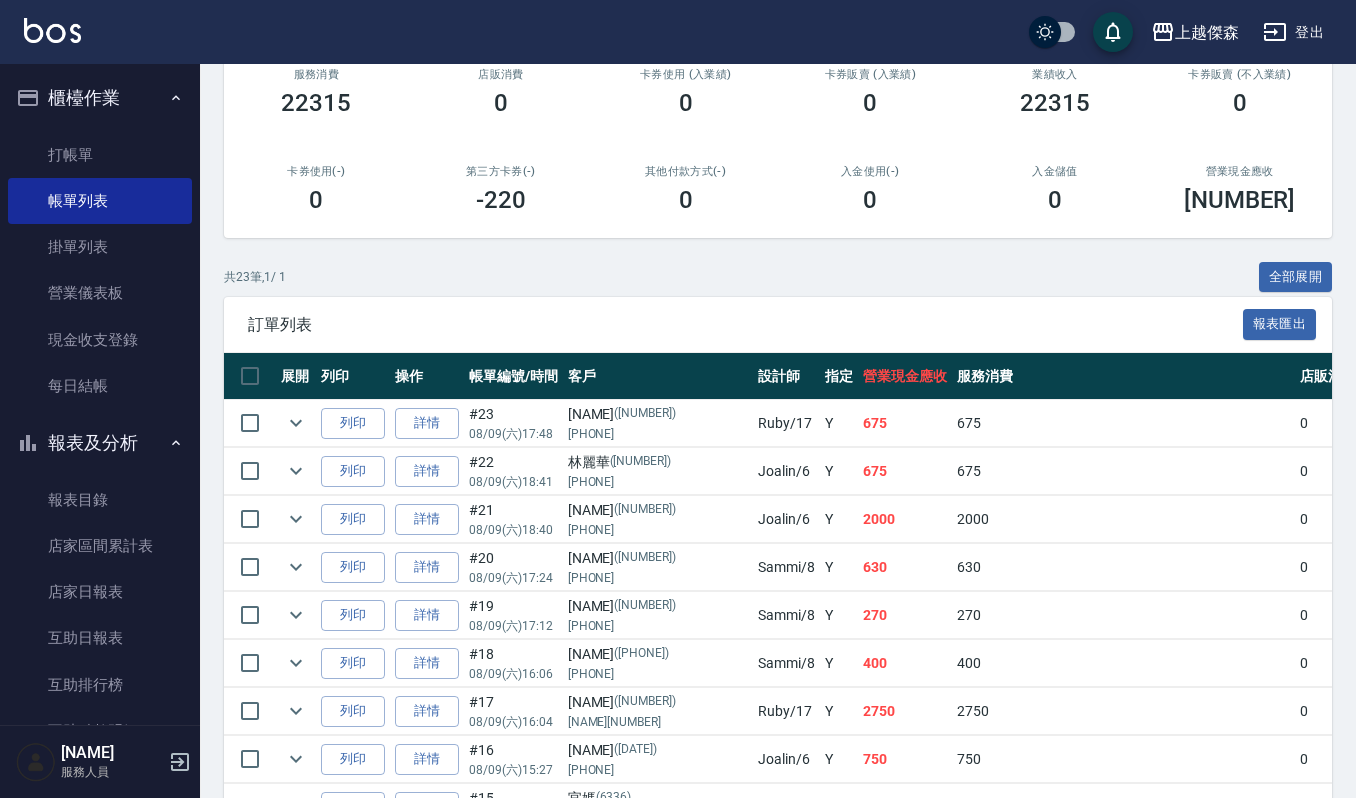 scroll, scrollTop: 266, scrollLeft: 0, axis: vertical 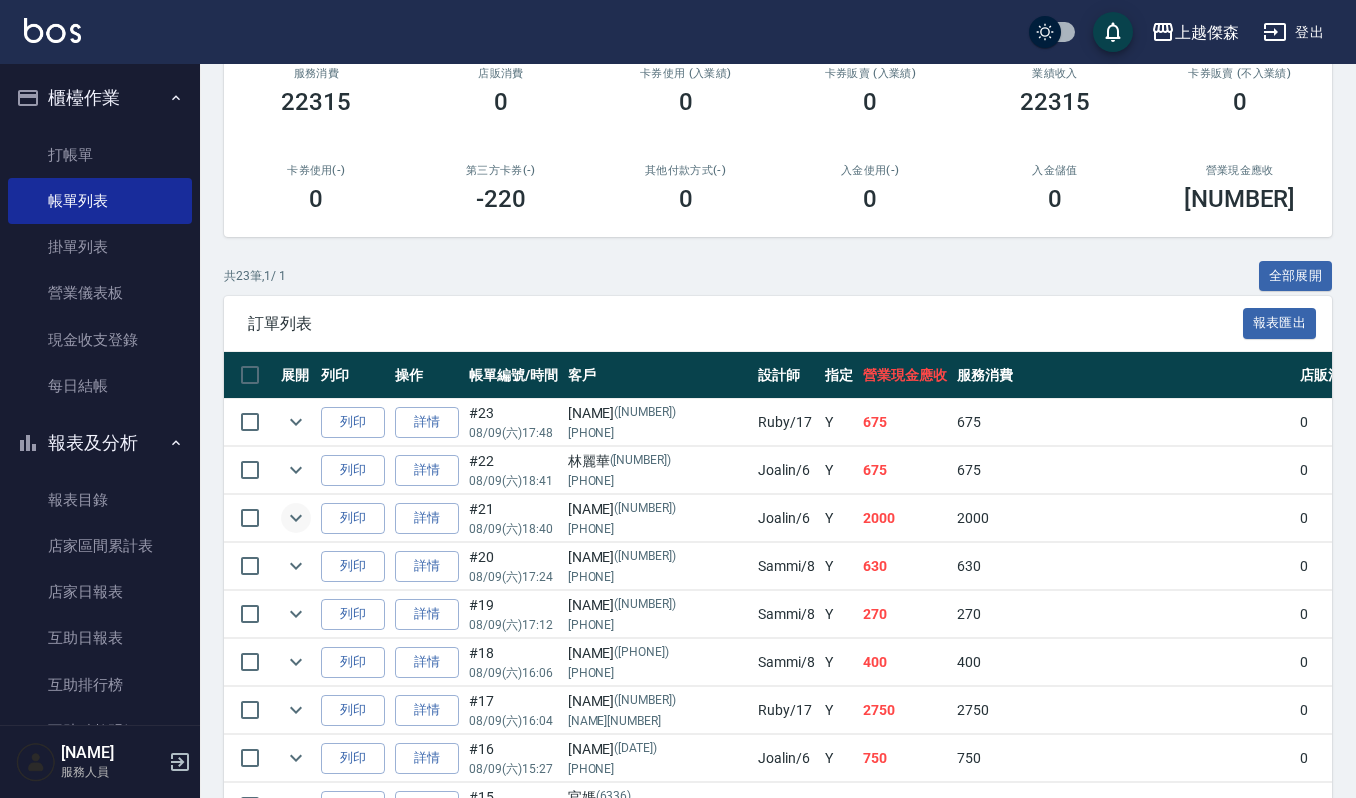 click 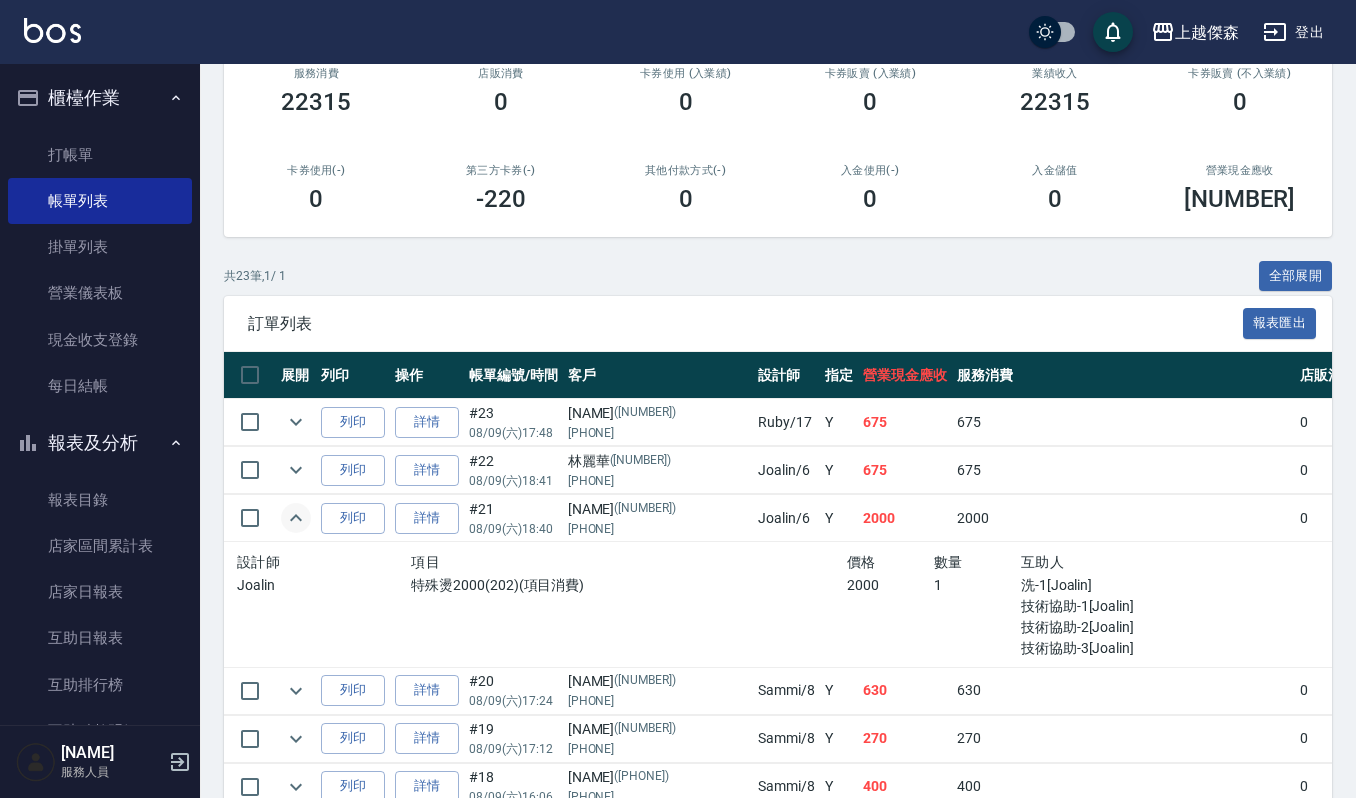 click on "報表及分析" at bounding box center [100, 443] 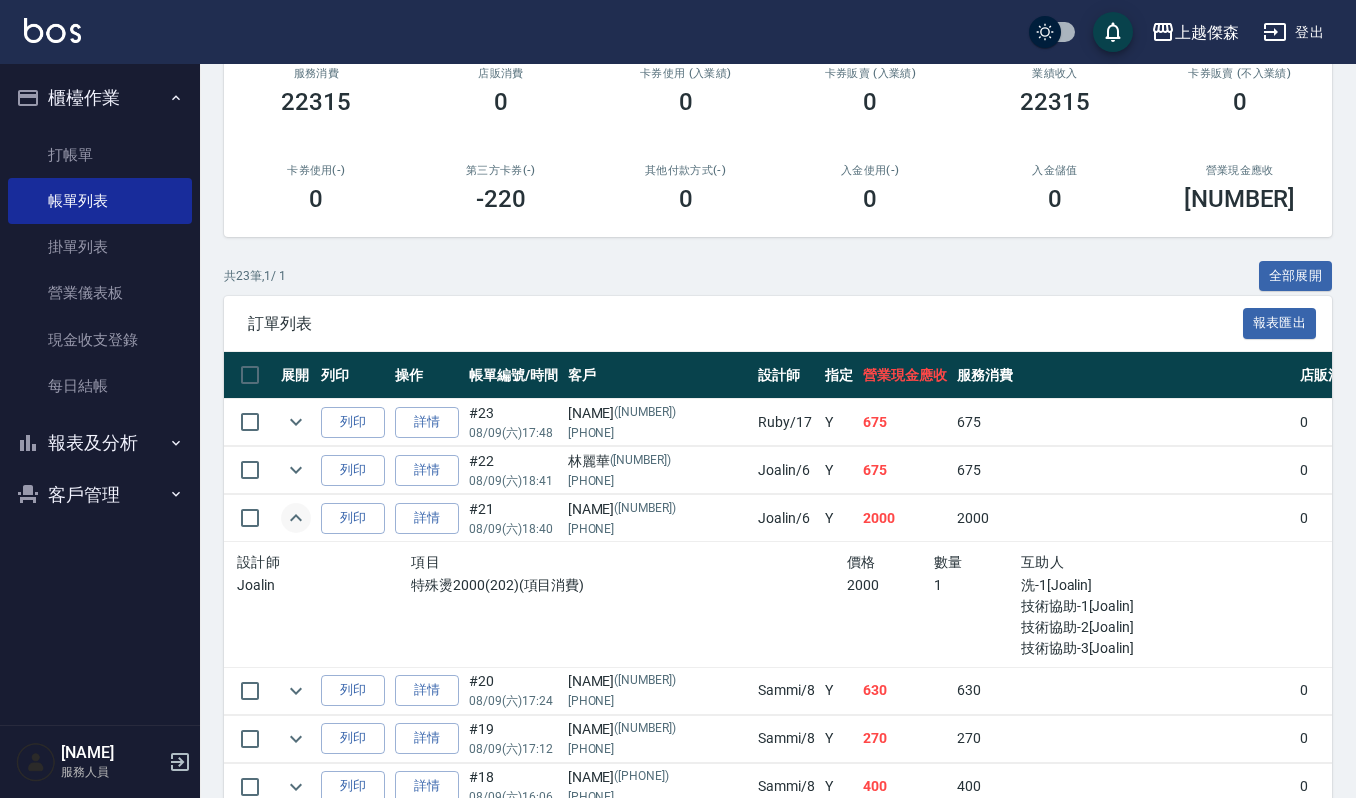 click on "客戶管理" at bounding box center (100, 495) 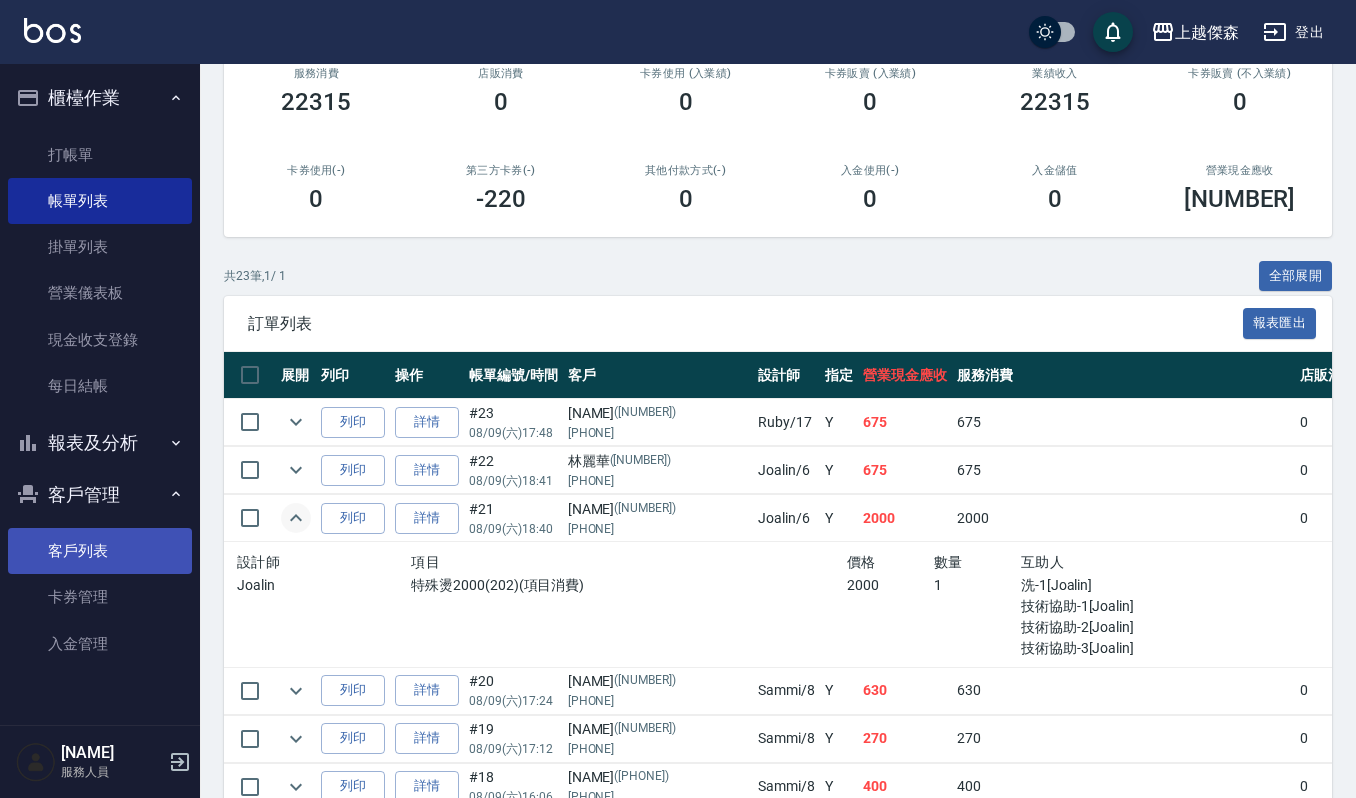click on "客戶列表" at bounding box center (100, 551) 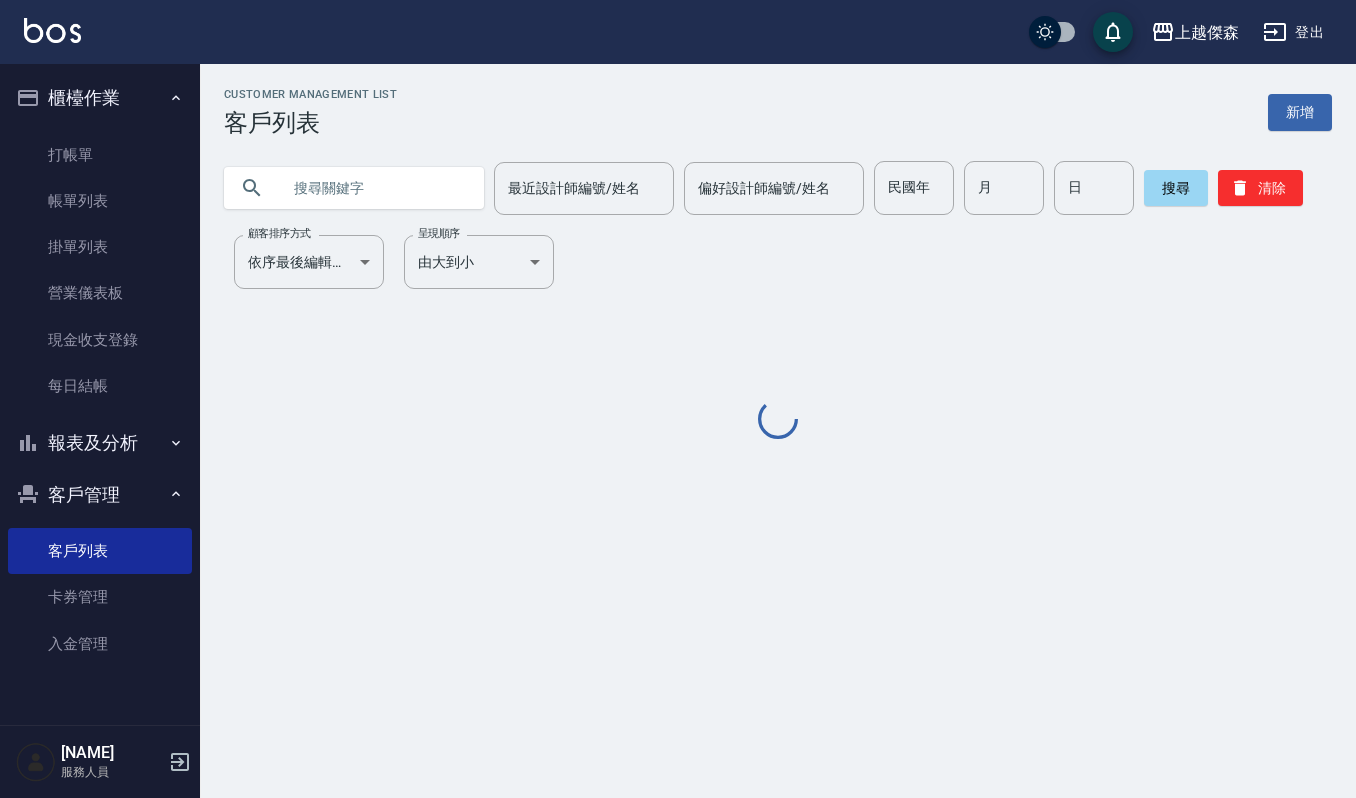 scroll, scrollTop: 0, scrollLeft: 0, axis: both 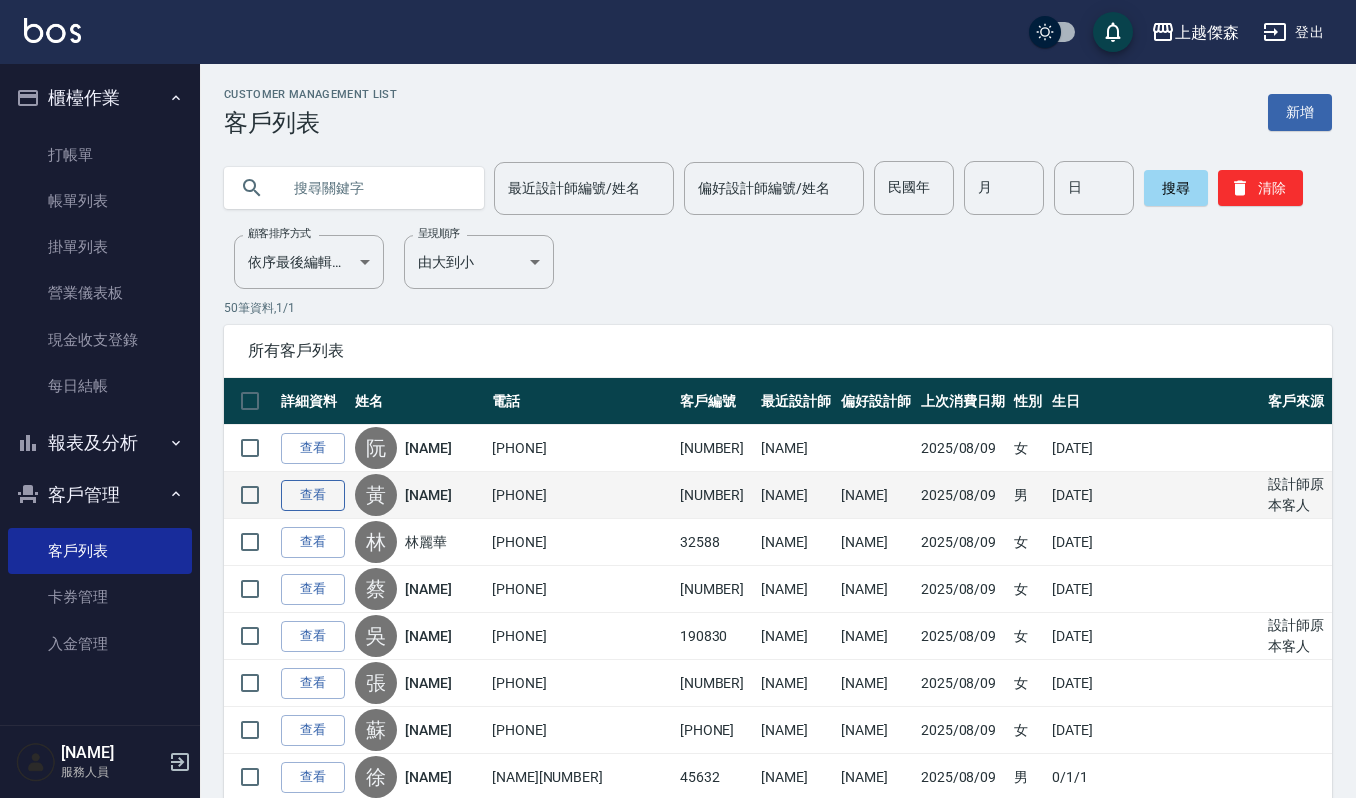 click on "查看" at bounding box center [313, 495] 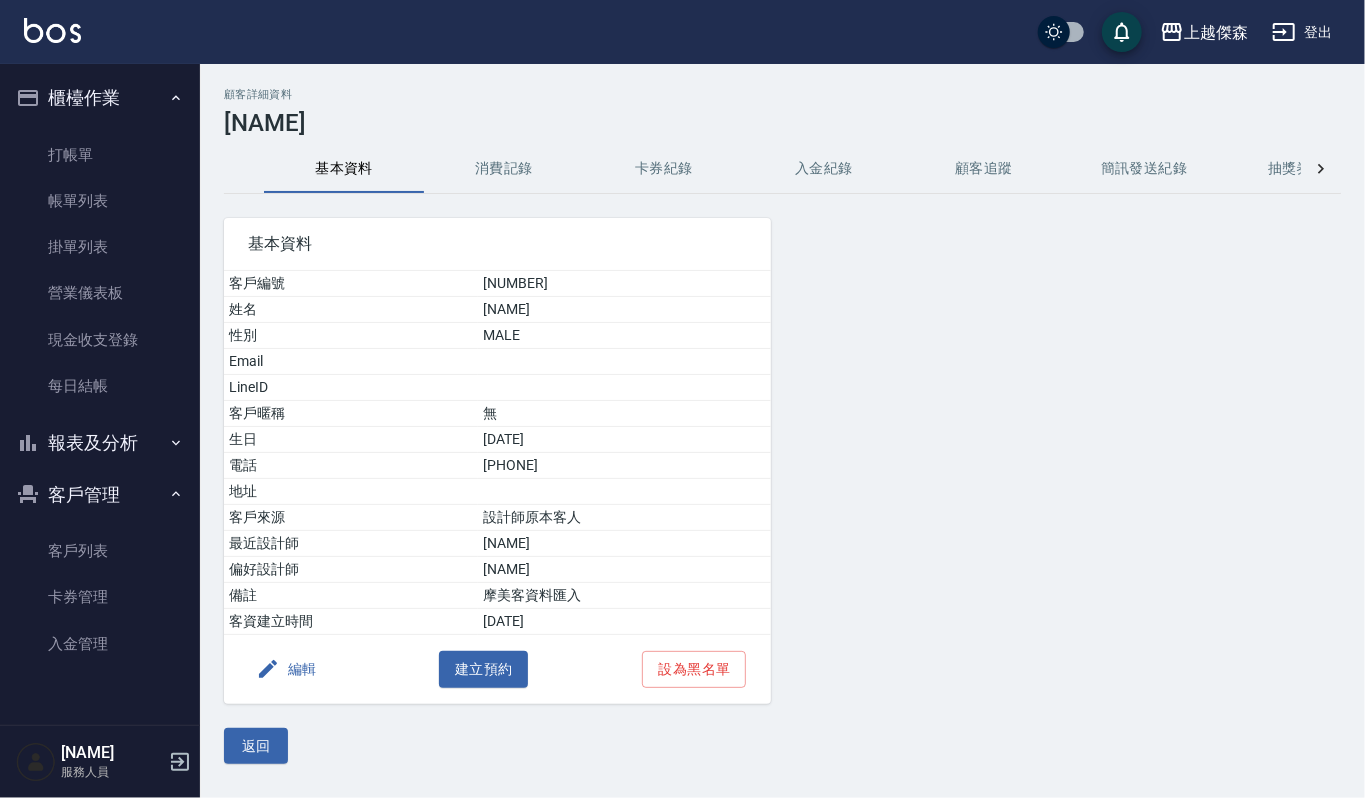 click on "消費記錄" at bounding box center [504, 169] 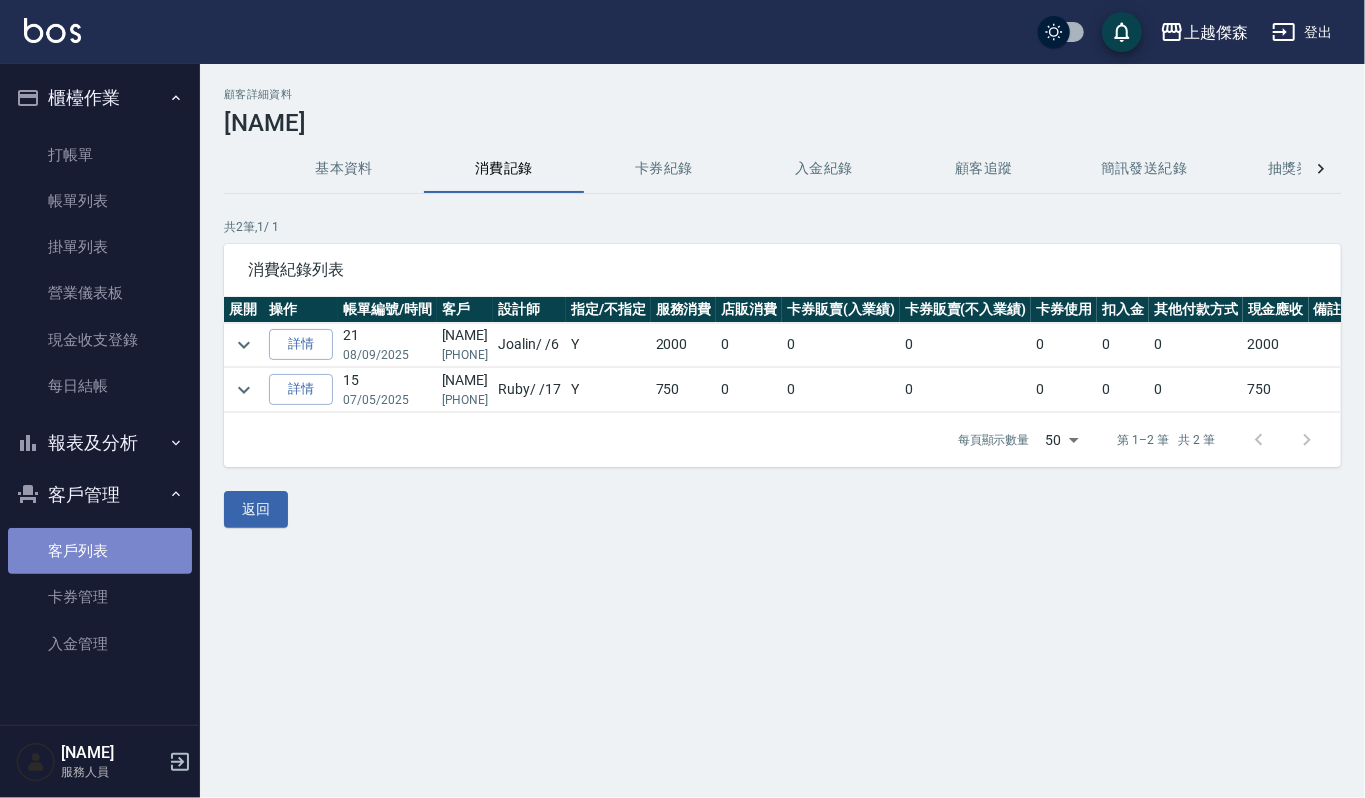 click on "客戶列表" at bounding box center [100, 551] 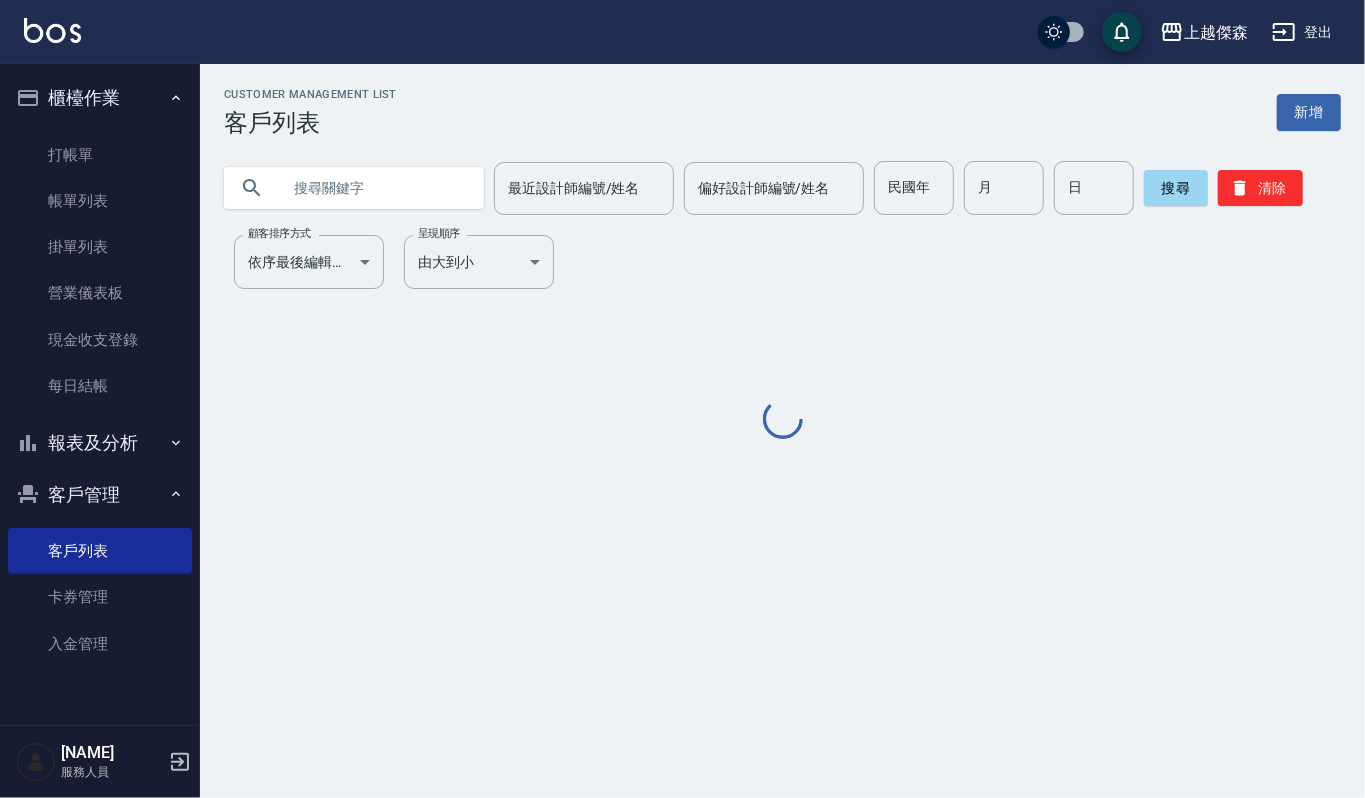 click at bounding box center [374, 188] 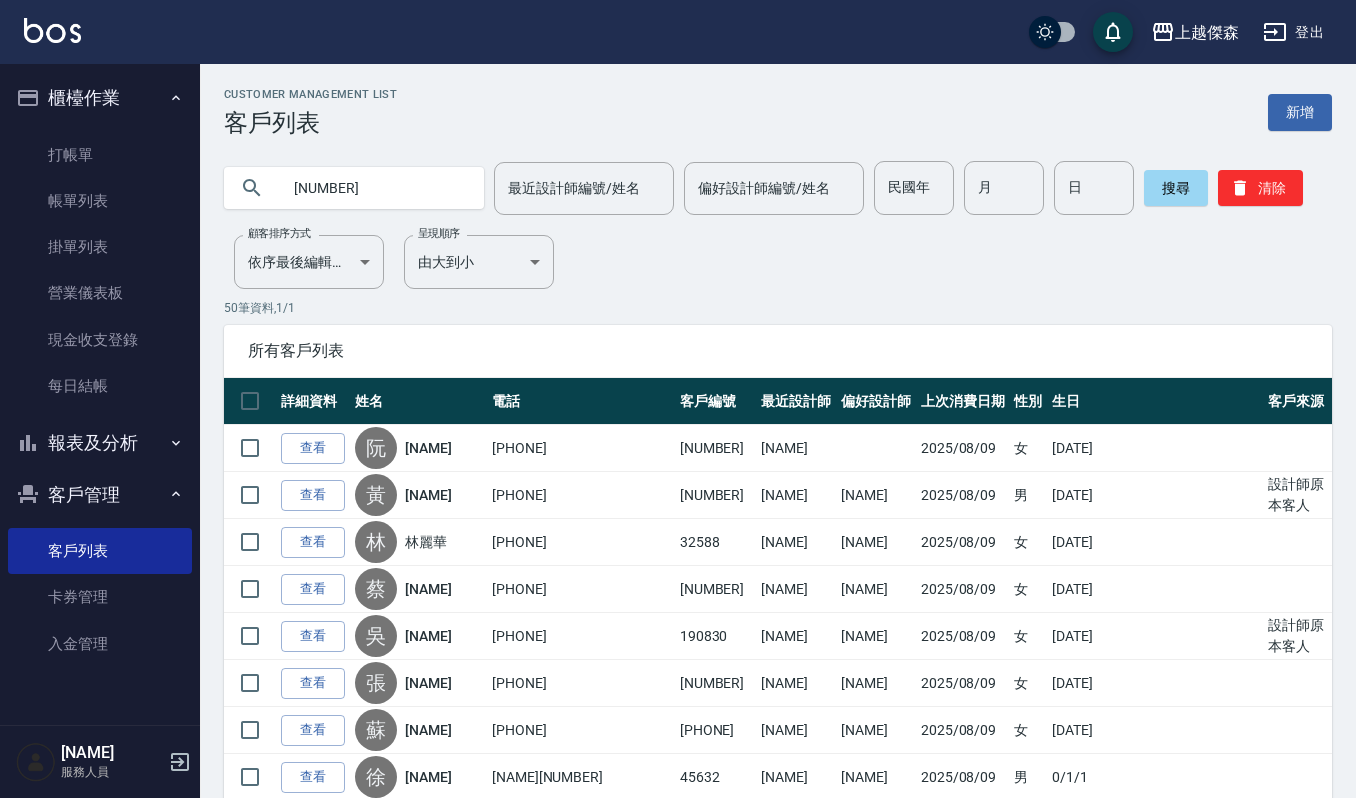 type on "0961183" 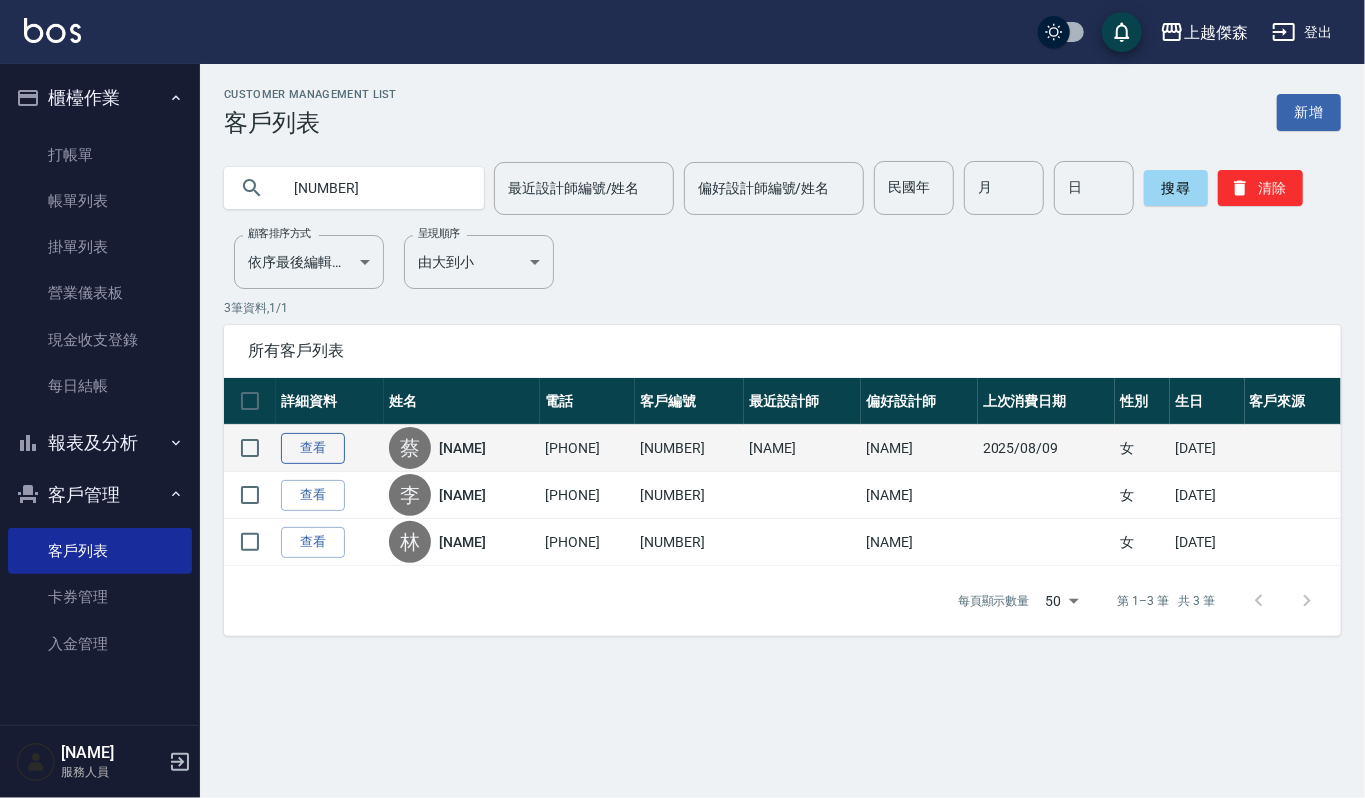 click on "查看" at bounding box center [313, 448] 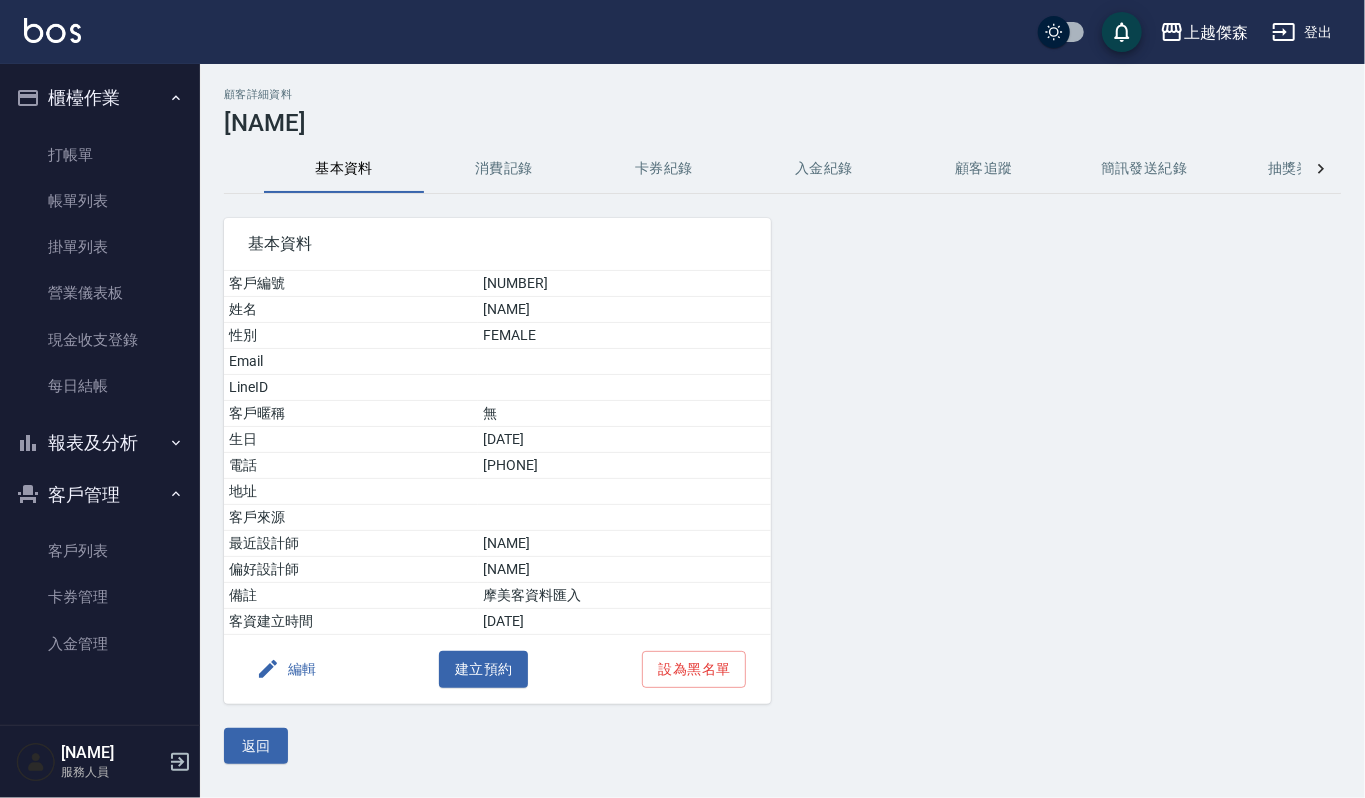 click on "消費記錄" at bounding box center (504, 169) 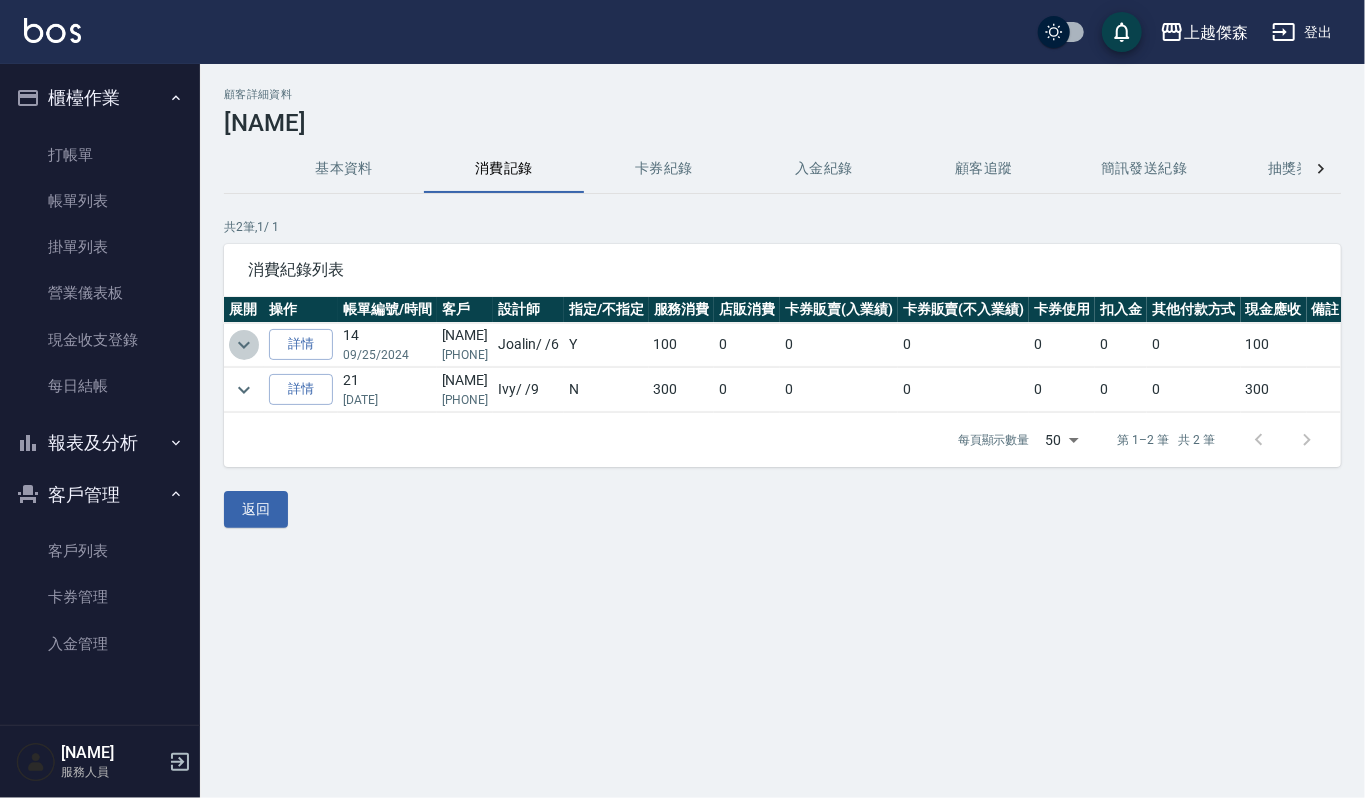 click at bounding box center (244, 345) 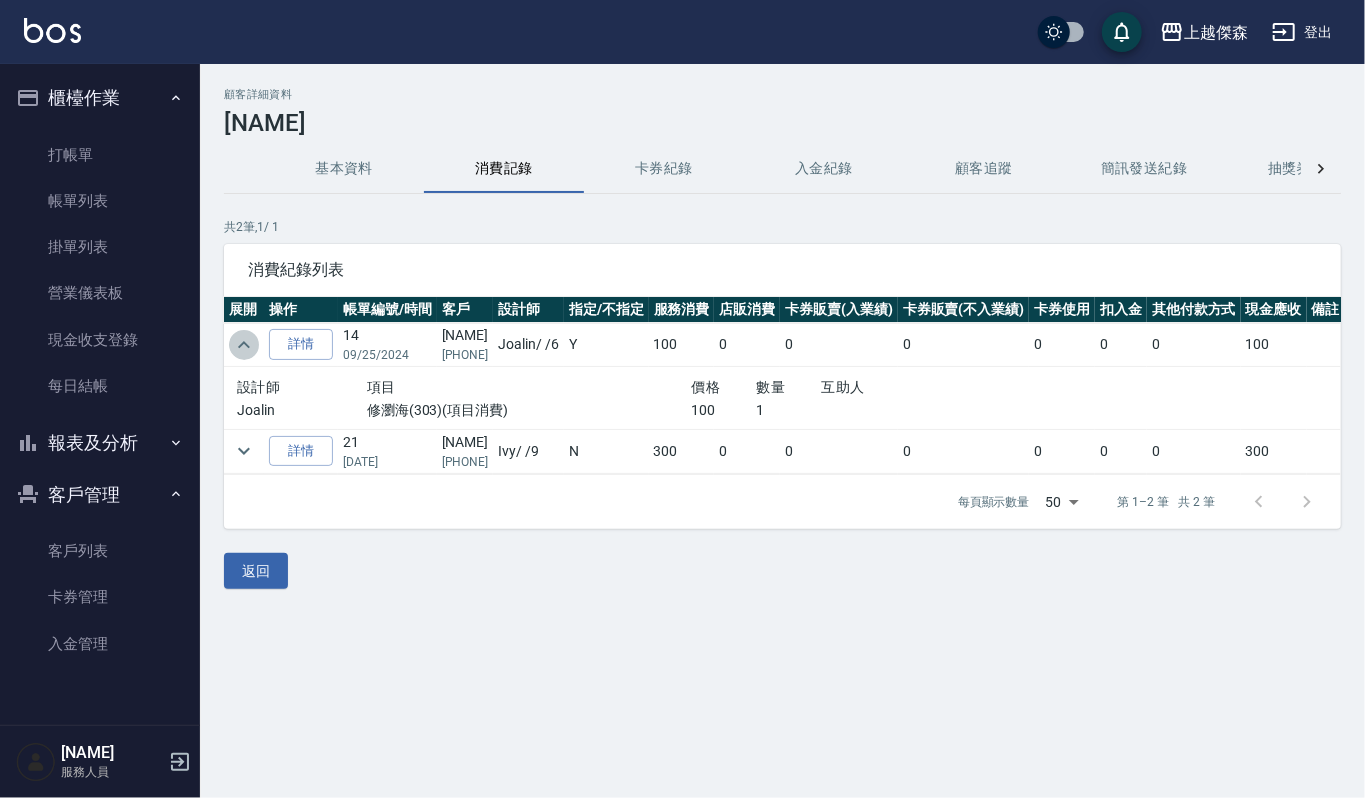 click at bounding box center [244, 345] 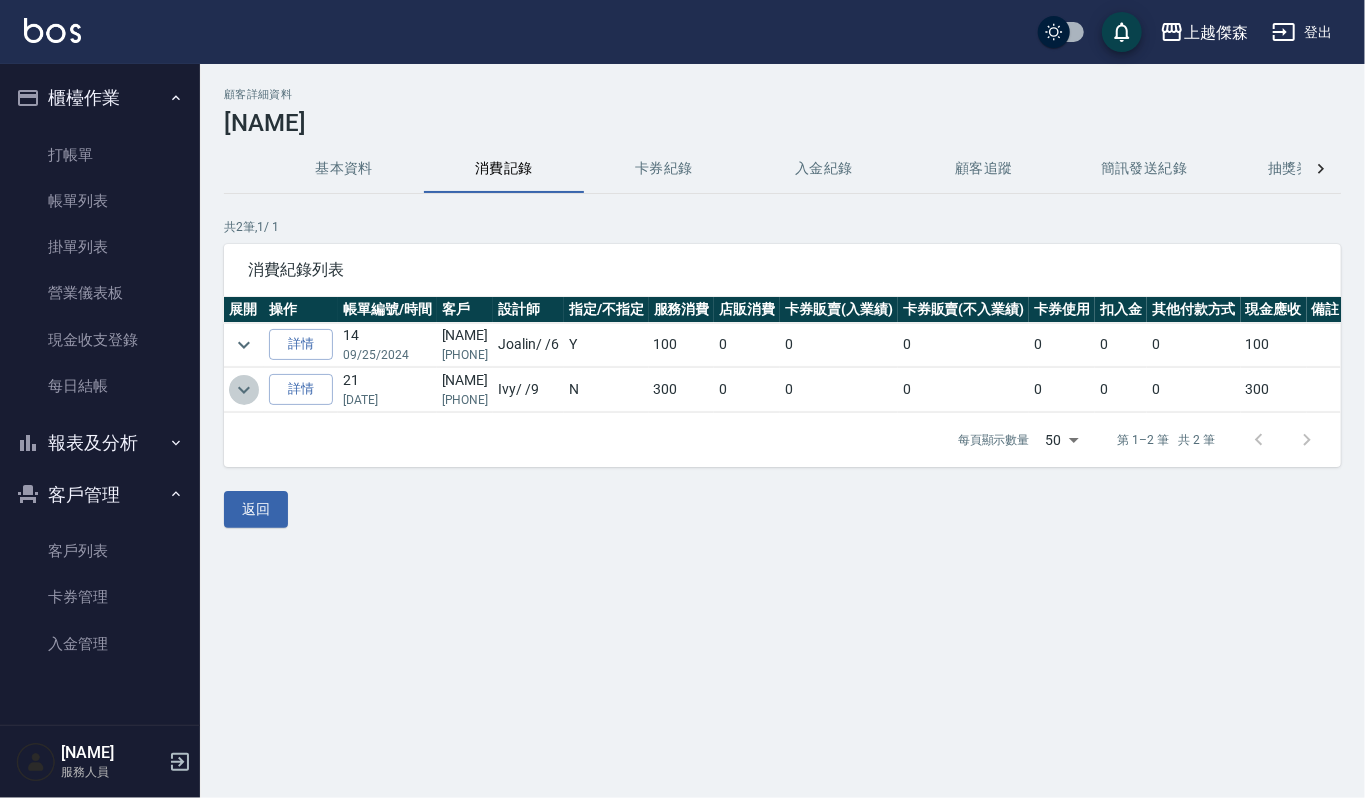 click 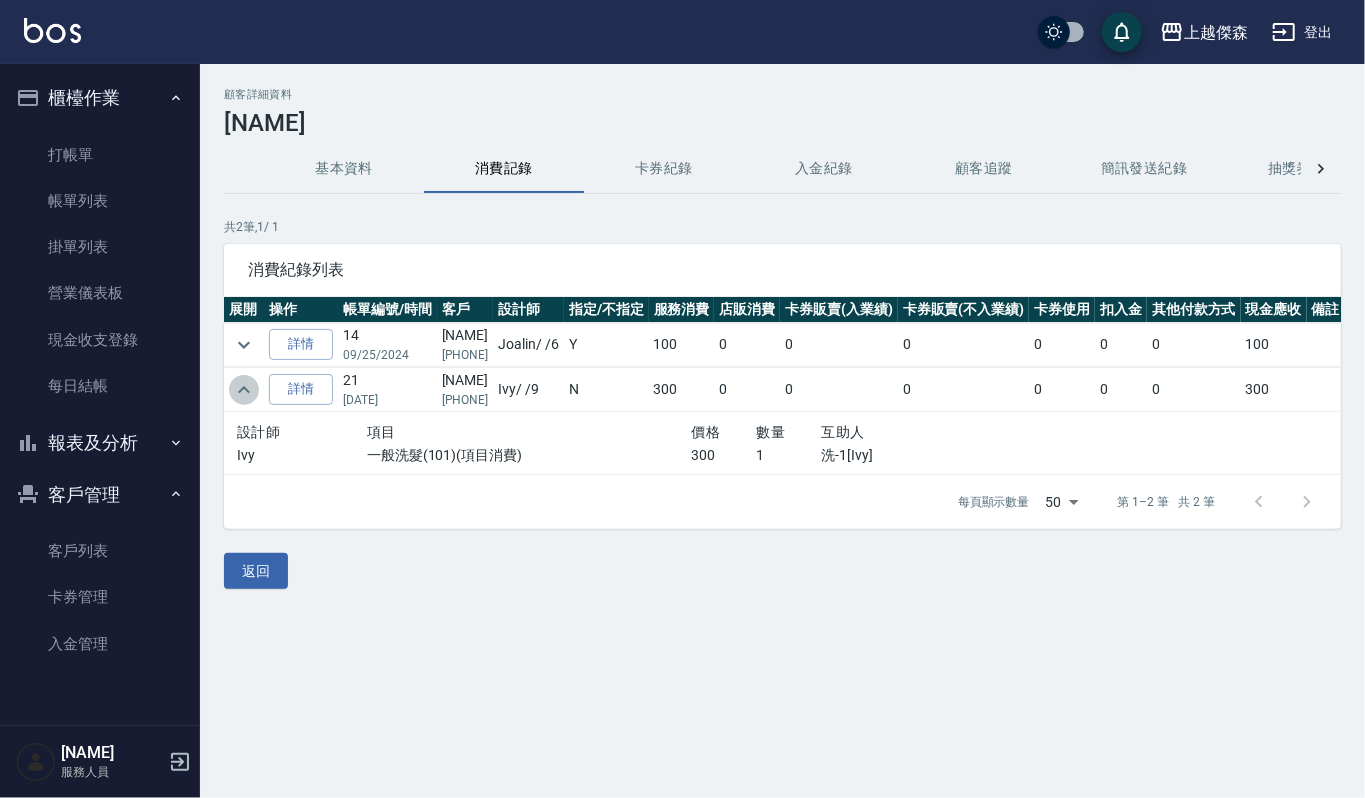 click 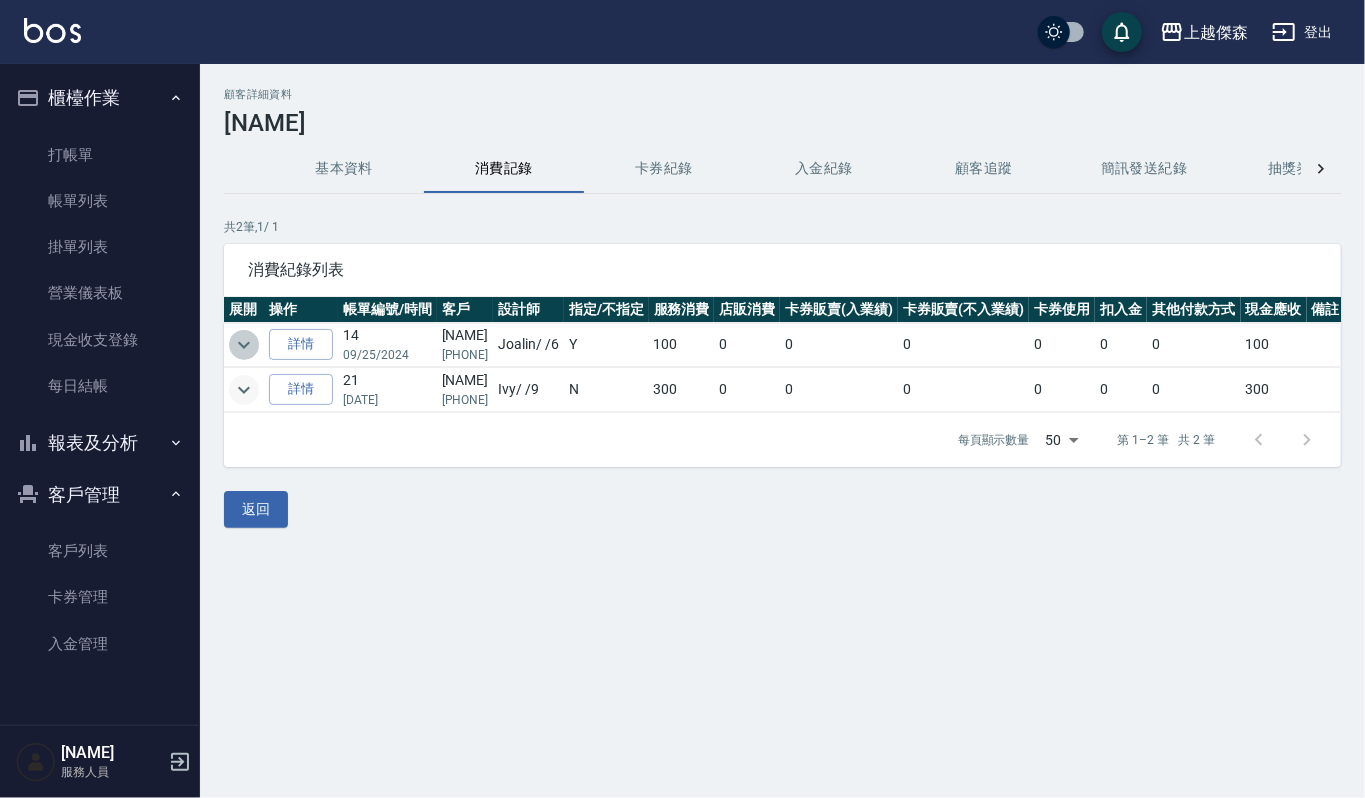 click 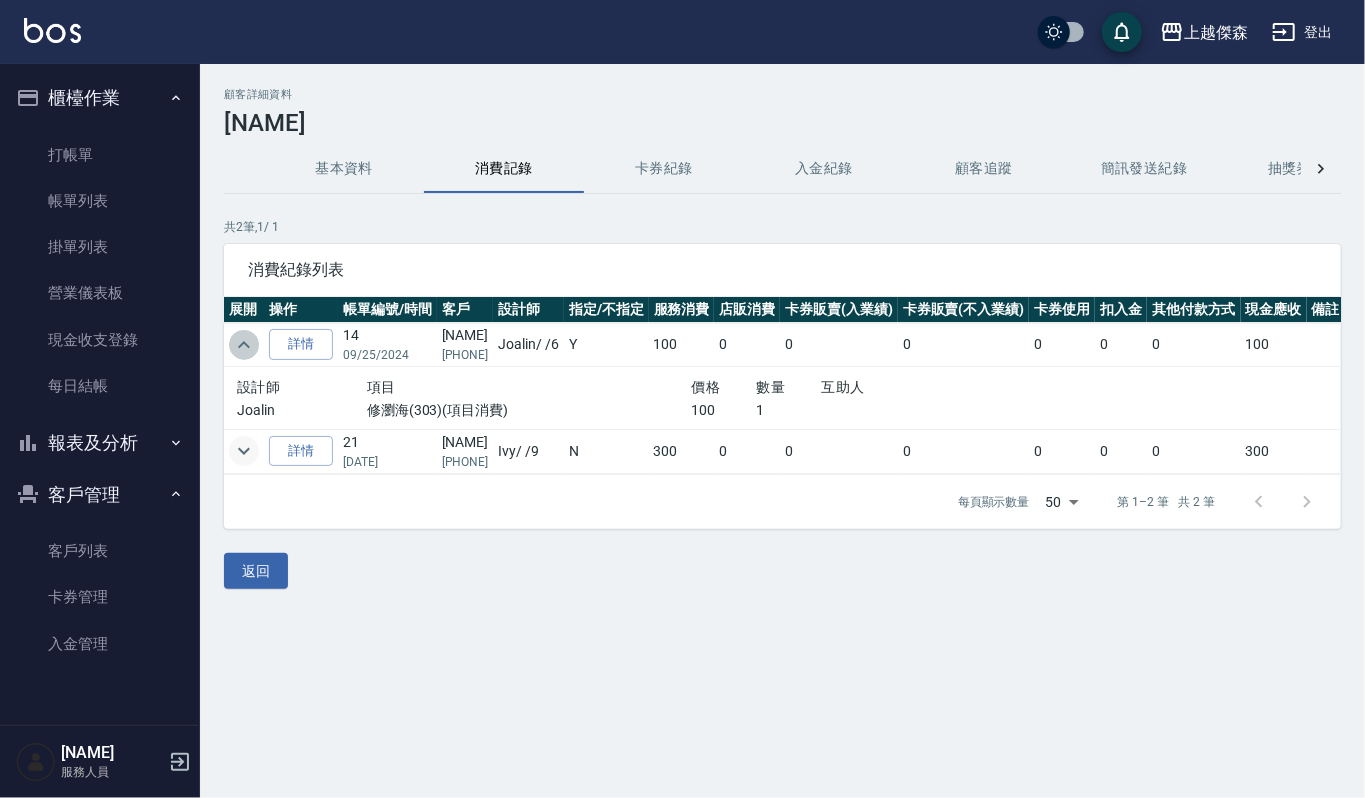 click 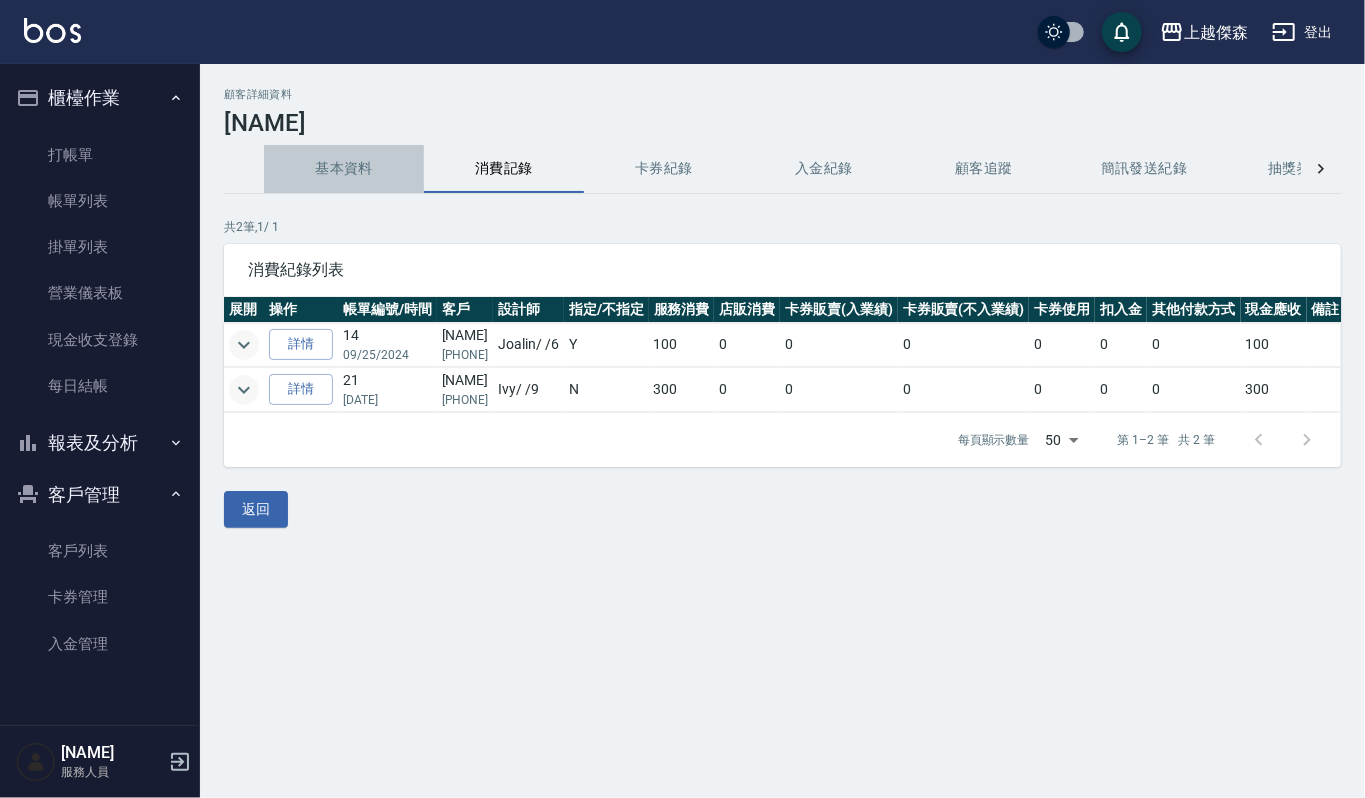 click on "基本資料" at bounding box center (344, 169) 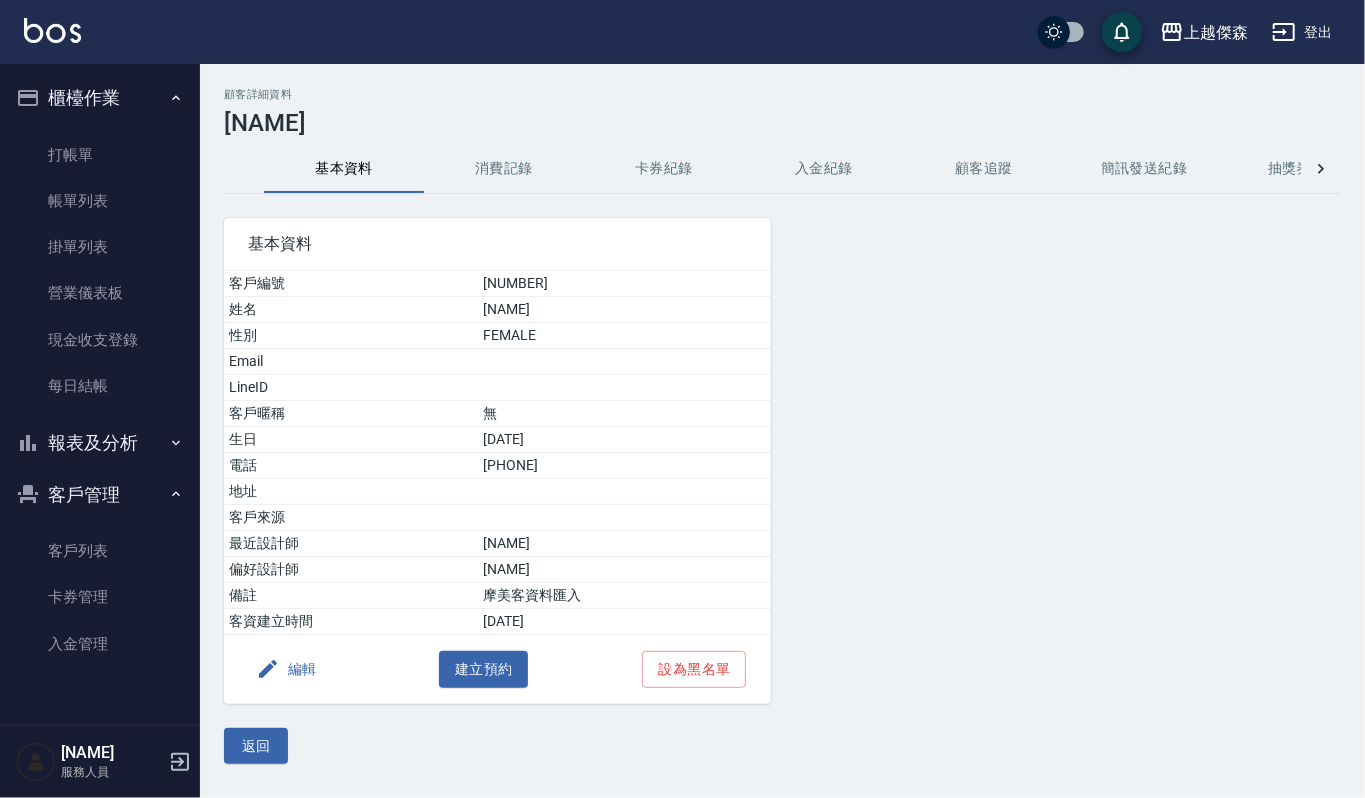 click on "報表及分析" at bounding box center [100, 443] 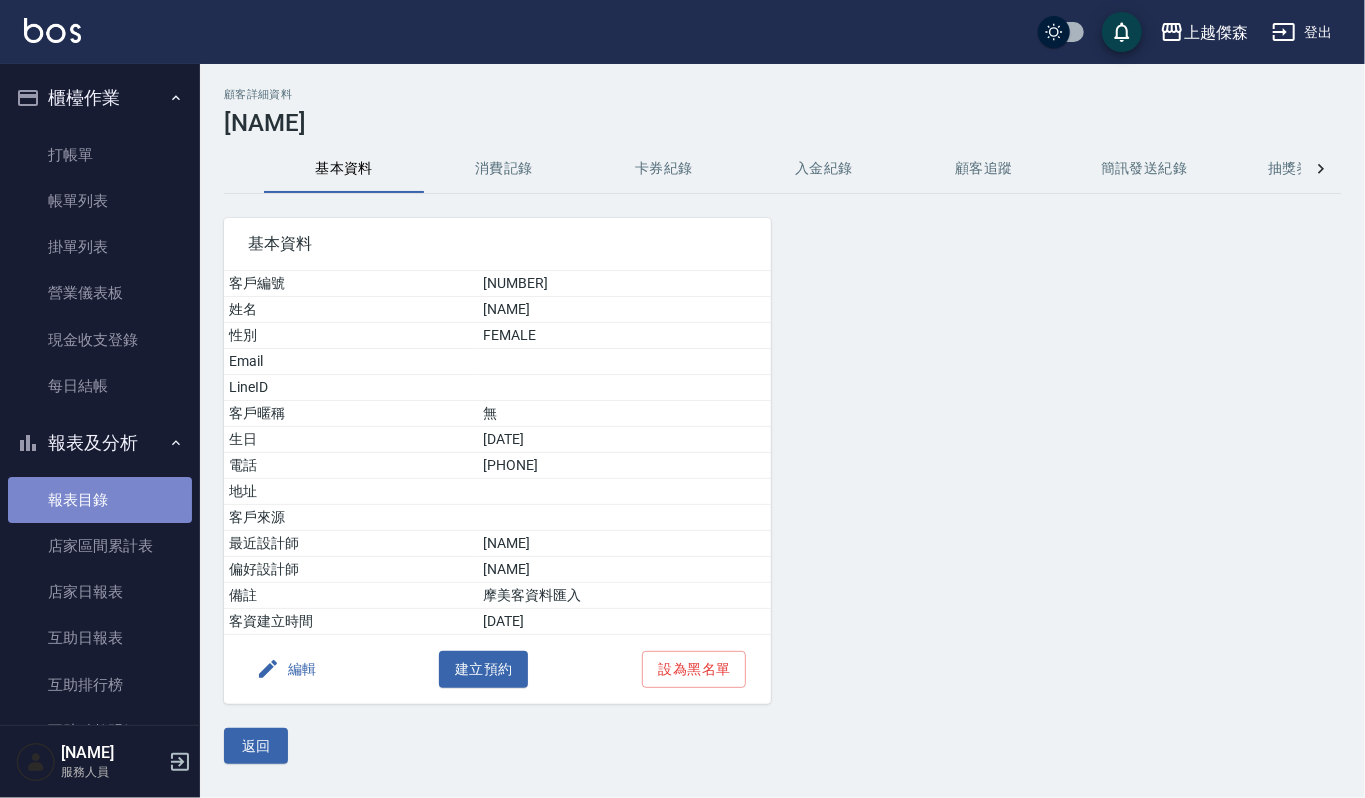 click on "報表目錄" at bounding box center (100, 500) 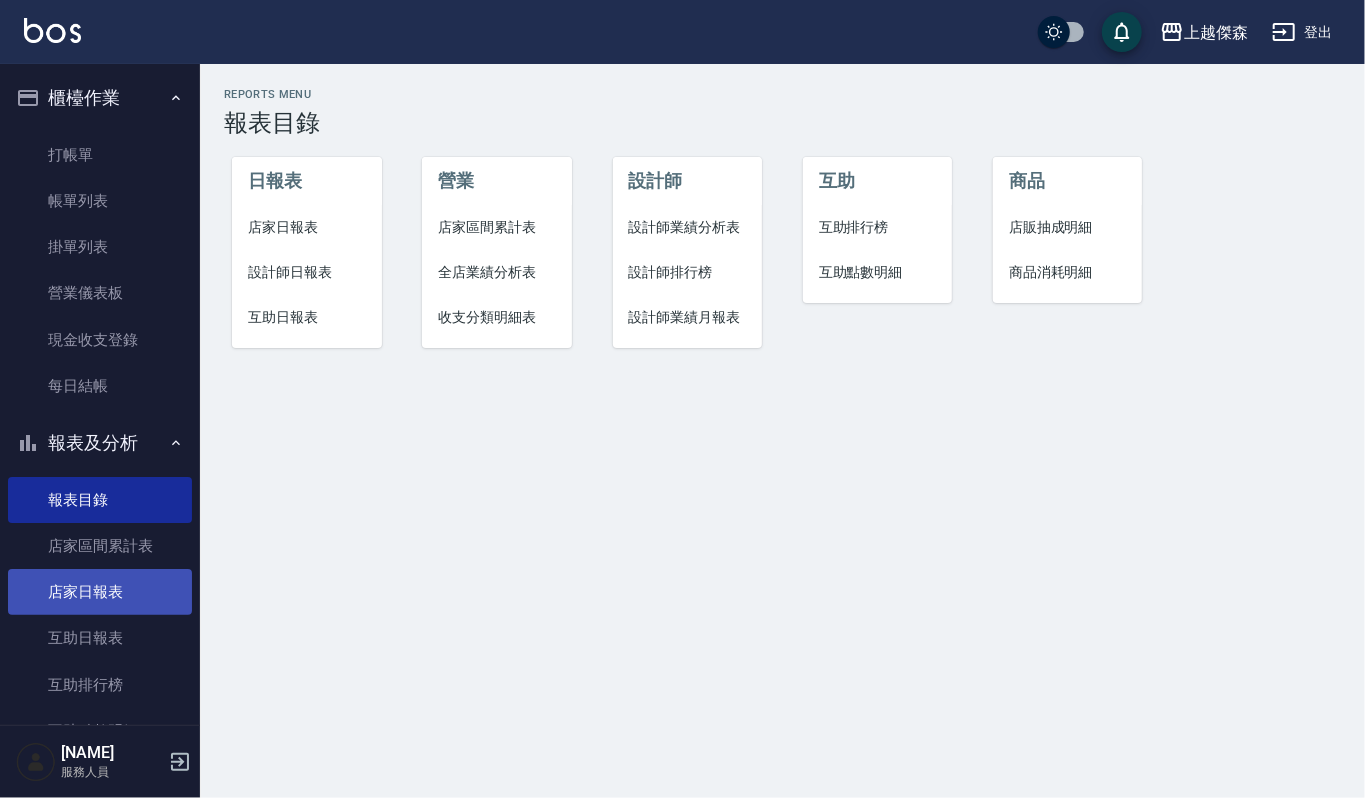click on "店家日報表" at bounding box center [100, 592] 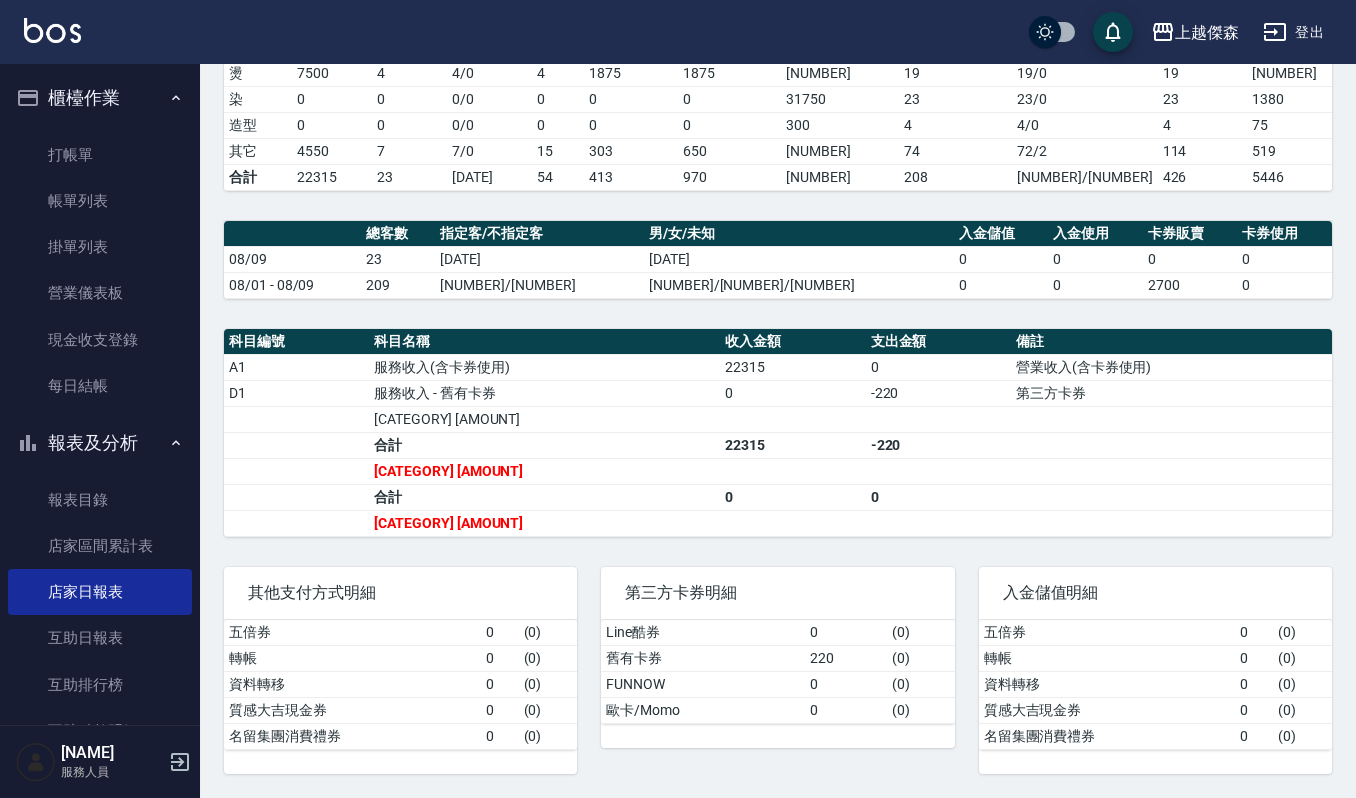 scroll, scrollTop: 0, scrollLeft: 0, axis: both 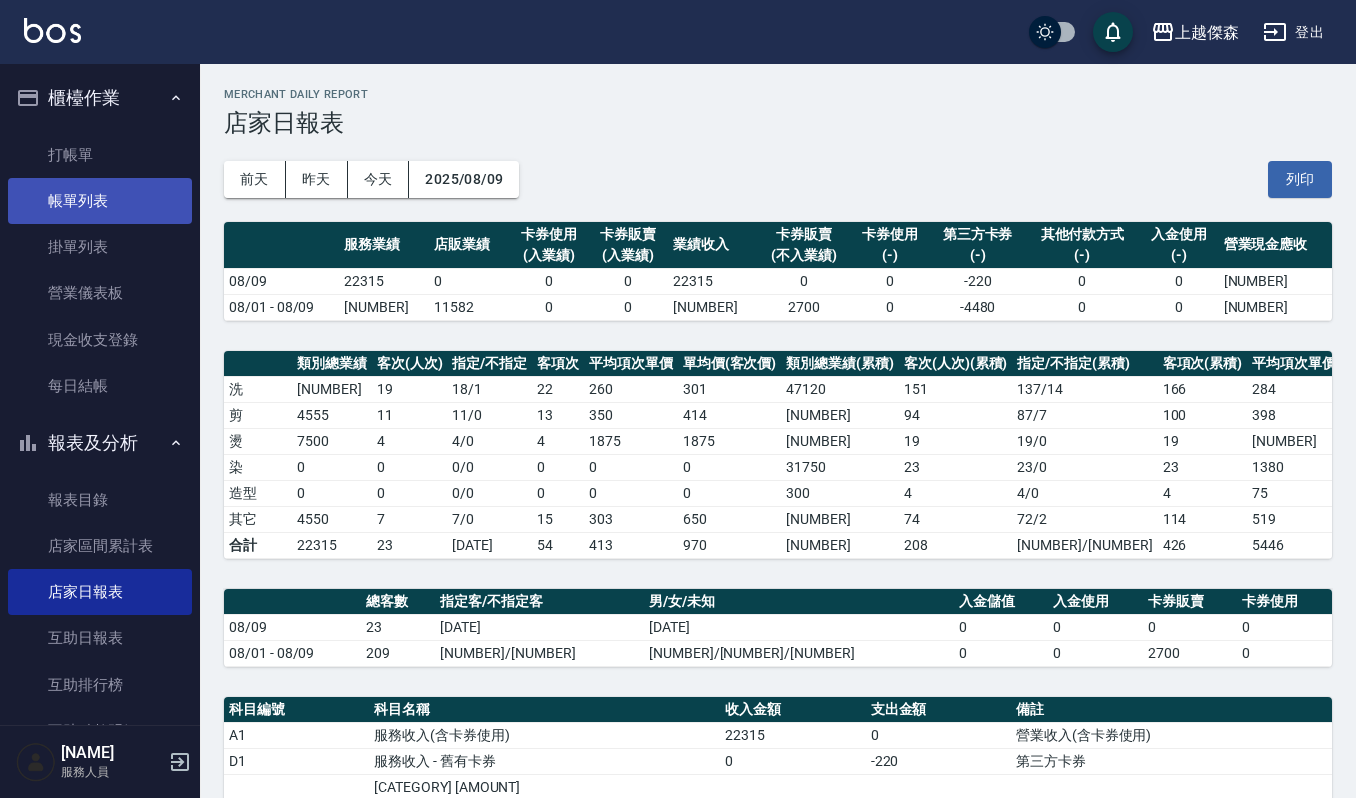 click on "帳單列表" at bounding box center (100, 201) 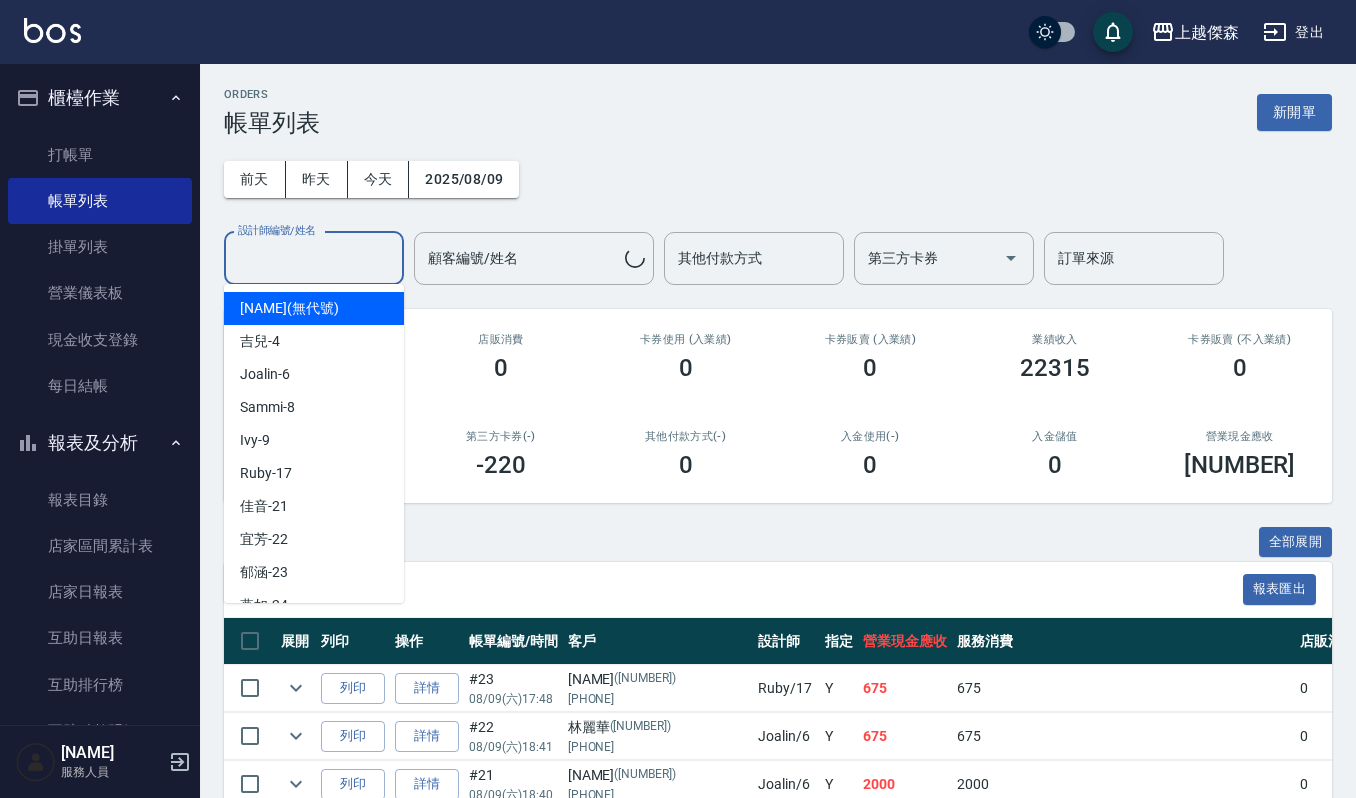 click on "設計師編號/姓名" at bounding box center (314, 258) 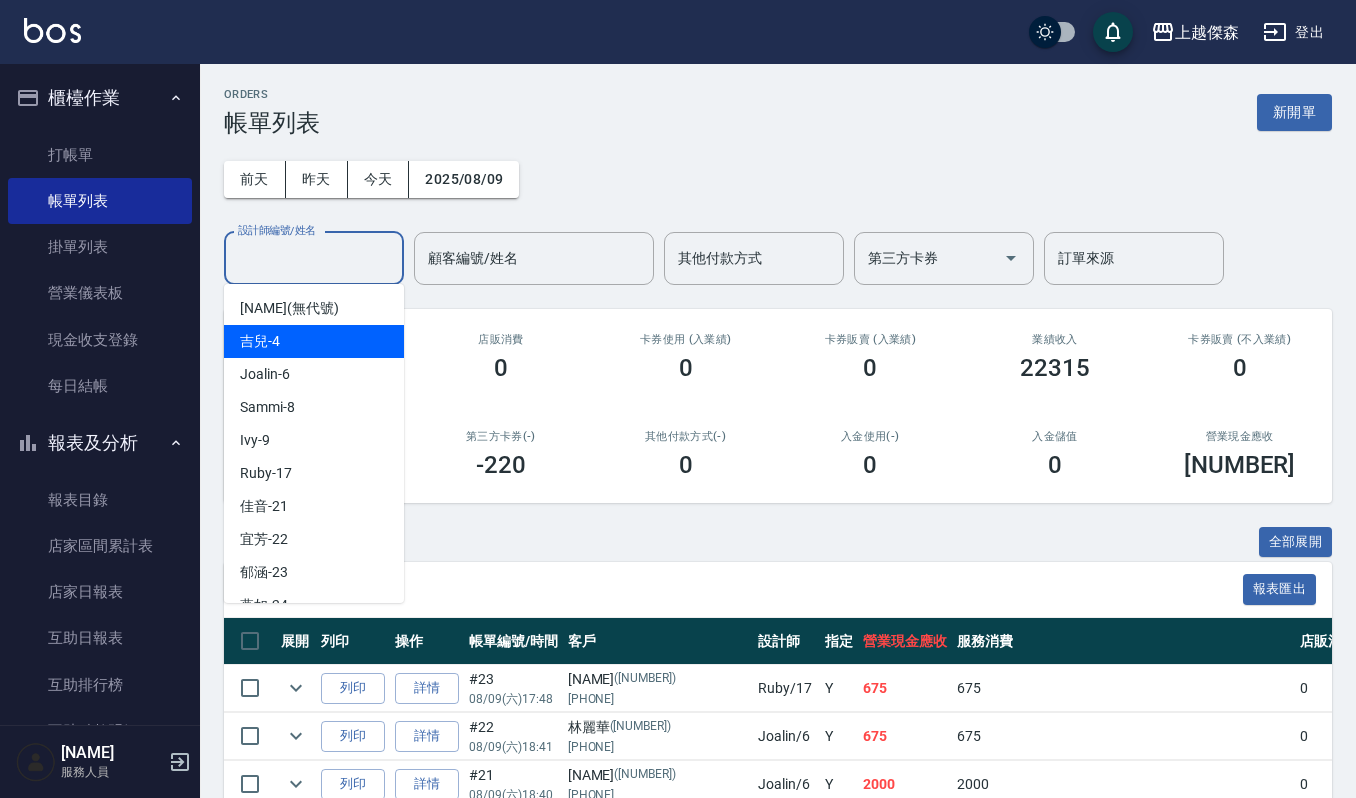 click on "吉兒 -4" at bounding box center (314, 341) 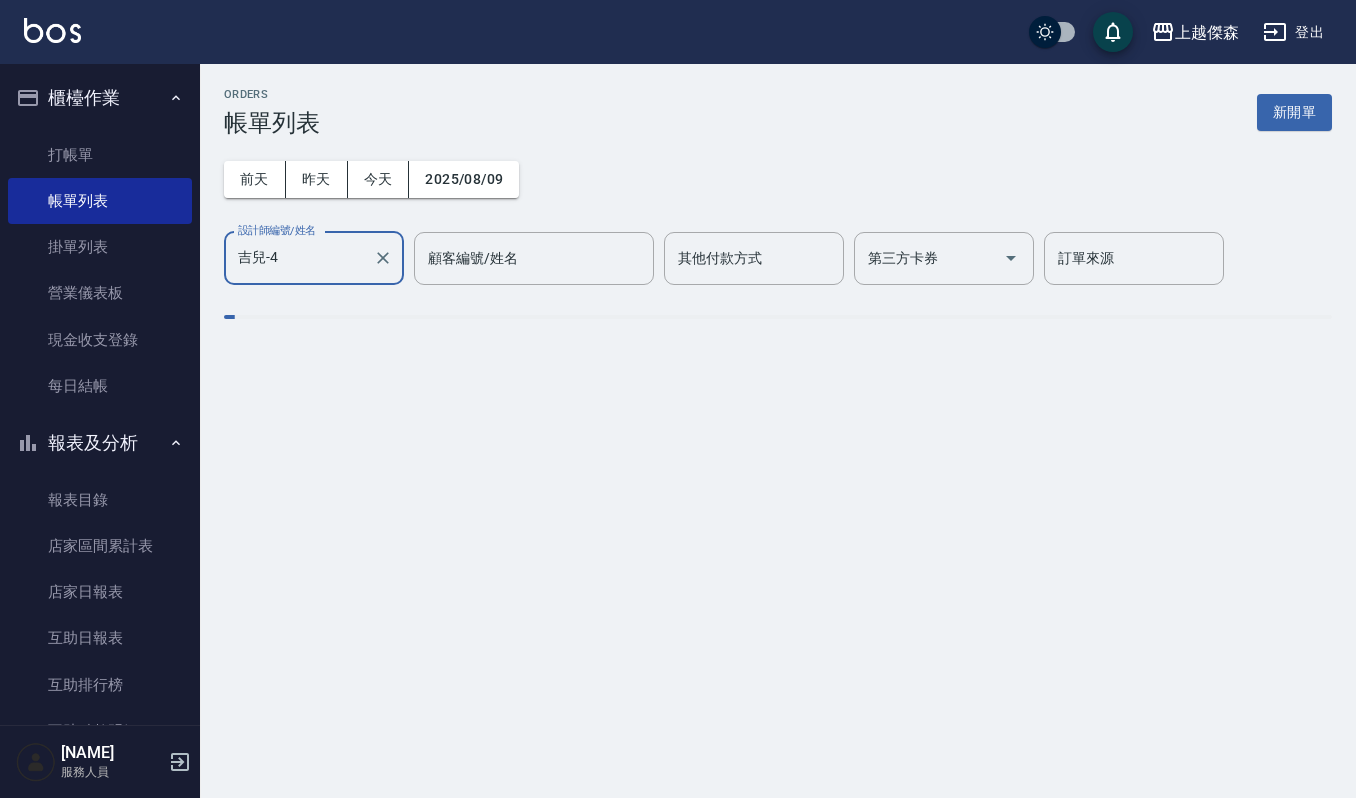 type on "吉兒-4" 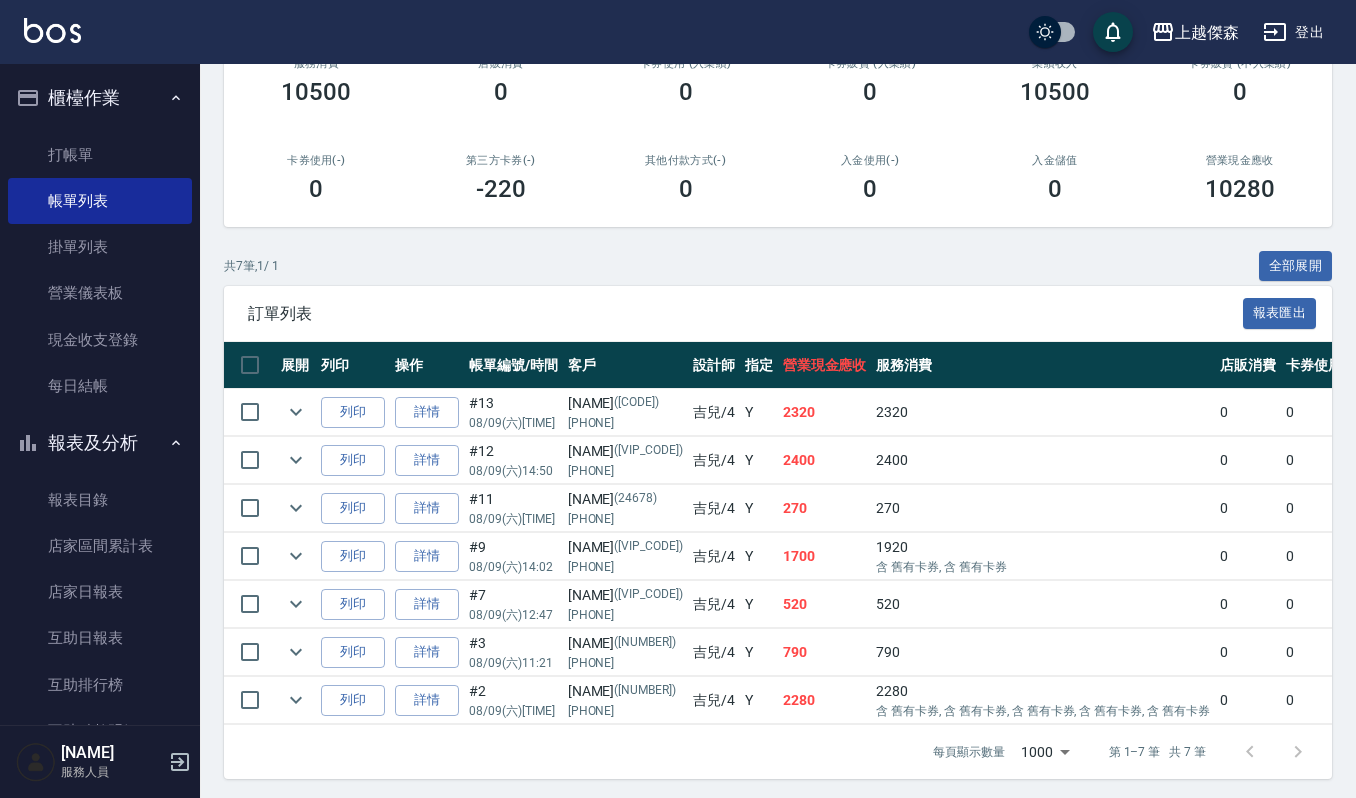 scroll, scrollTop: 305, scrollLeft: 0, axis: vertical 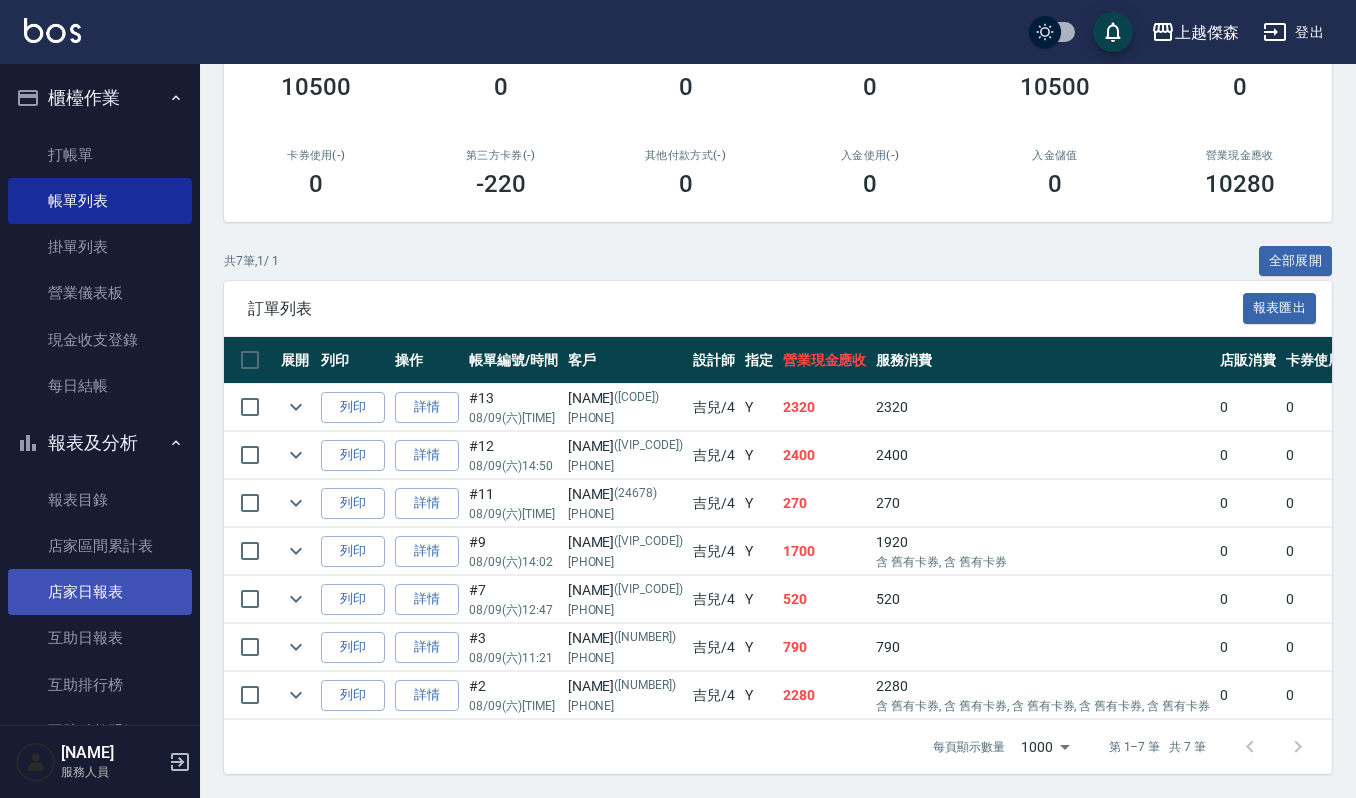 click on "店家日報表" at bounding box center [100, 592] 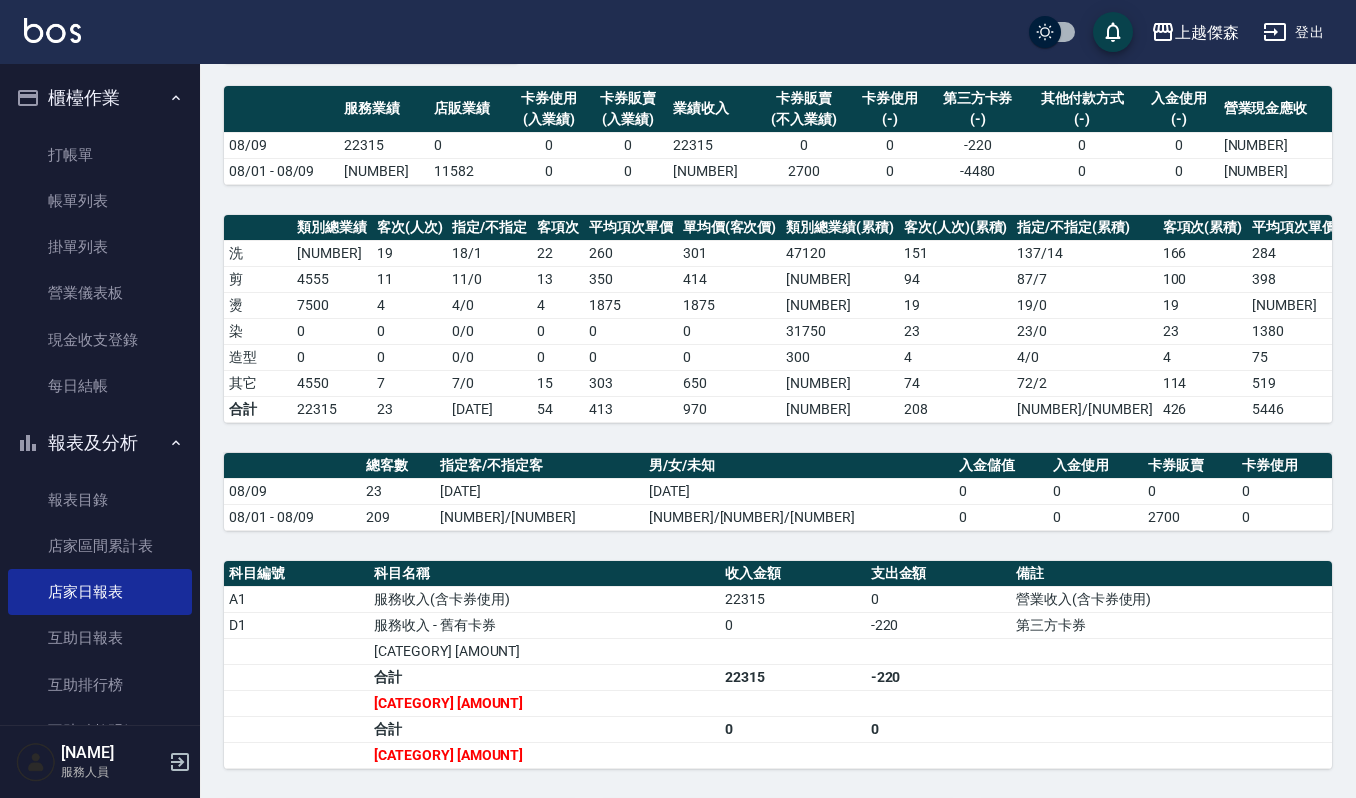 scroll, scrollTop: 396, scrollLeft: 0, axis: vertical 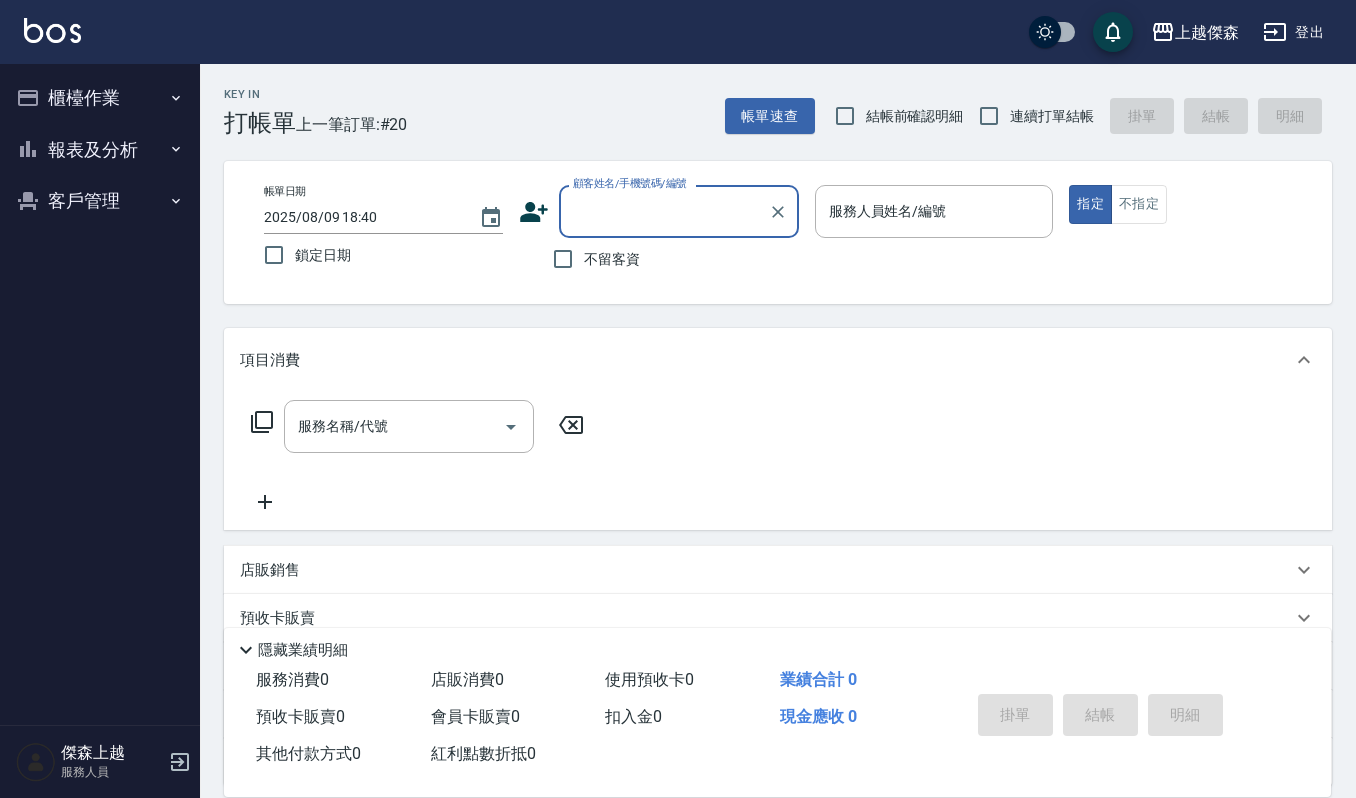 type on "ㄎ" 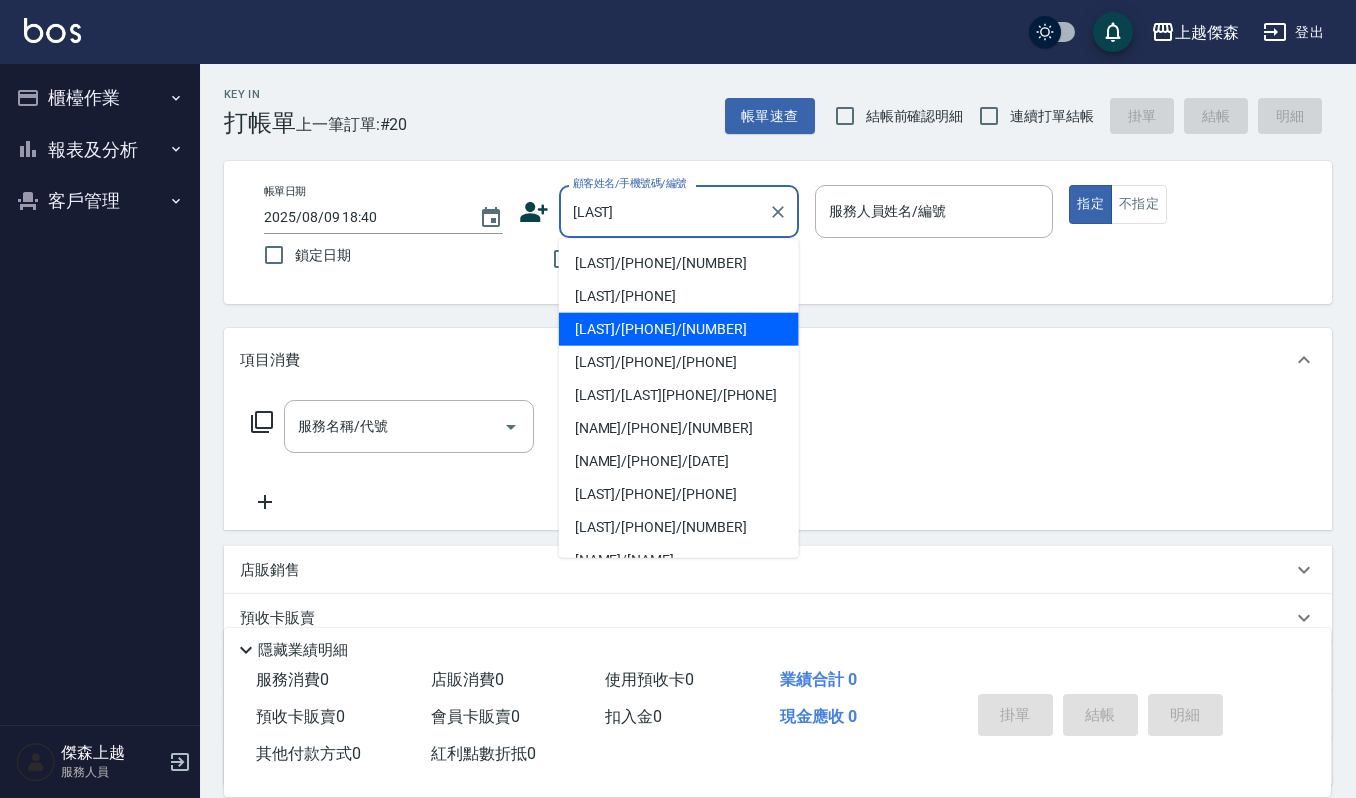 click on "蔡宜君/0961183218/2175" at bounding box center [679, 329] 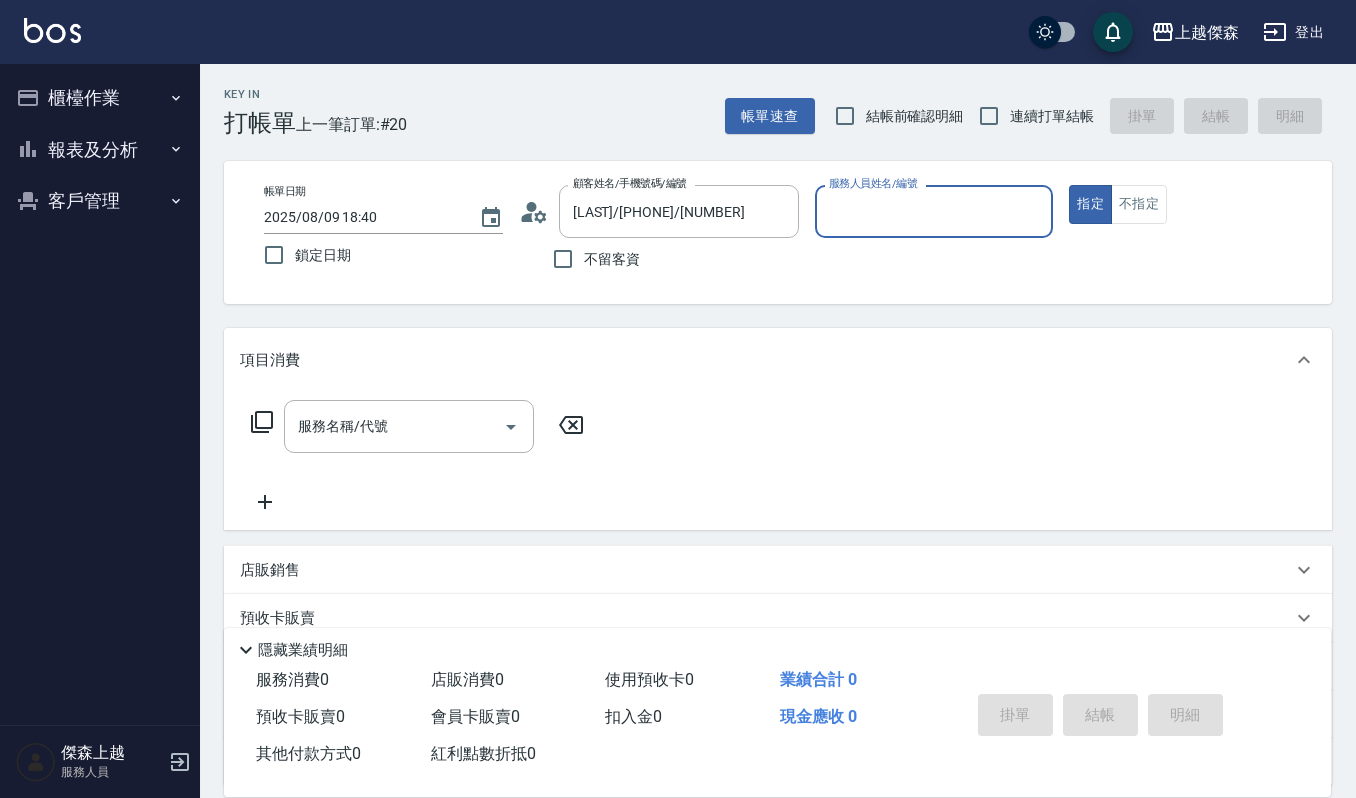 type on "Ruby-17" 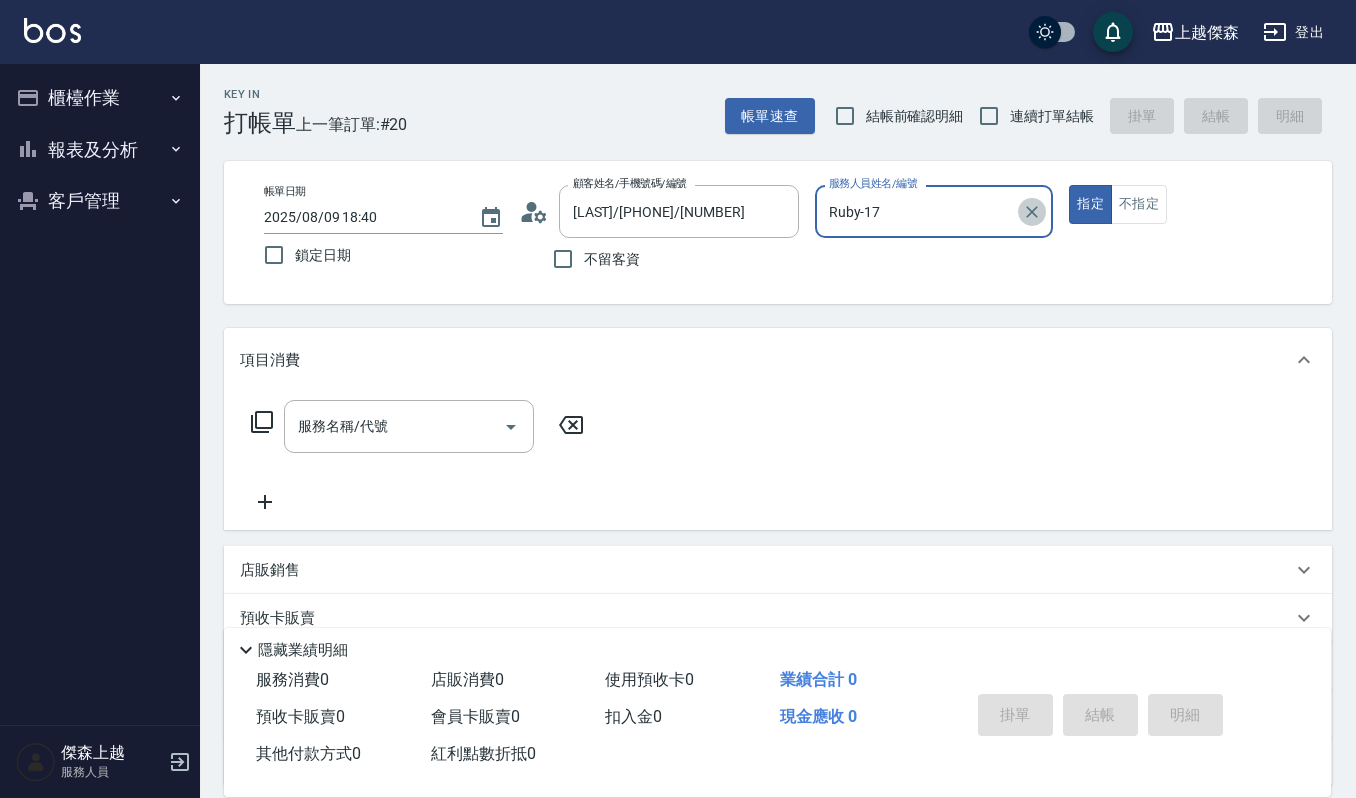 click 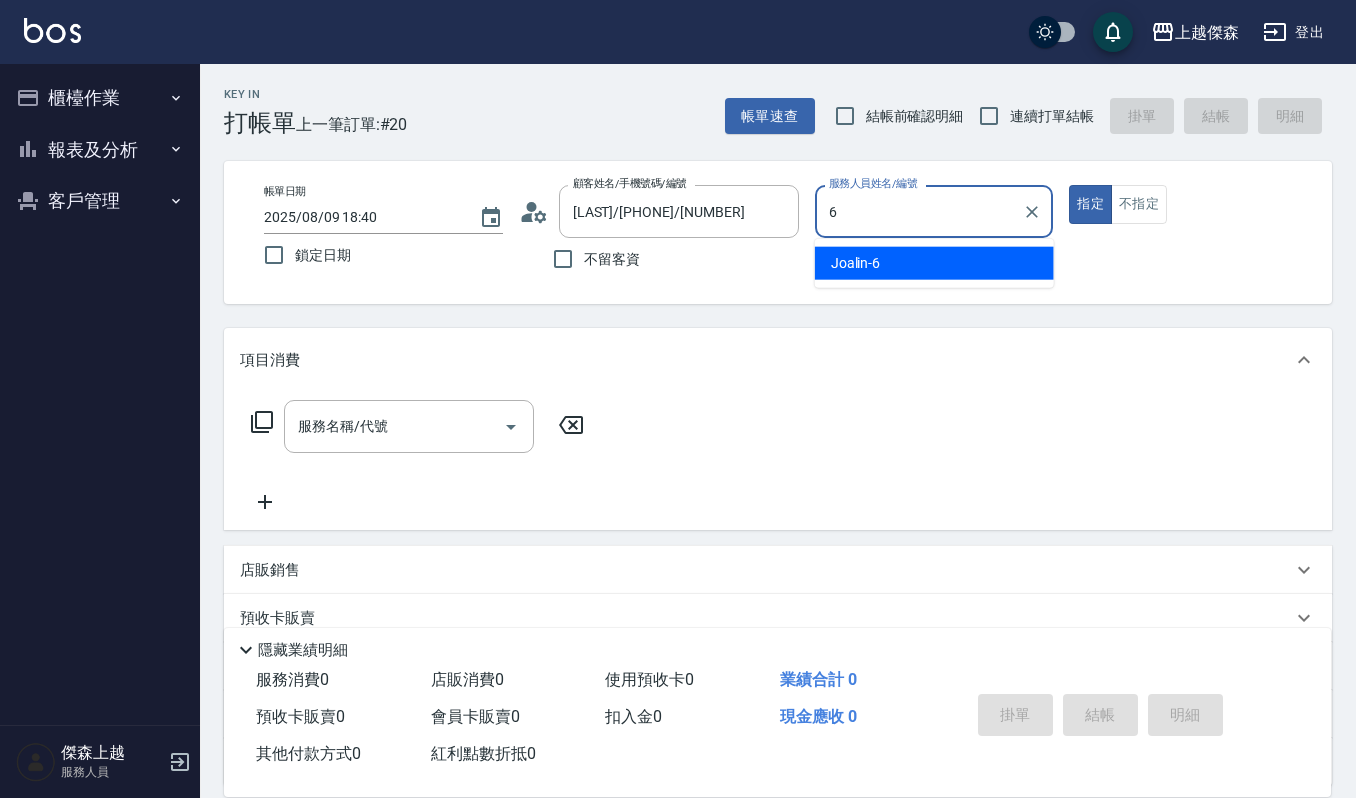 type on "Joalin-6" 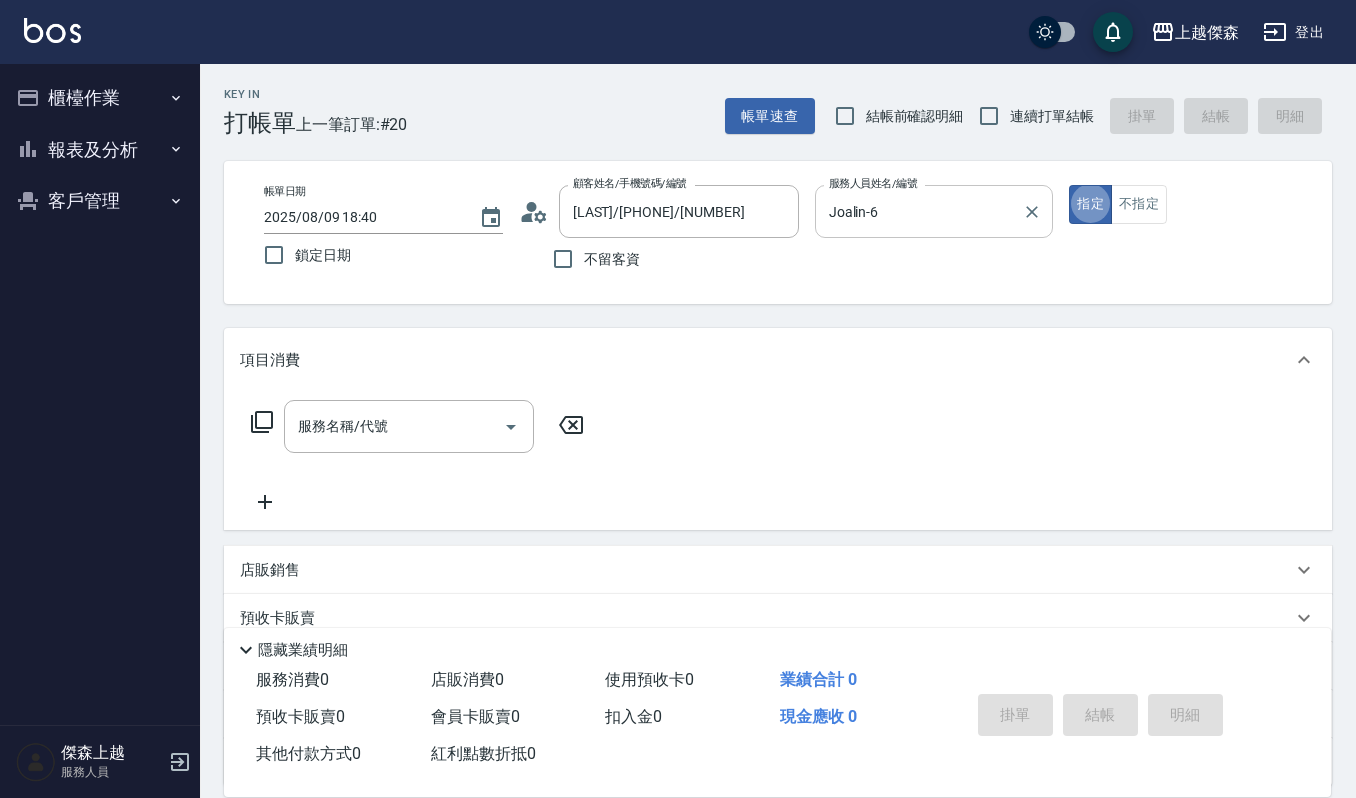 type on "true" 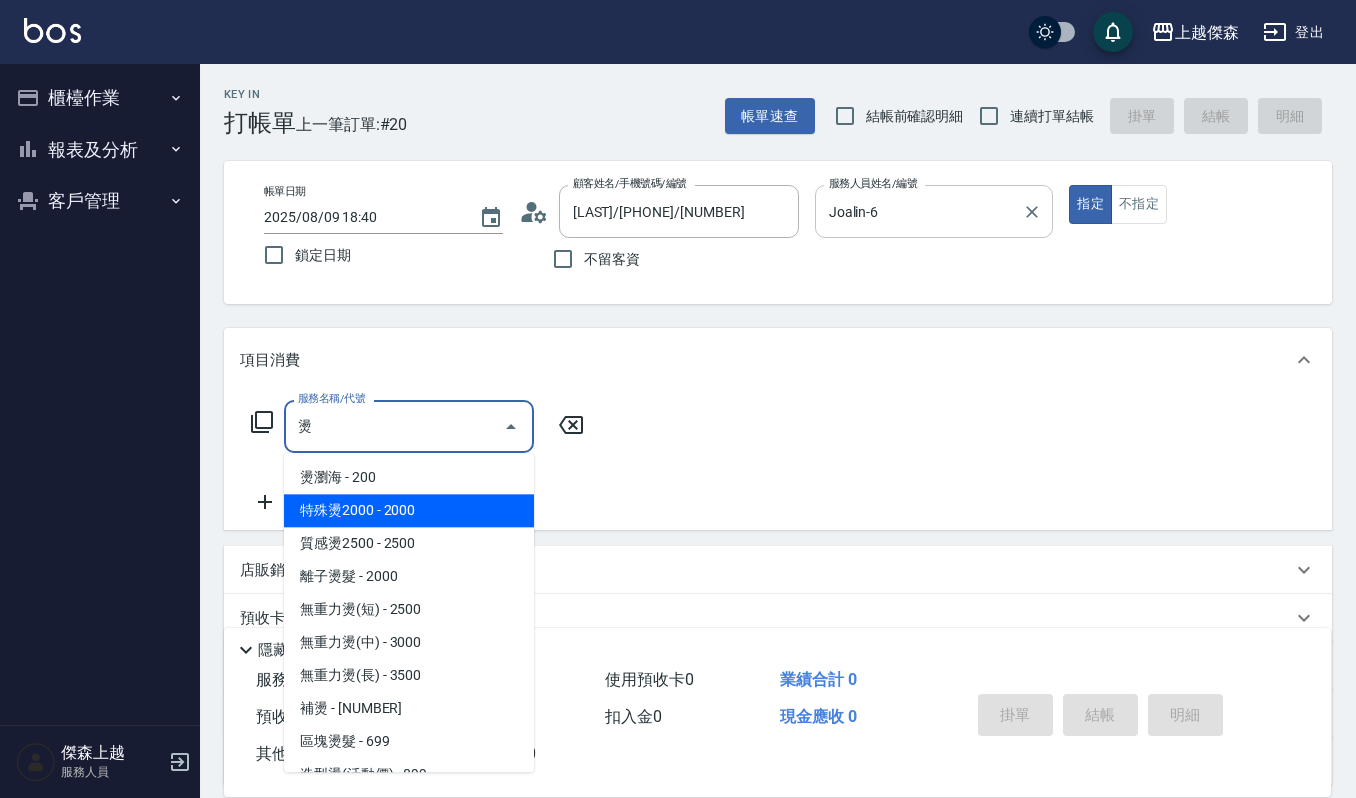click on "特殊燙2000 - 2000" at bounding box center [409, 510] 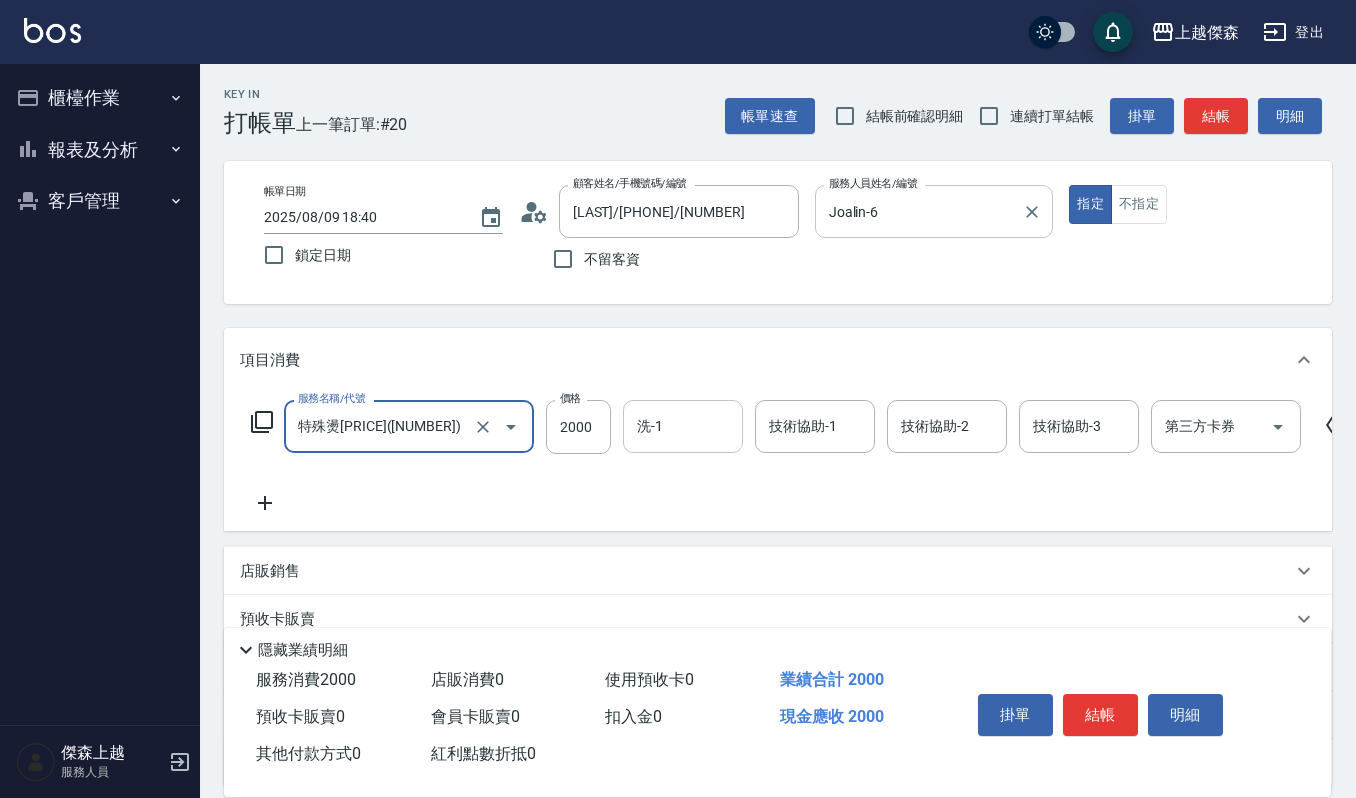 type on "特殊燙2000(202)" 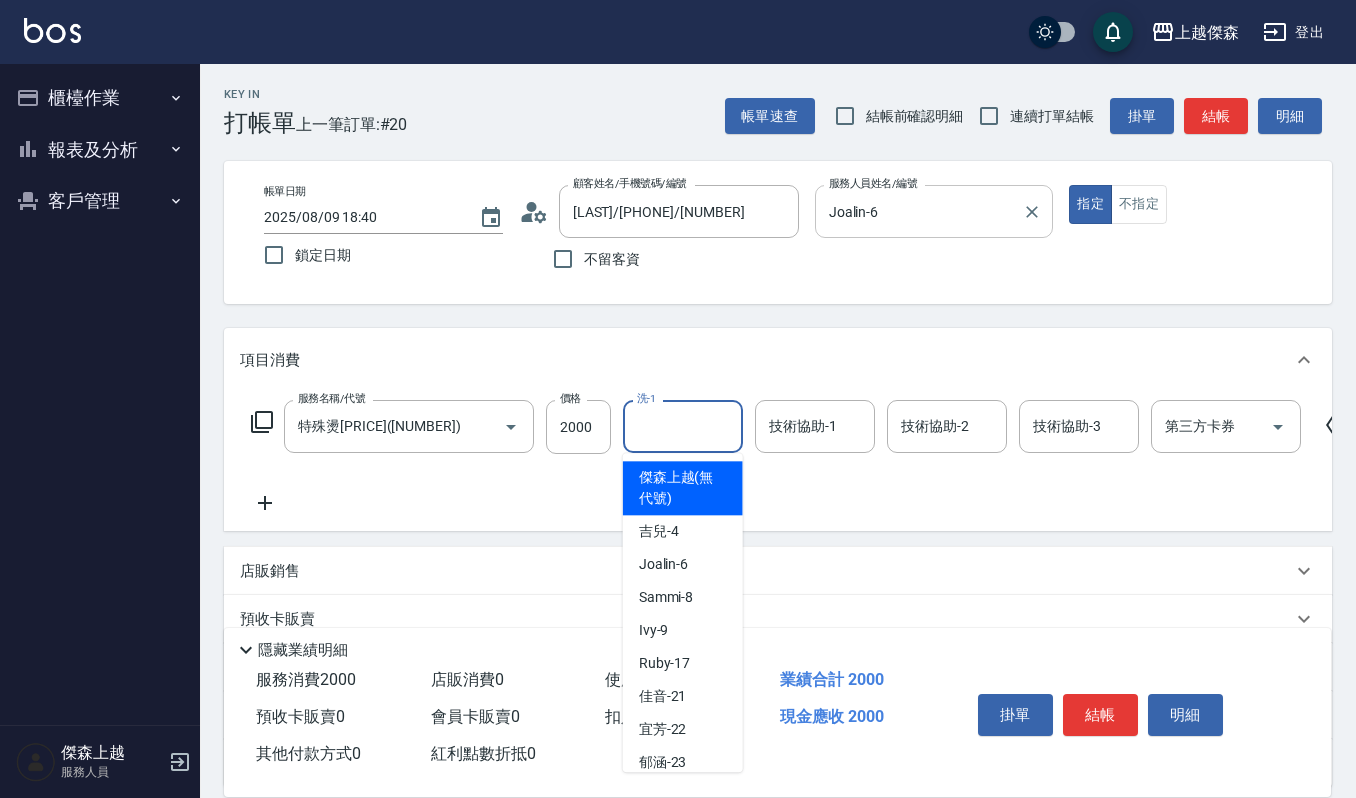 click on "洗-1" at bounding box center (683, 426) 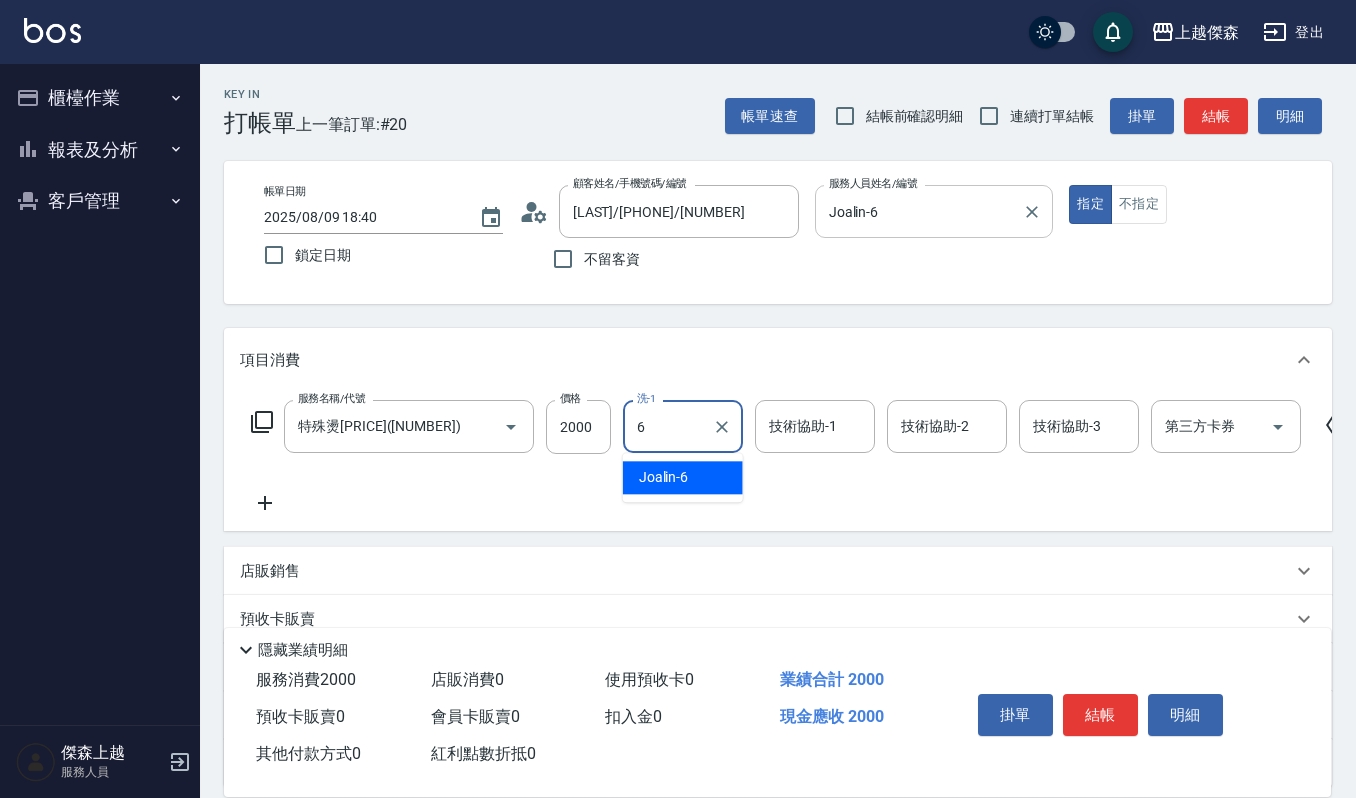 type on "Joalin-6" 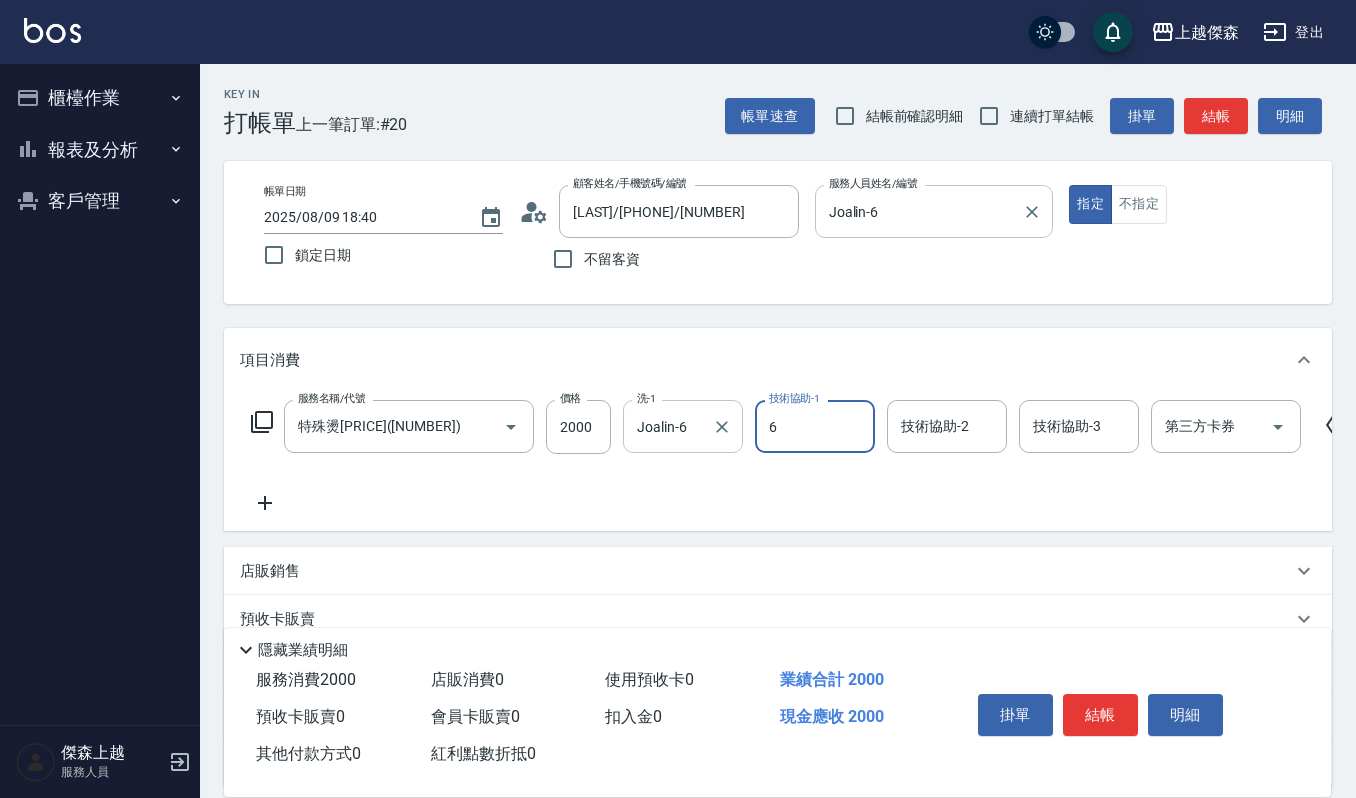 type on "Joalin-6" 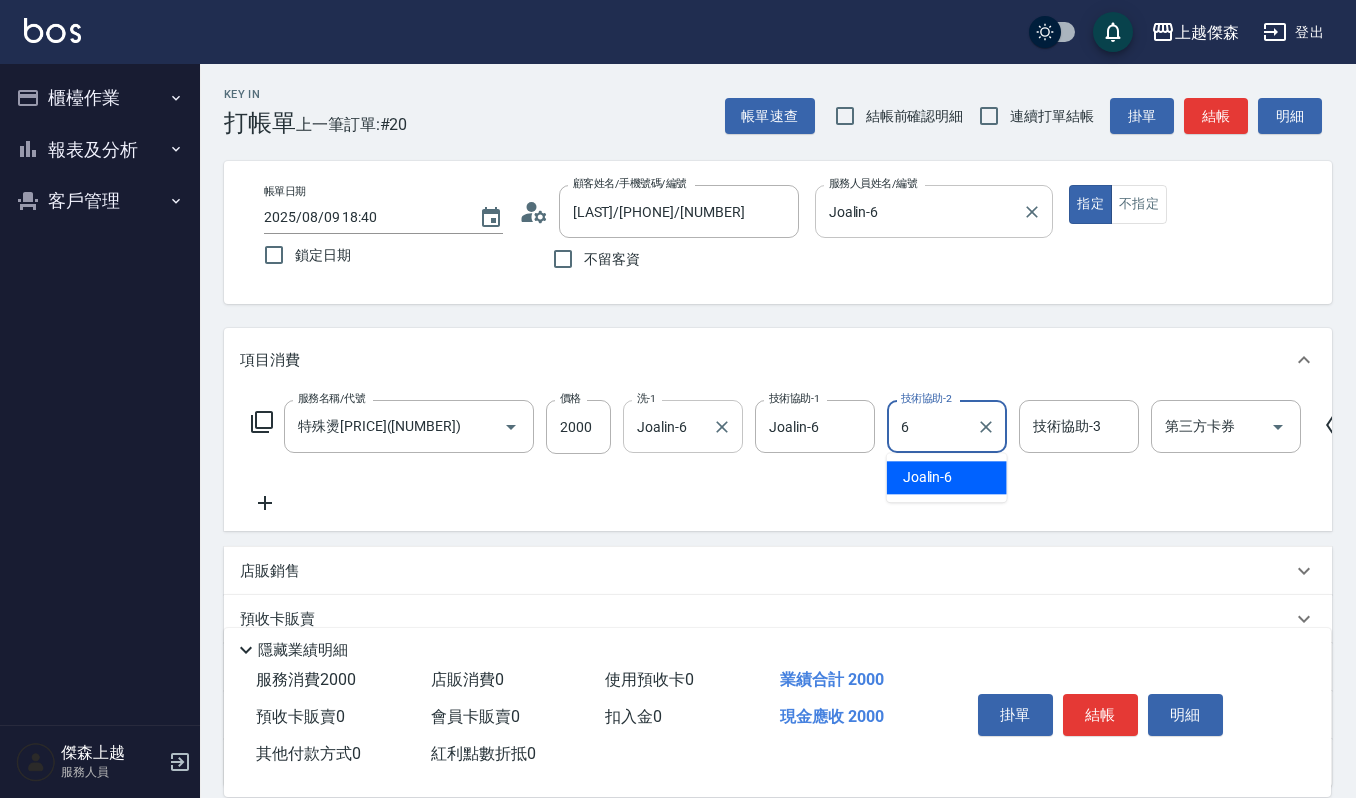 type on "Joalin-6" 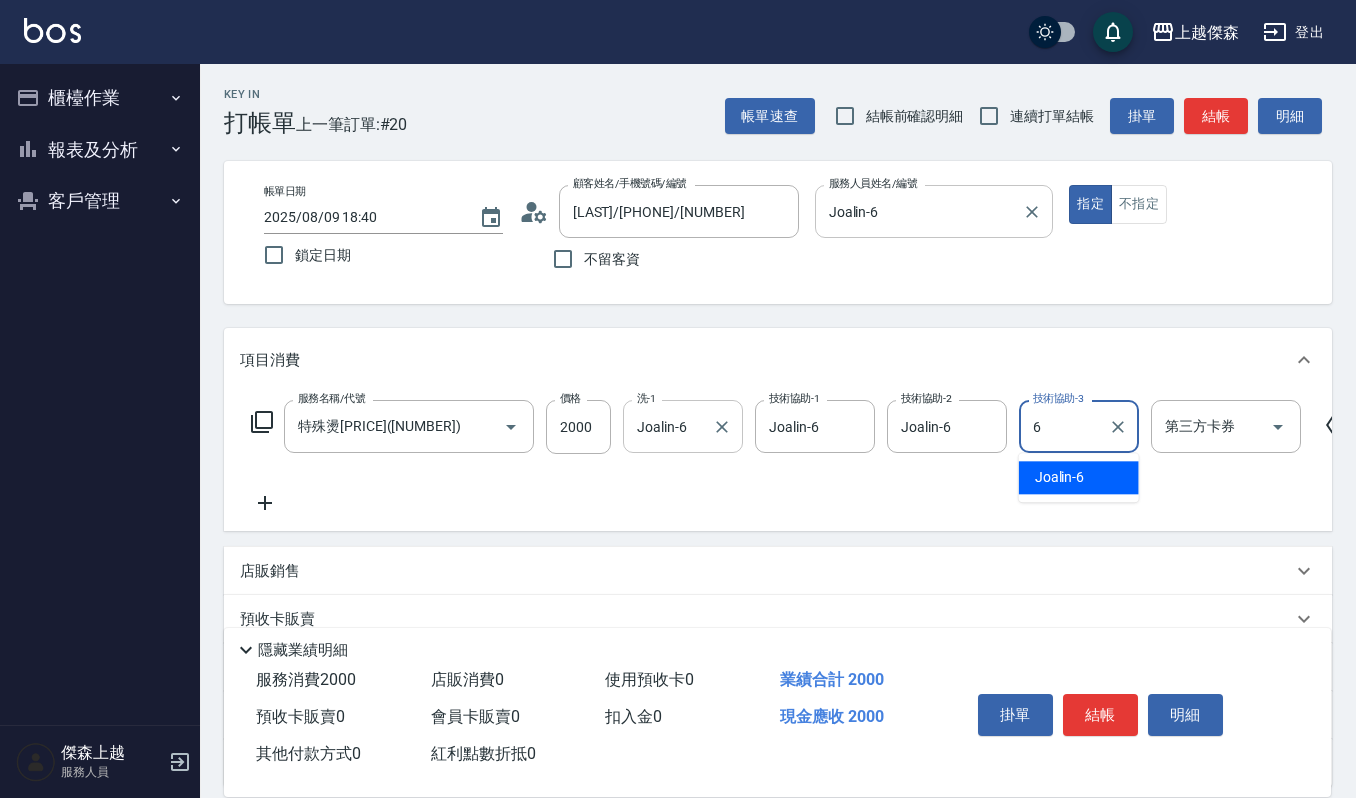 type on "Joalin-6" 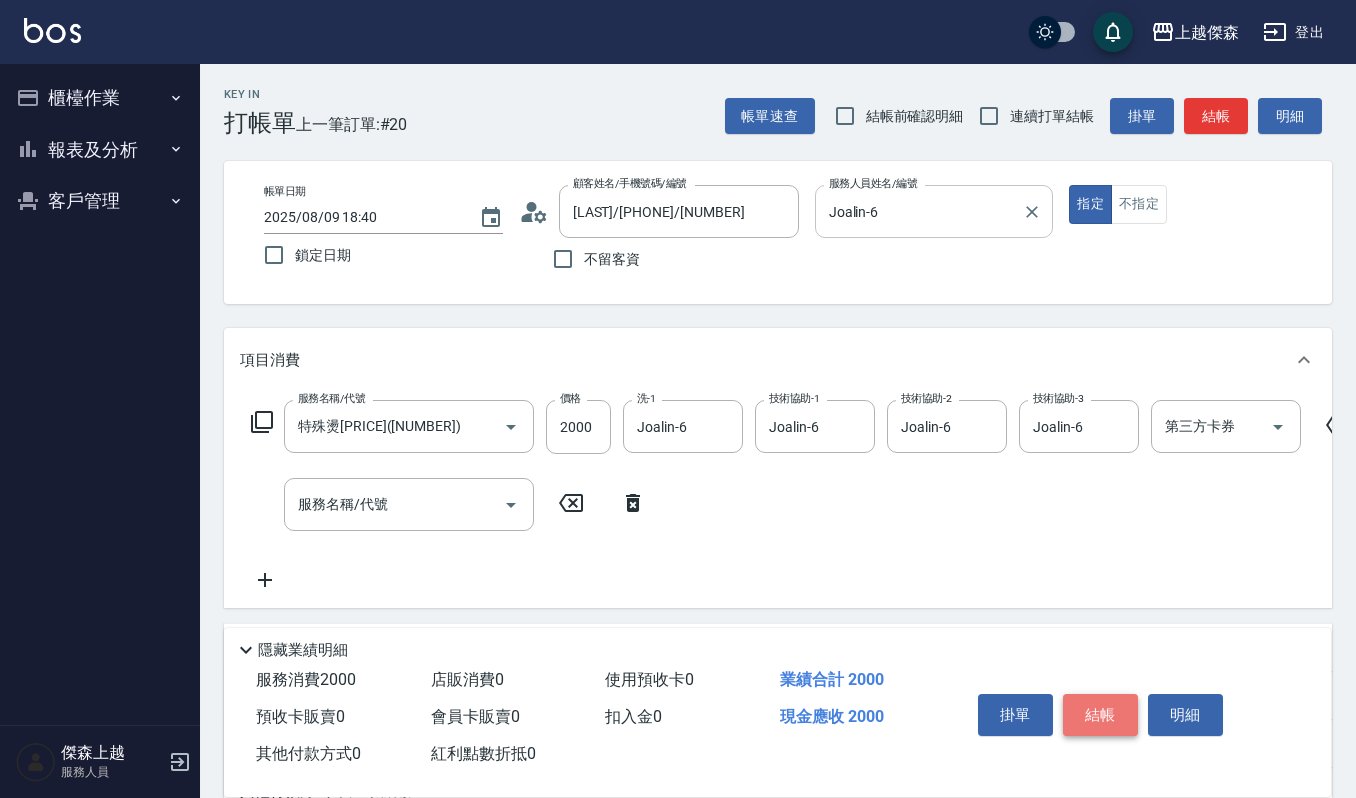 click on "結帳" at bounding box center [1100, 715] 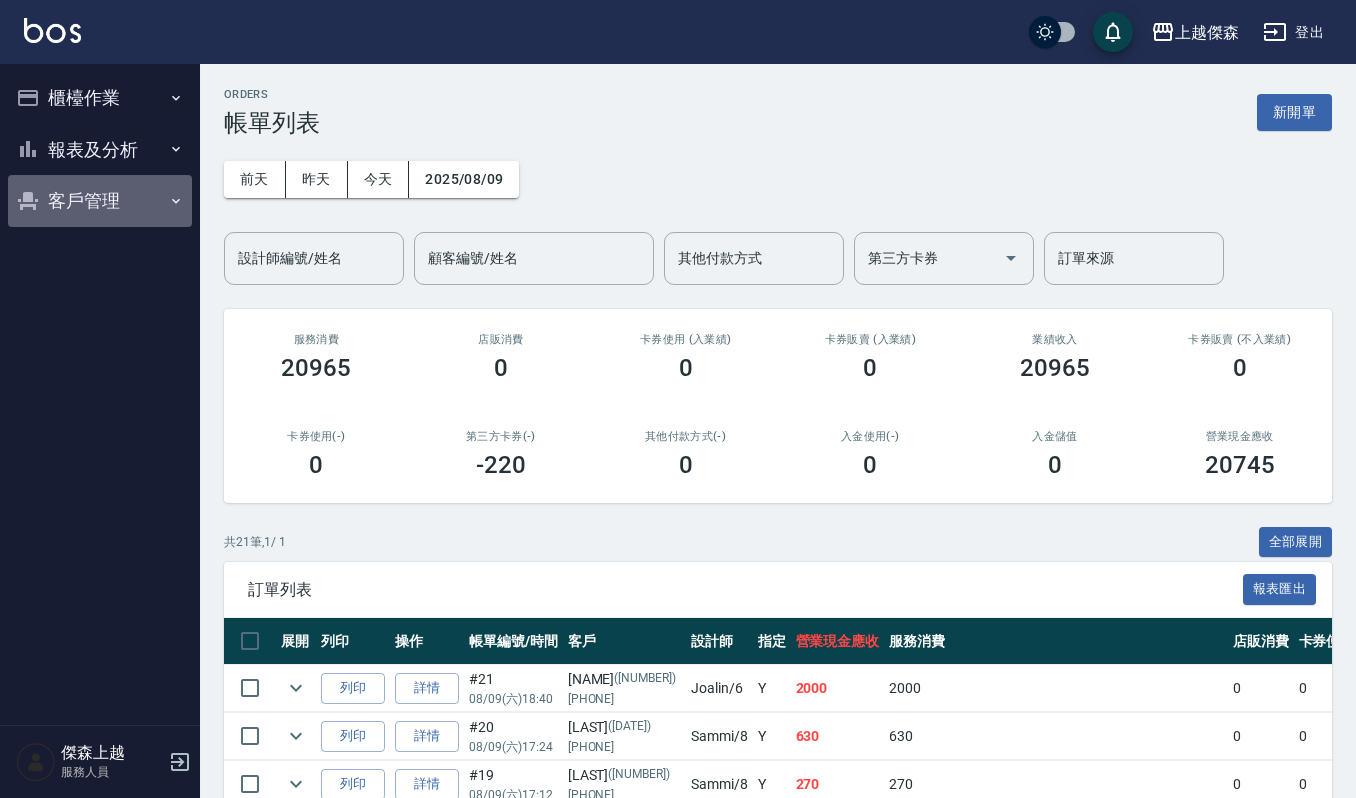 click on "客戶管理" at bounding box center (100, 201) 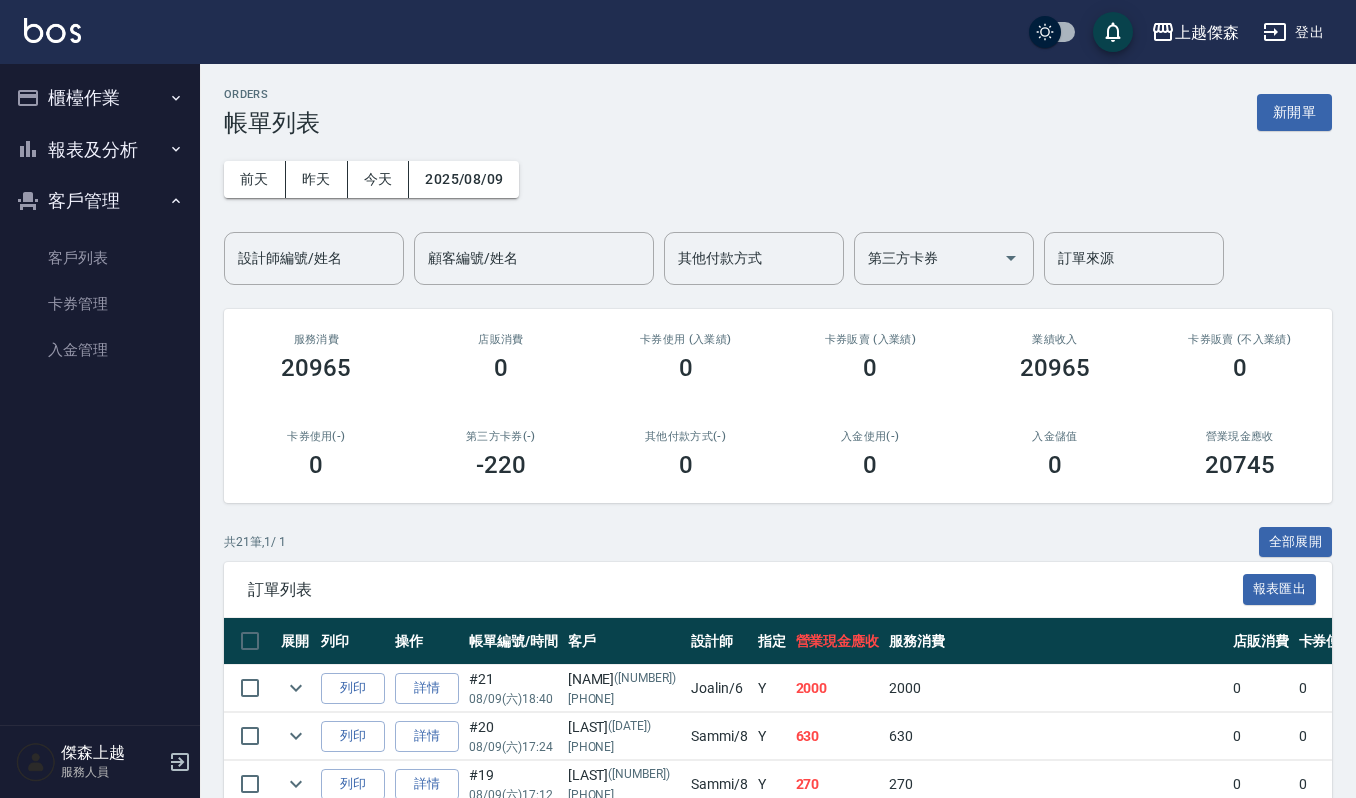 click on "報表及分析" at bounding box center (100, 150) 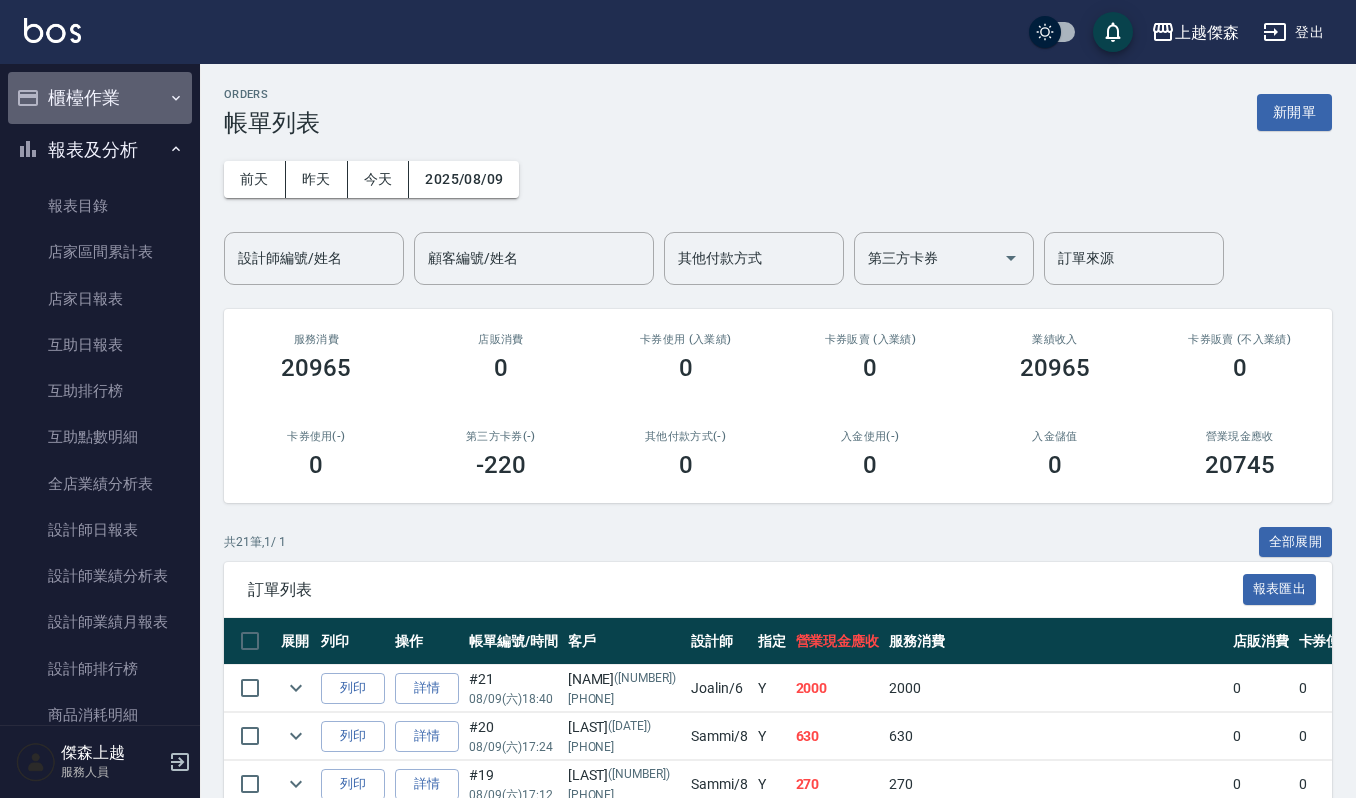 click on "櫃檯作業" at bounding box center [100, 98] 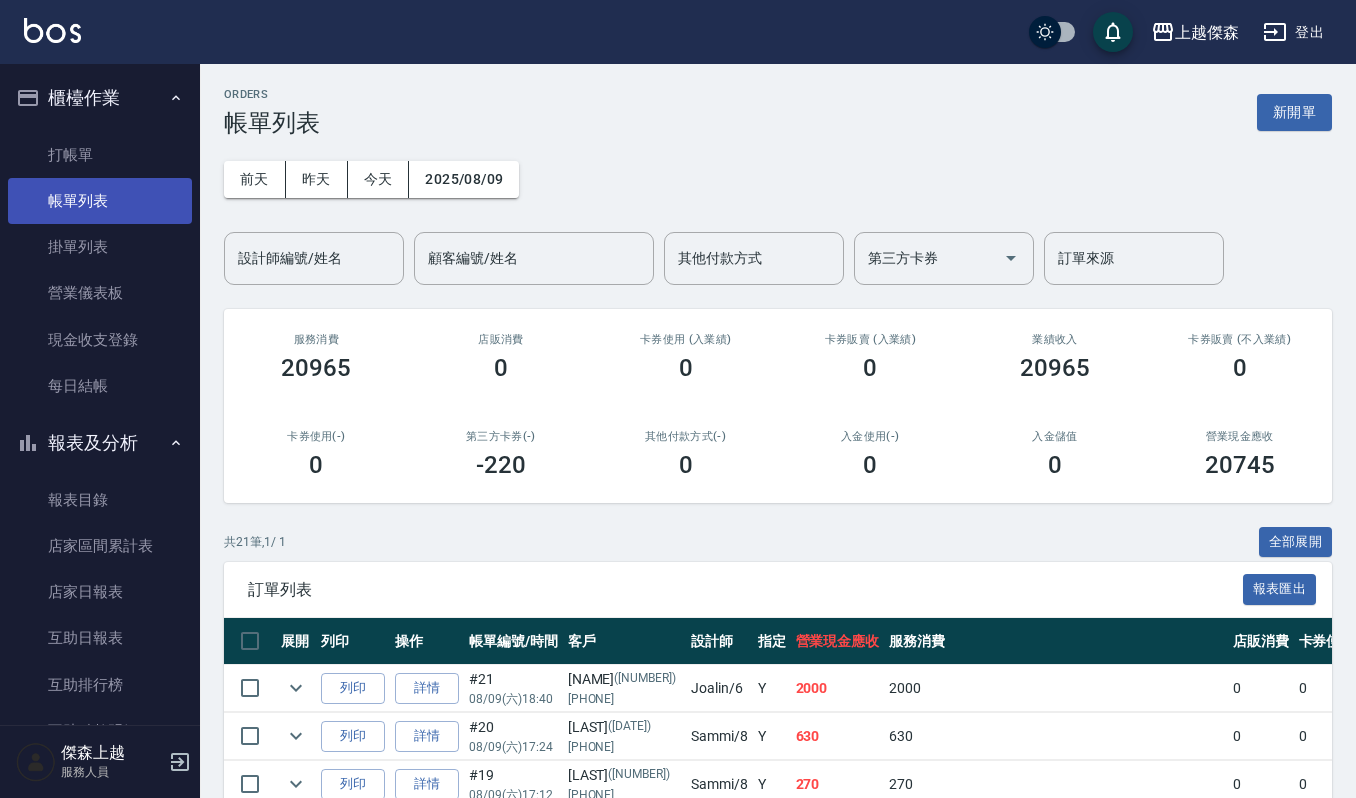 click on "帳單列表" at bounding box center (100, 201) 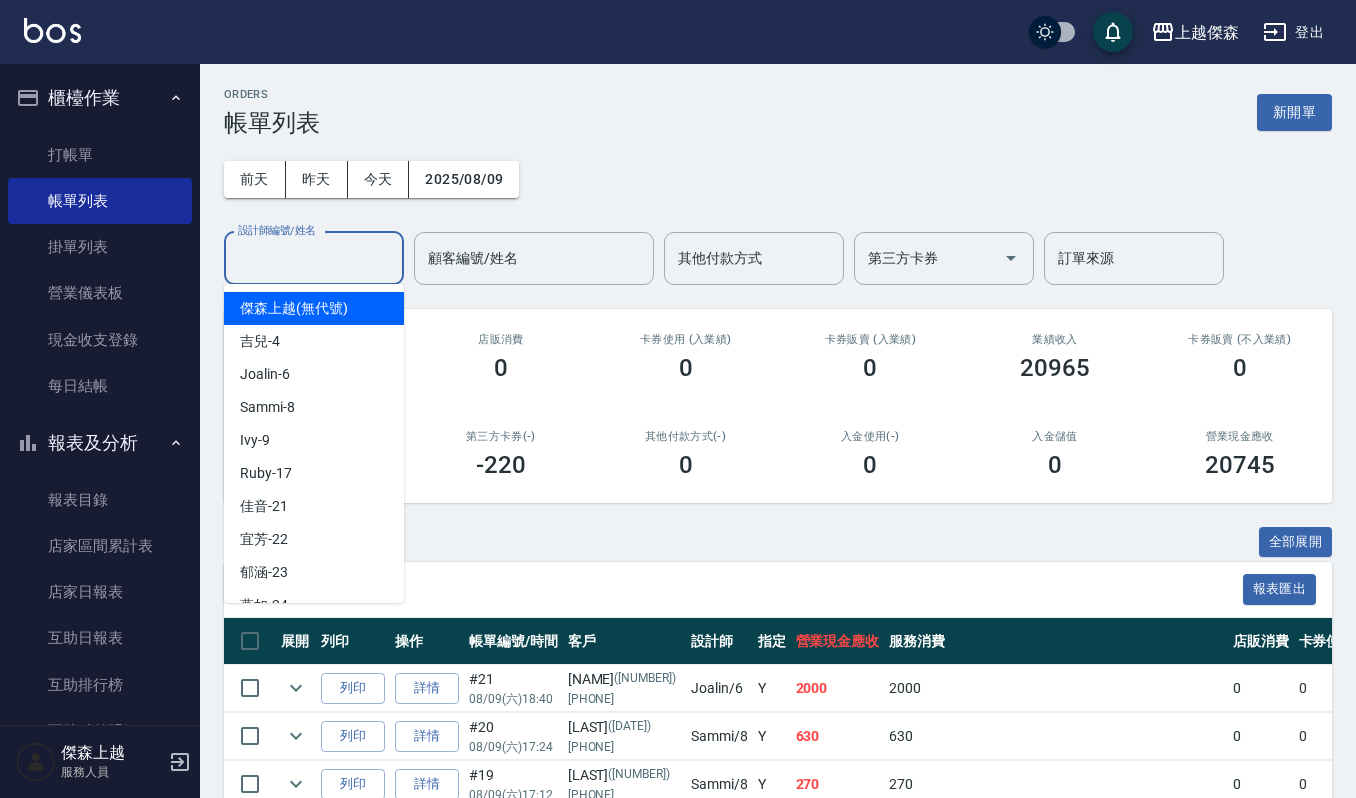click on "設計師編號/姓名" at bounding box center (314, 258) 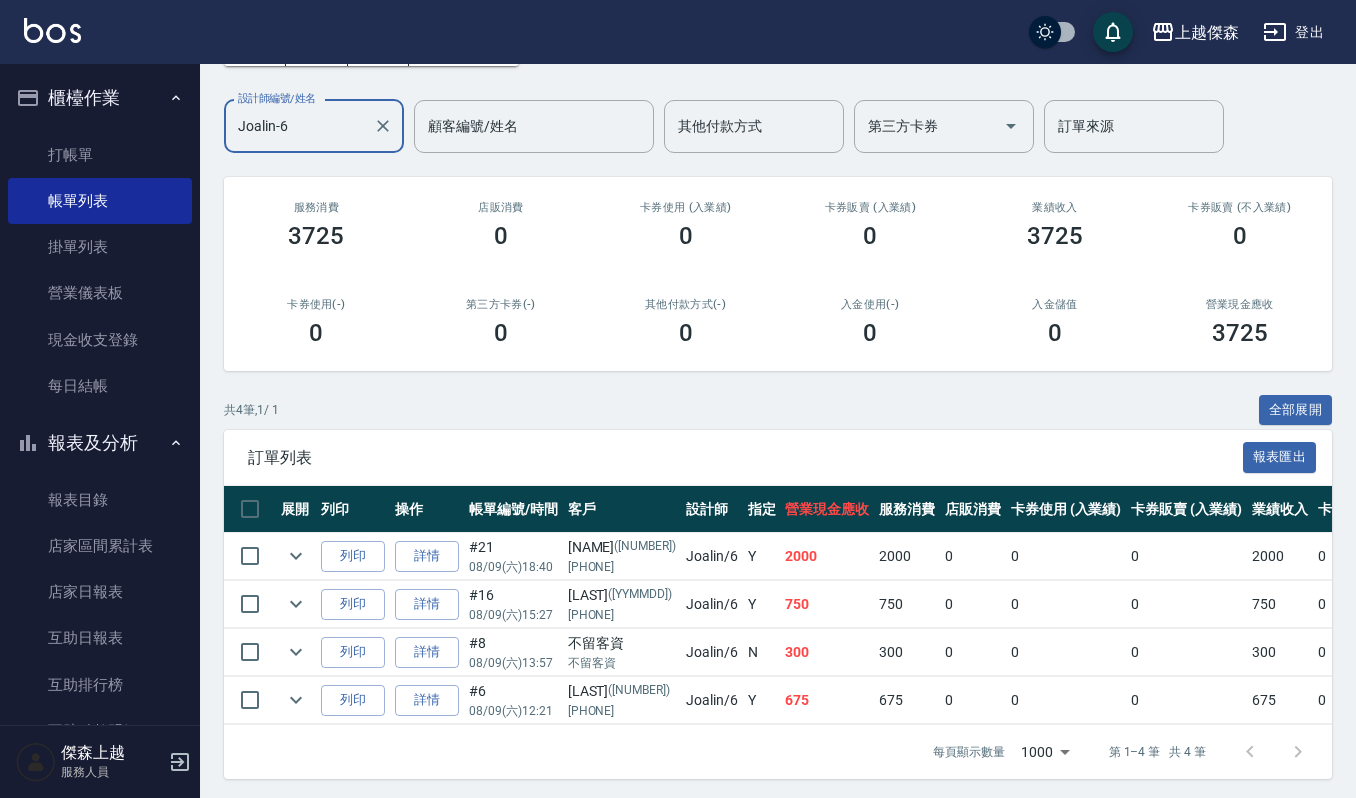 scroll, scrollTop: 160, scrollLeft: 0, axis: vertical 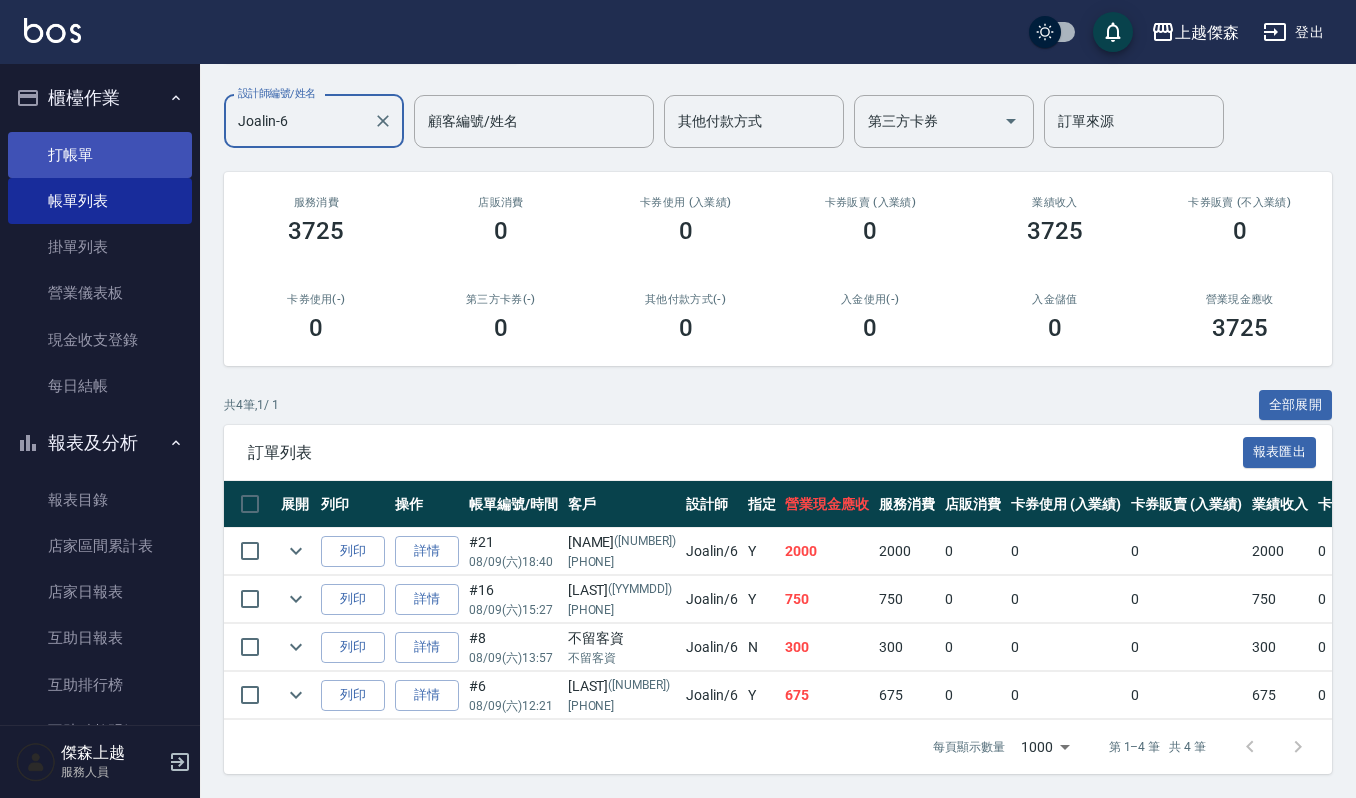 type on "Joalin-6" 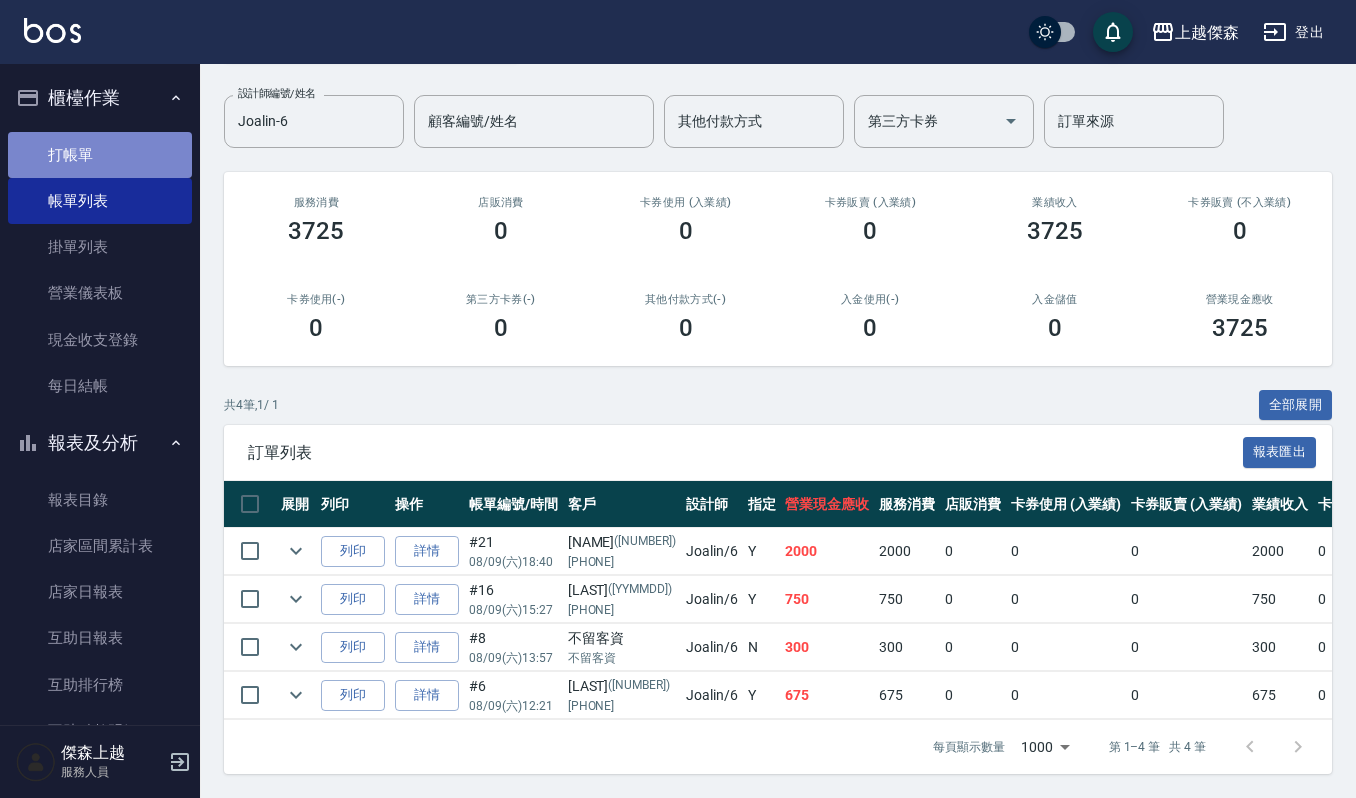 click on "打帳單" at bounding box center (100, 155) 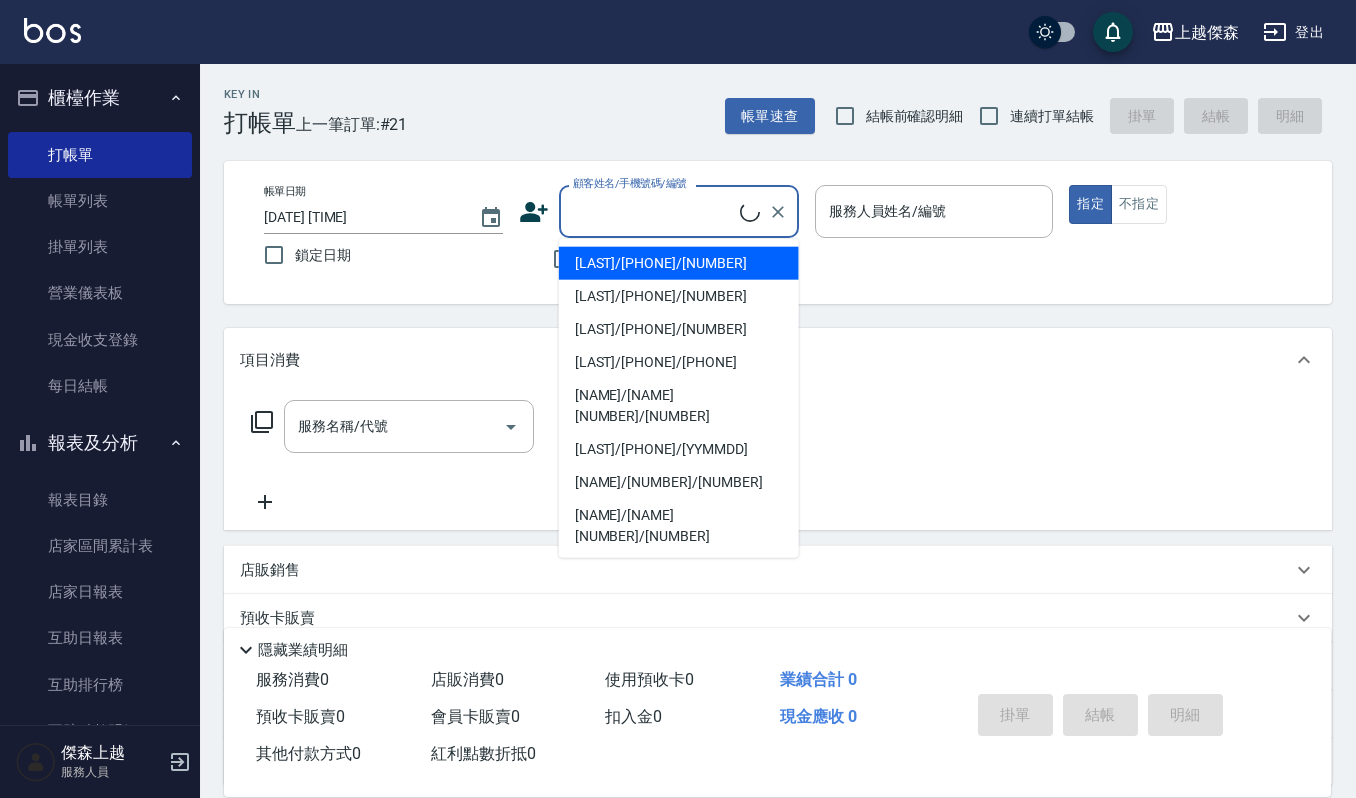 click on "顧客姓名/手機號碼/編號" at bounding box center [654, 211] 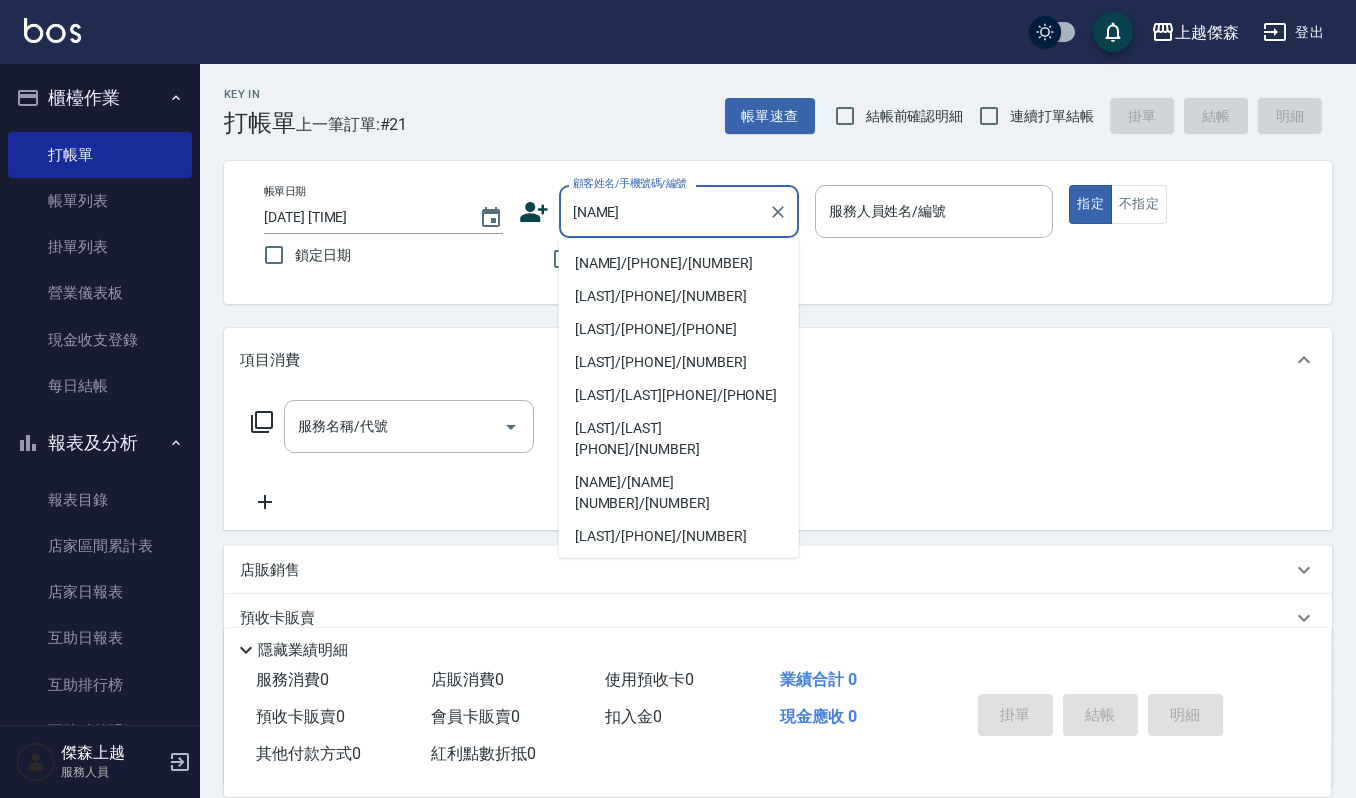 click on "林麗華/0921051938/32588" at bounding box center (679, 263) 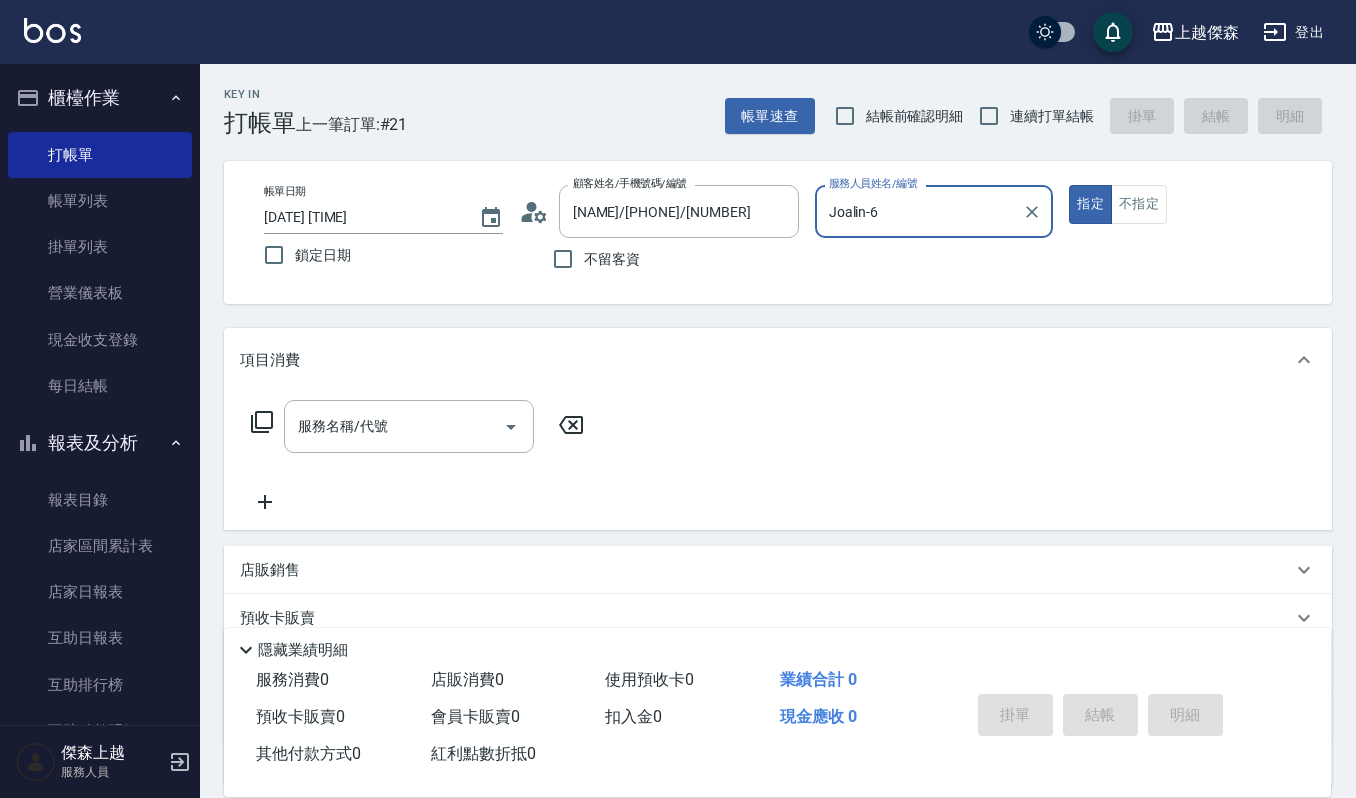 type on "Joalin-6" 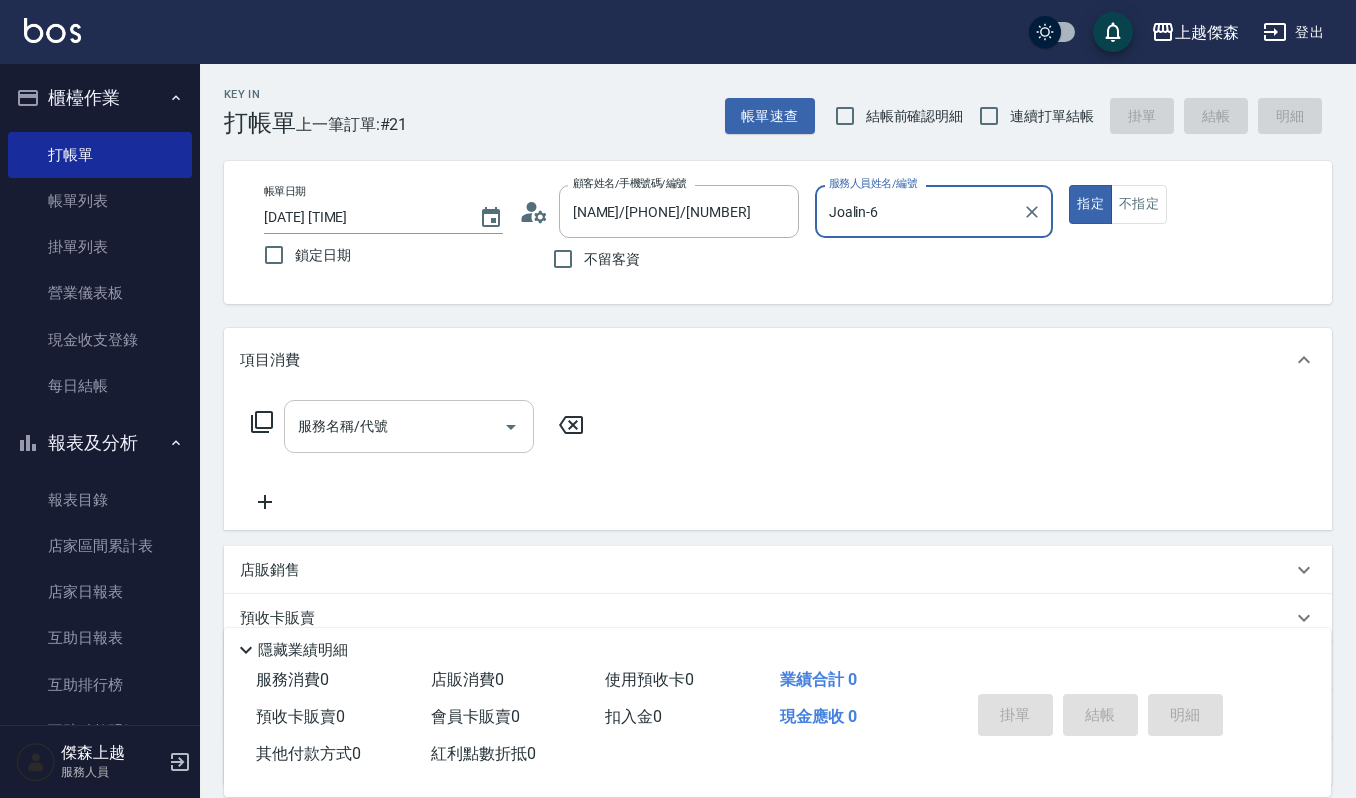 click on "服務名稱/代號" at bounding box center [394, 426] 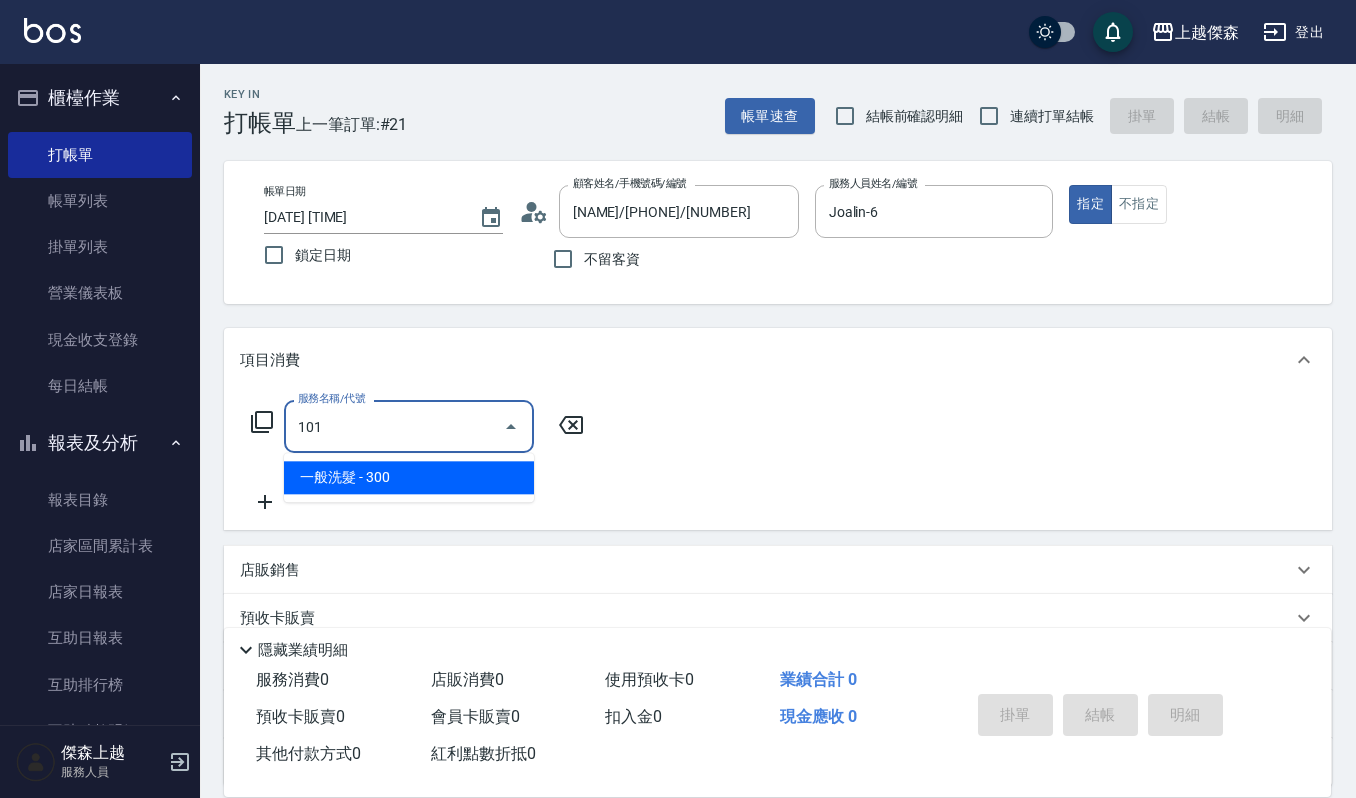 type on "一般洗髮(101)" 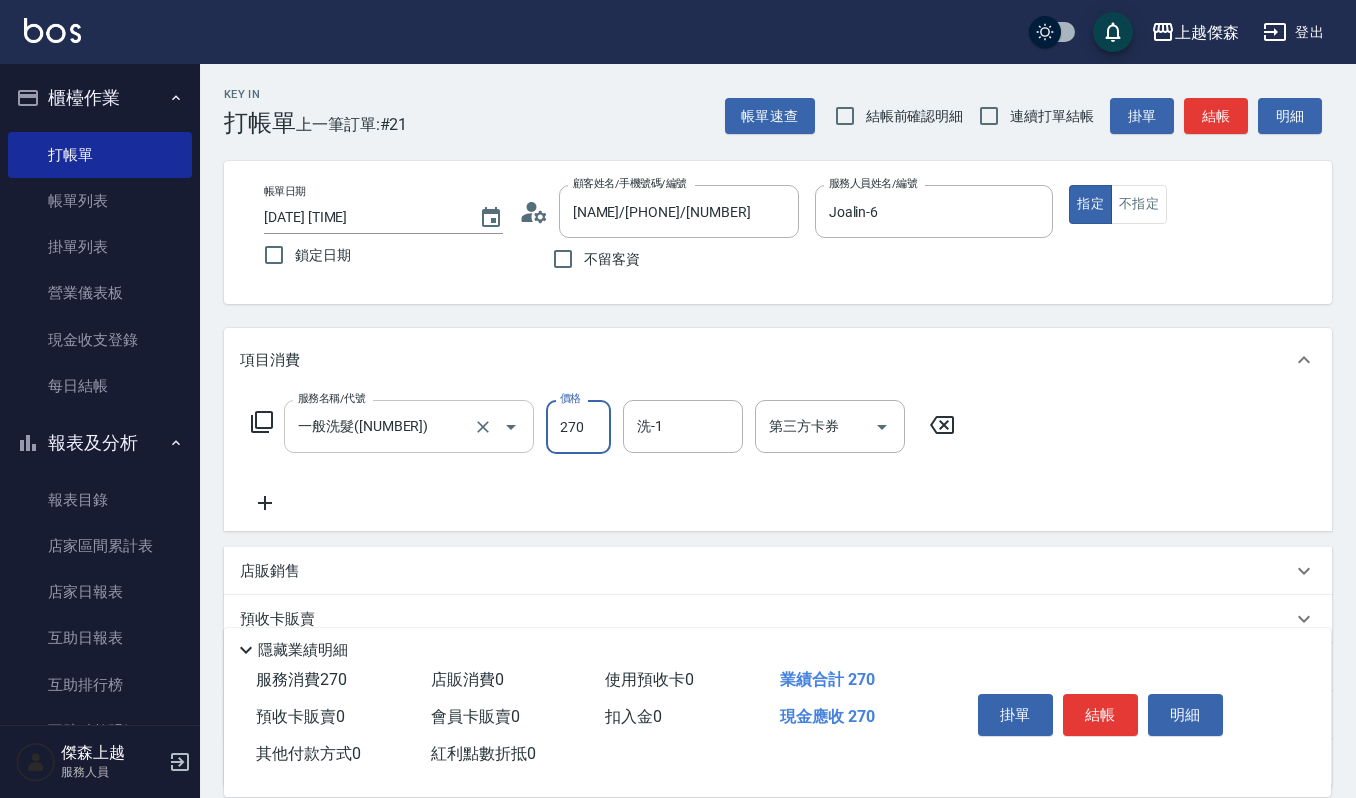 type on "270" 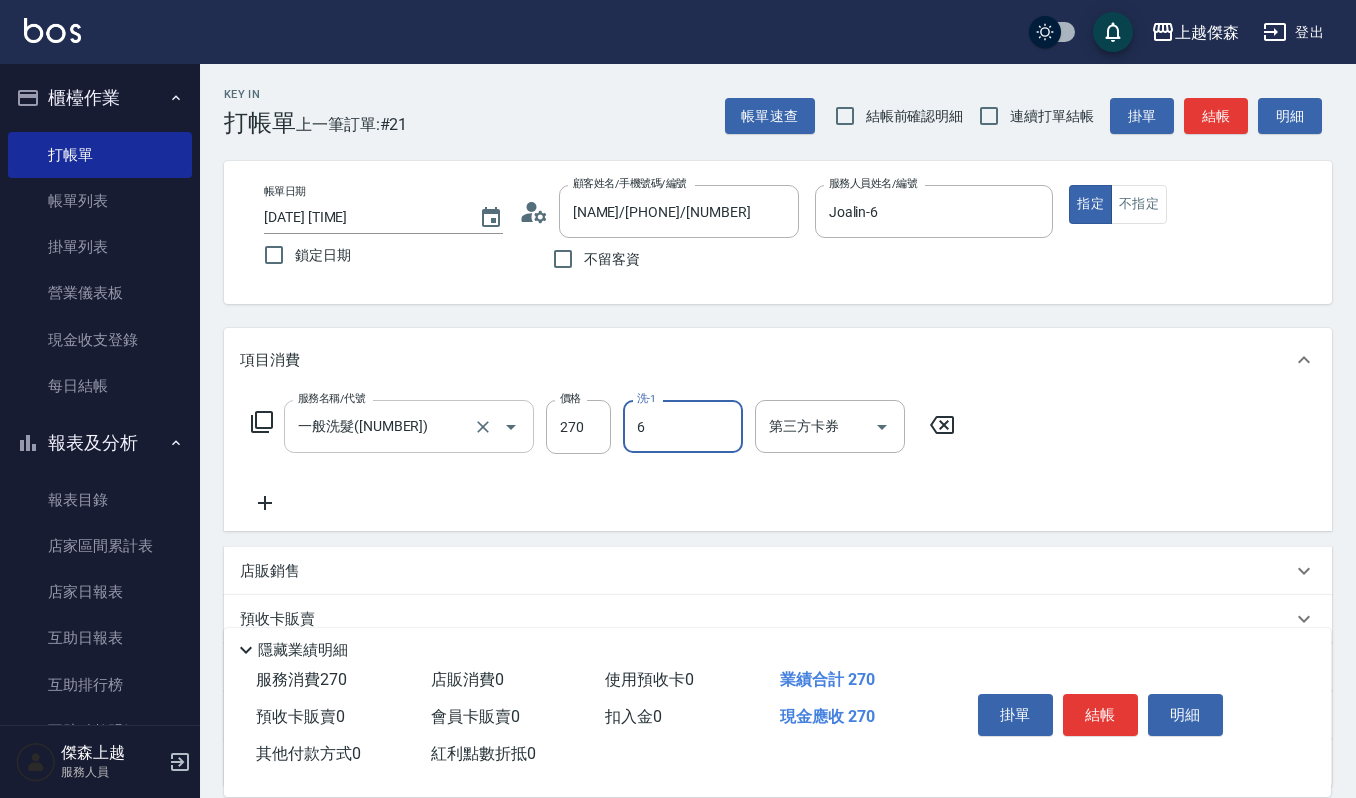 type on "Joalin-6" 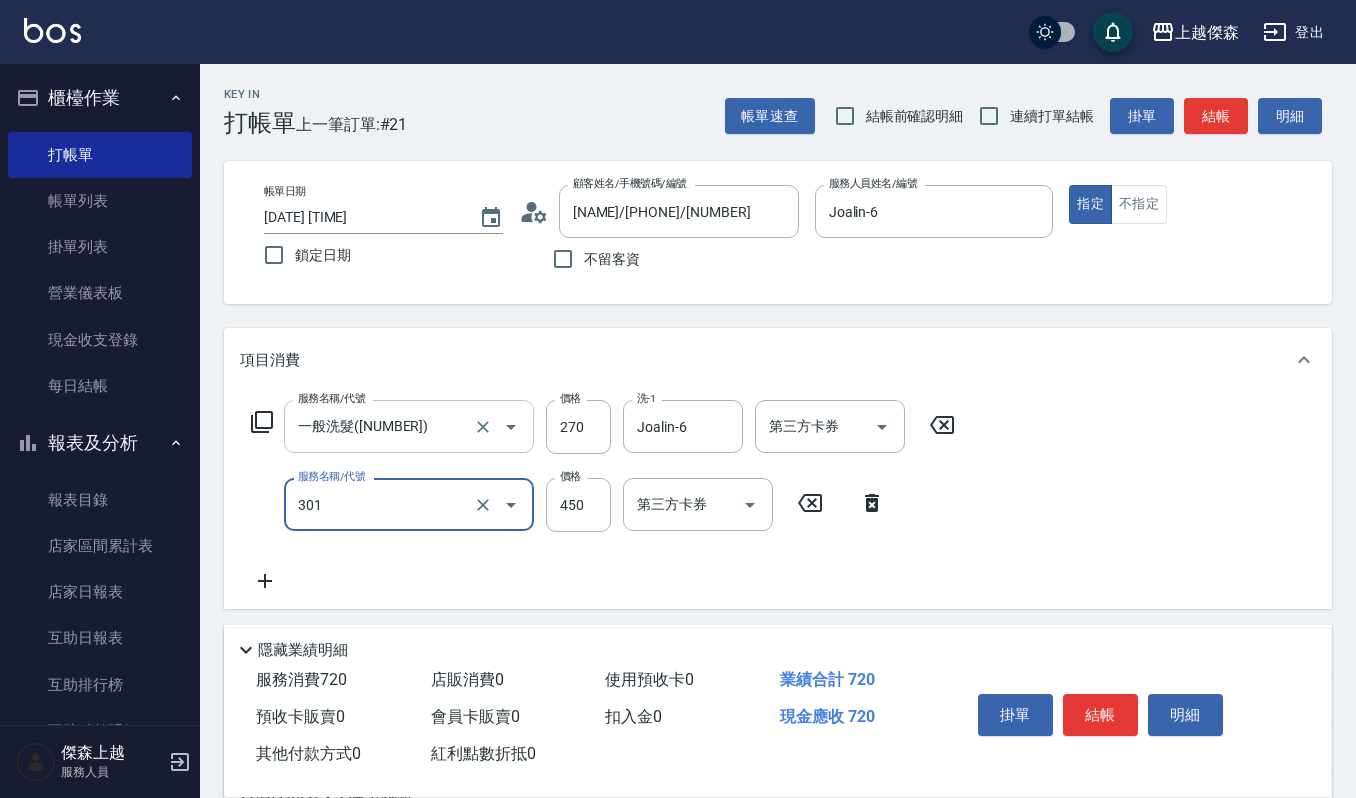 type on "創意剪髮(301)" 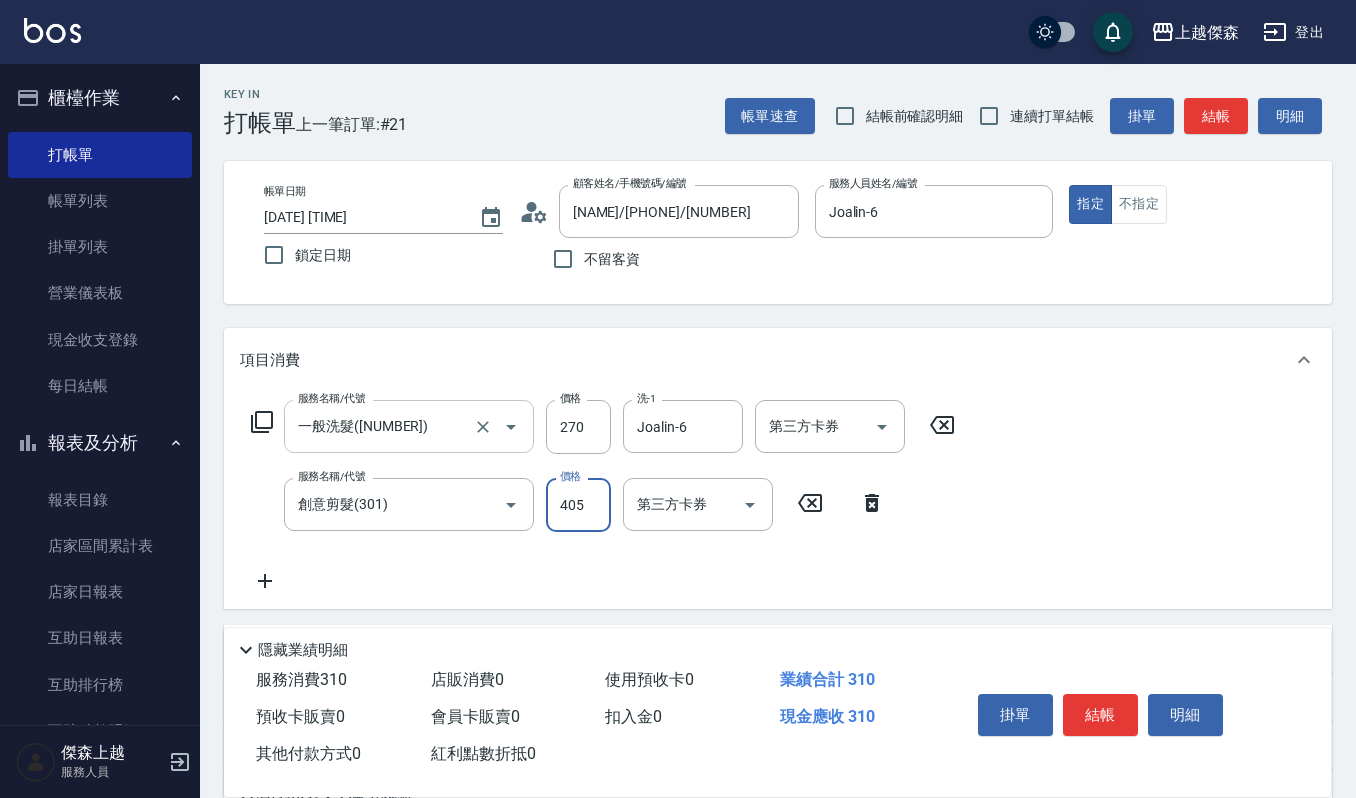 type on "405" 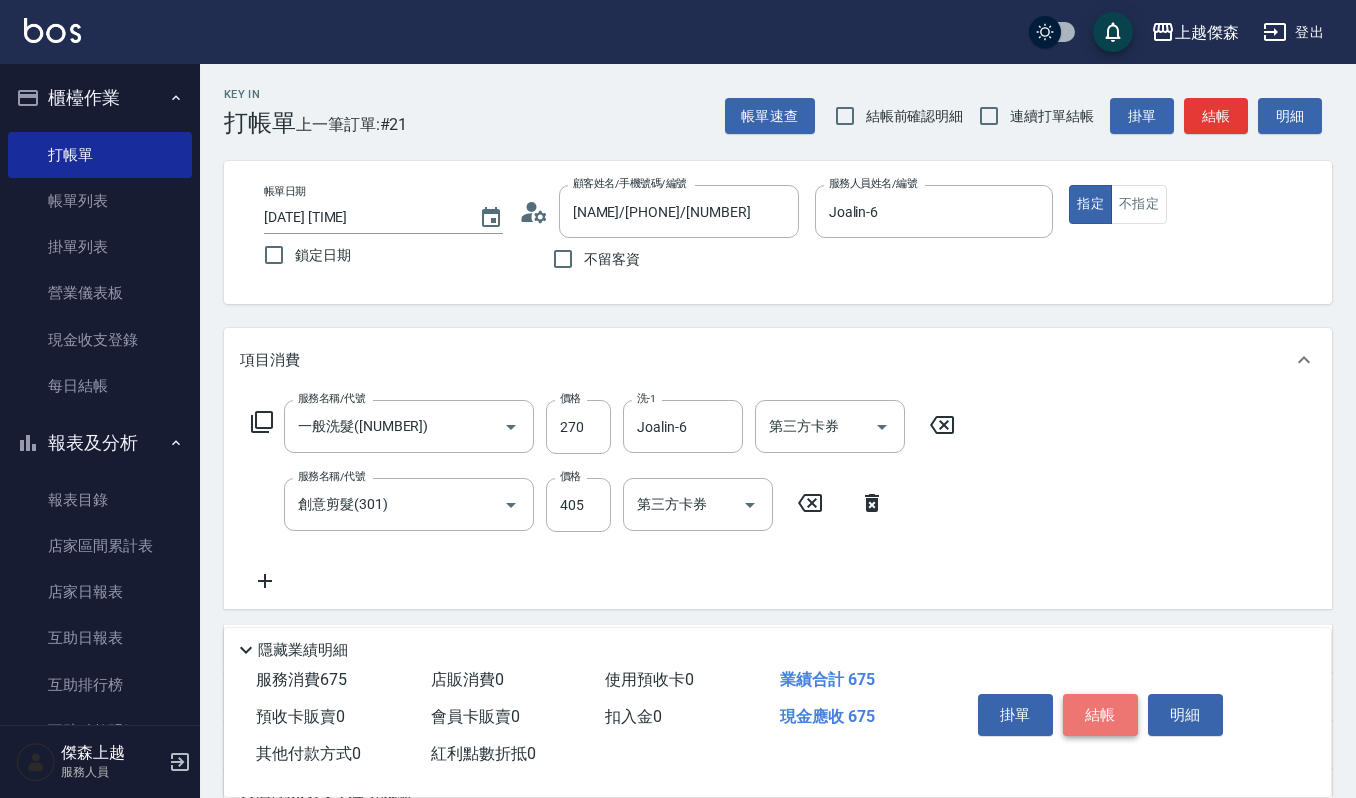 click on "結帳" at bounding box center (1100, 715) 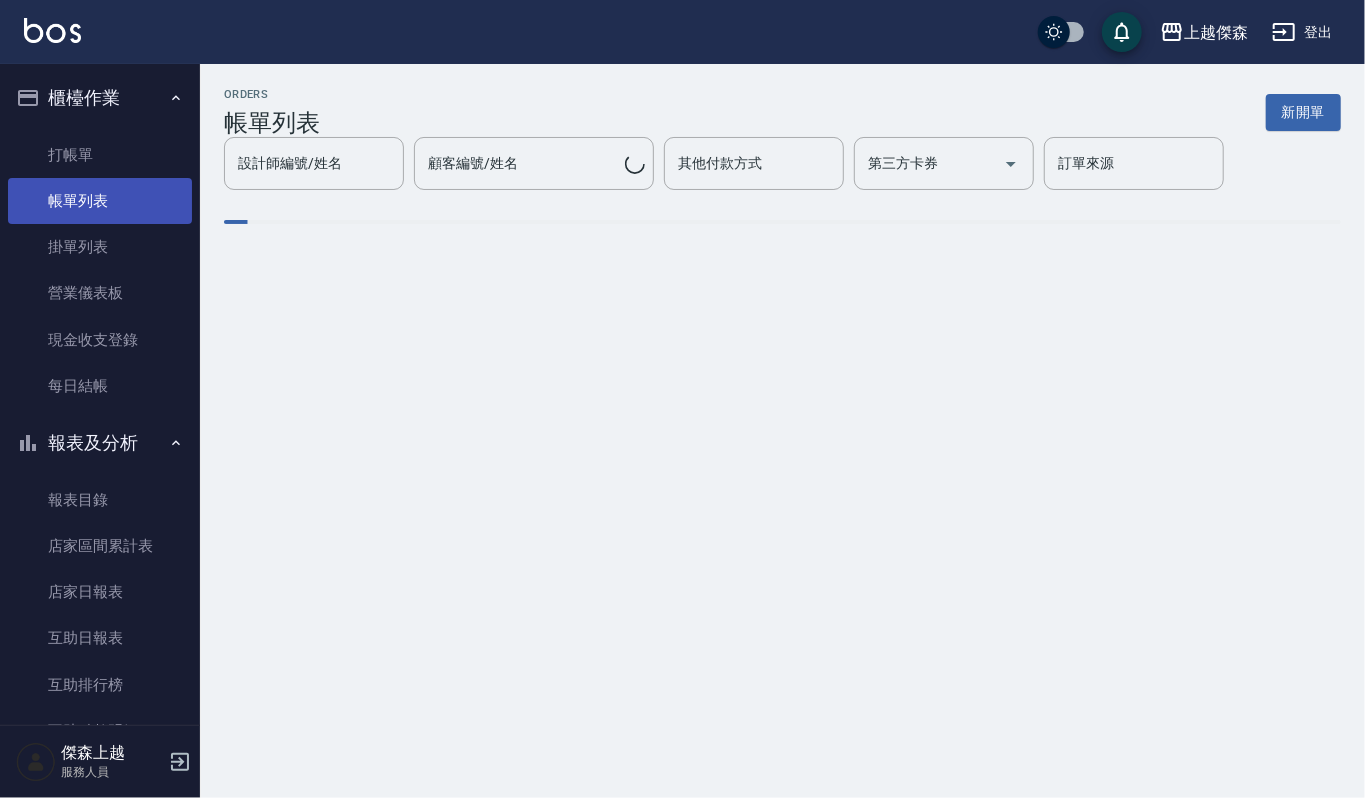 click on "帳單列表" at bounding box center [100, 201] 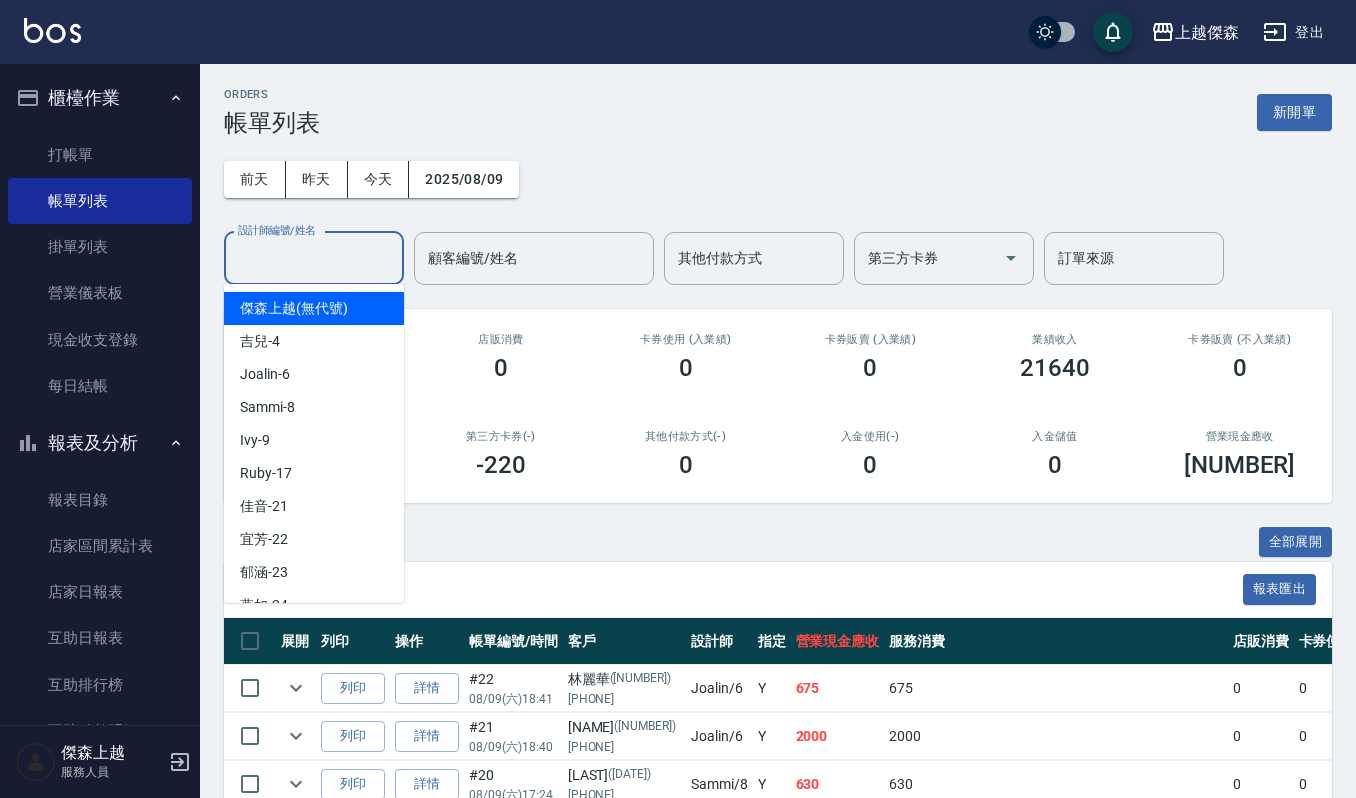 click on "設計師編號/姓名" at bounding box center [314, 258] 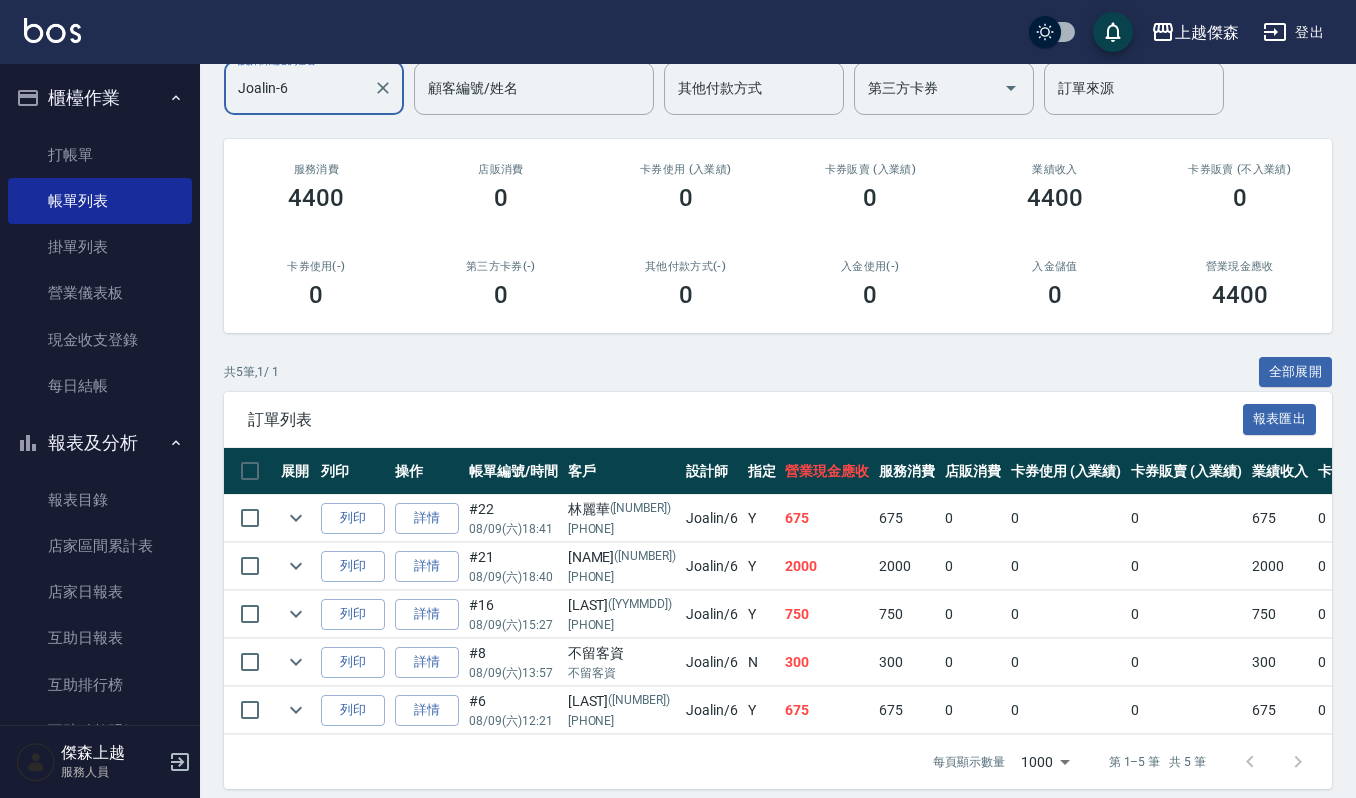scroll, scrollTop: 208, scrollLeft: 0, axis: vertical 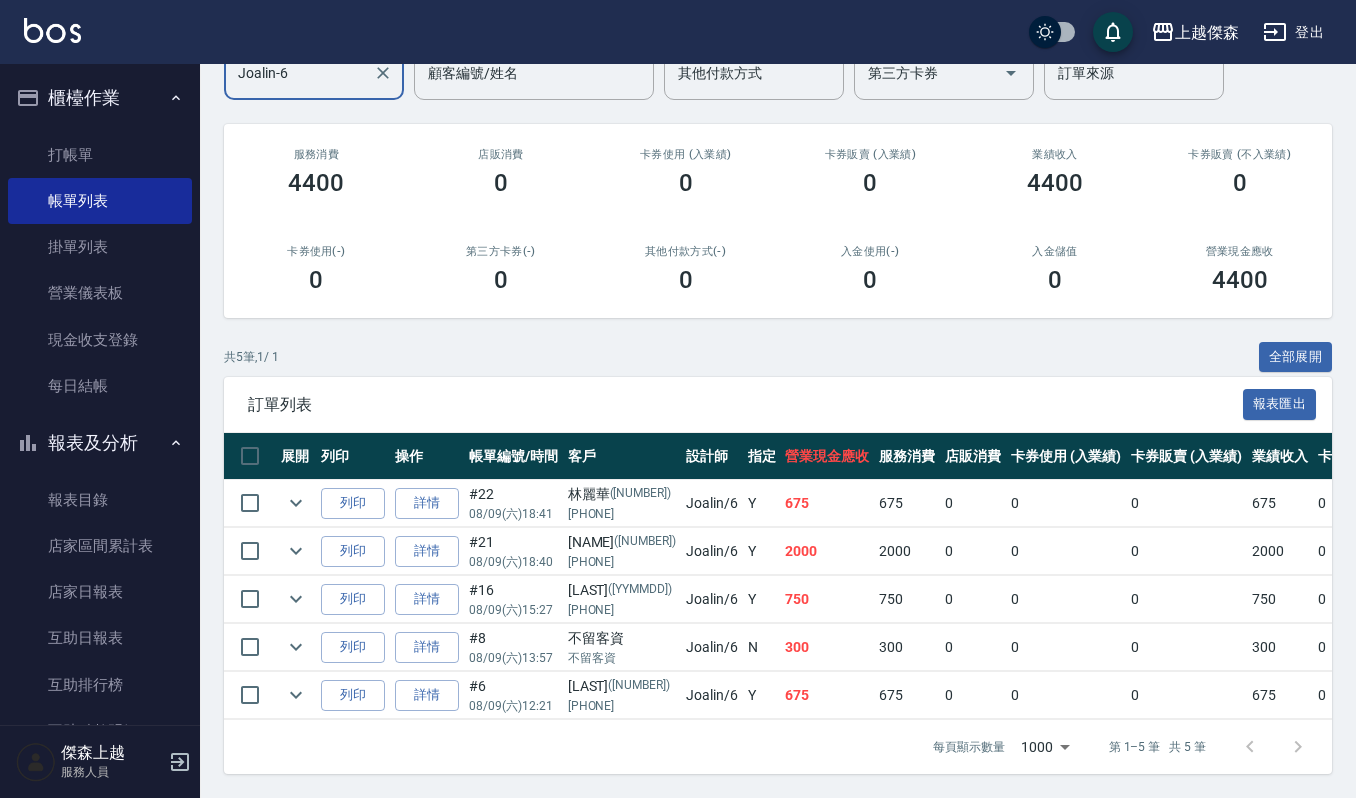 type on "Joalin-6" 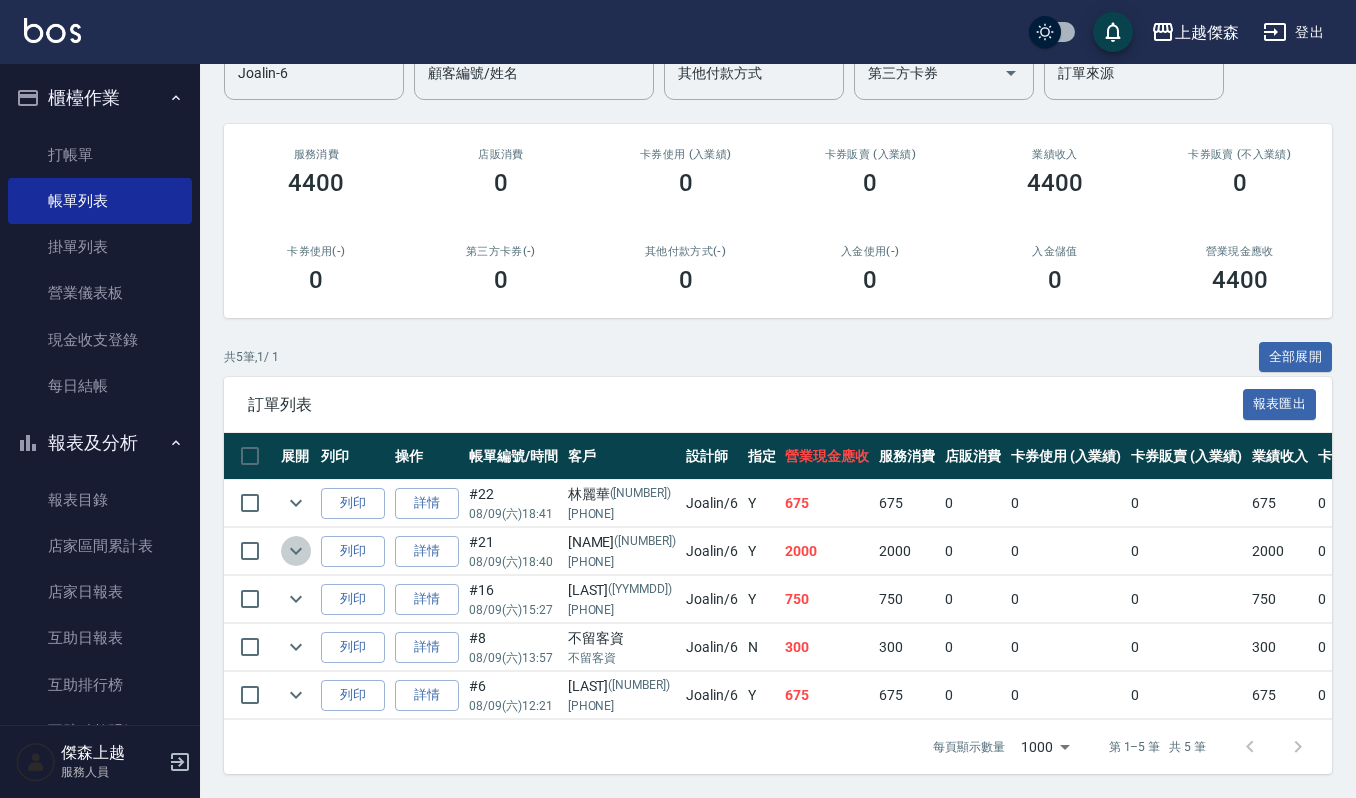 click 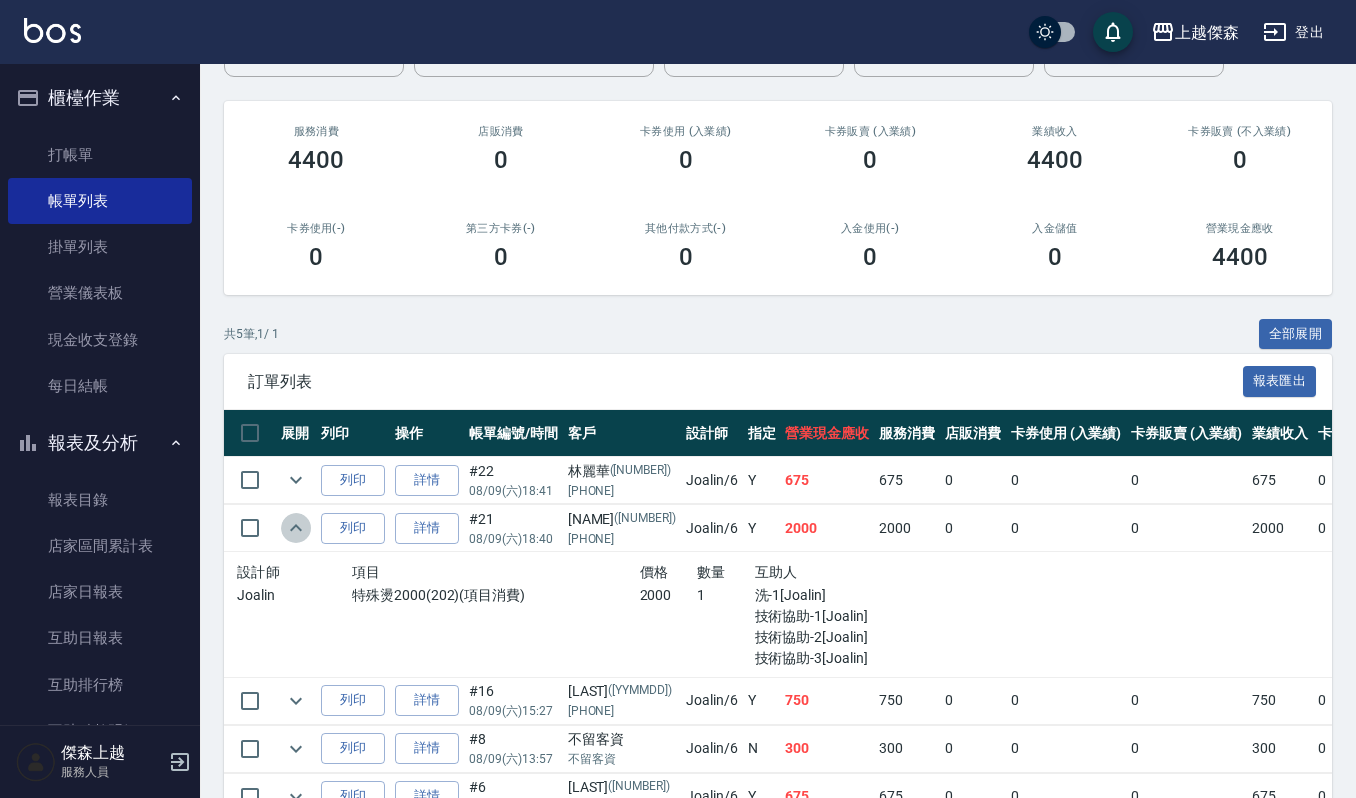 click 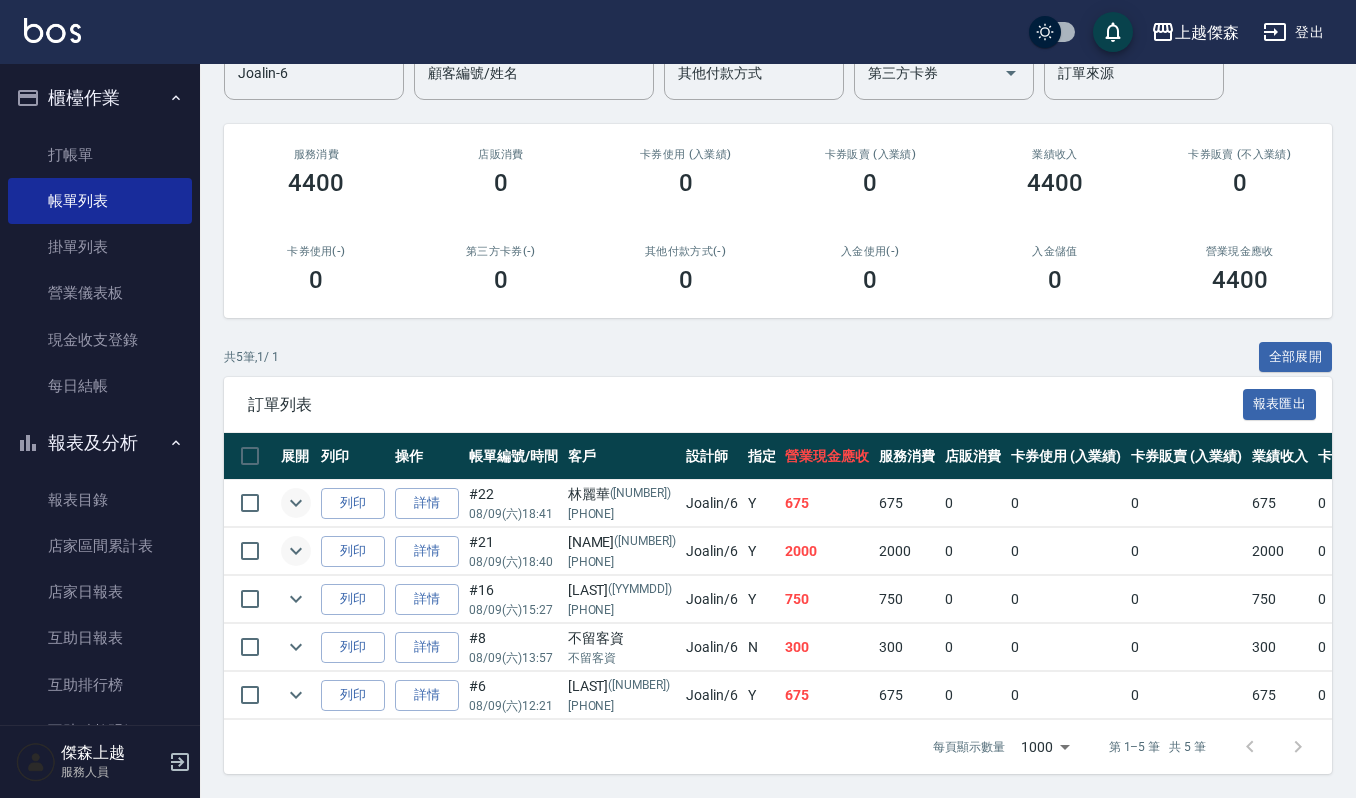 click 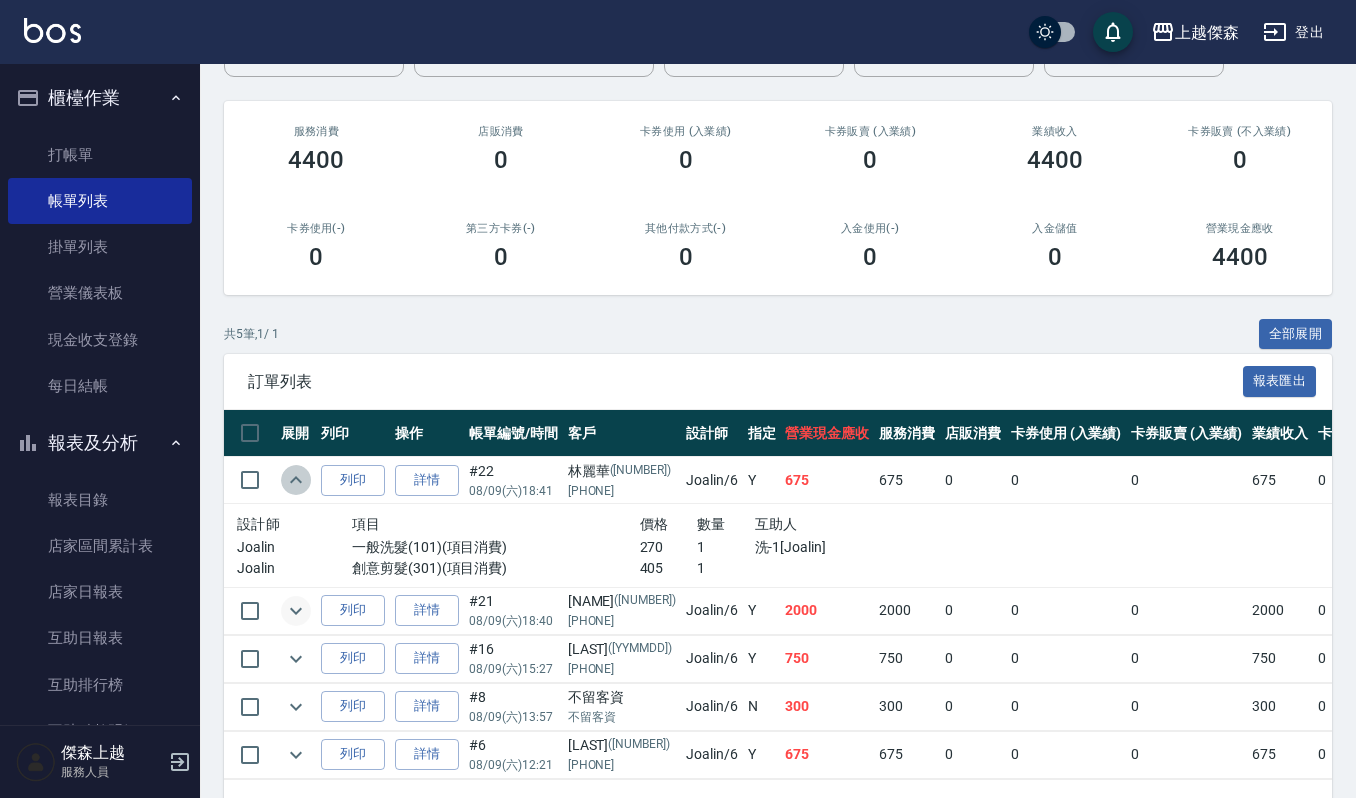 click 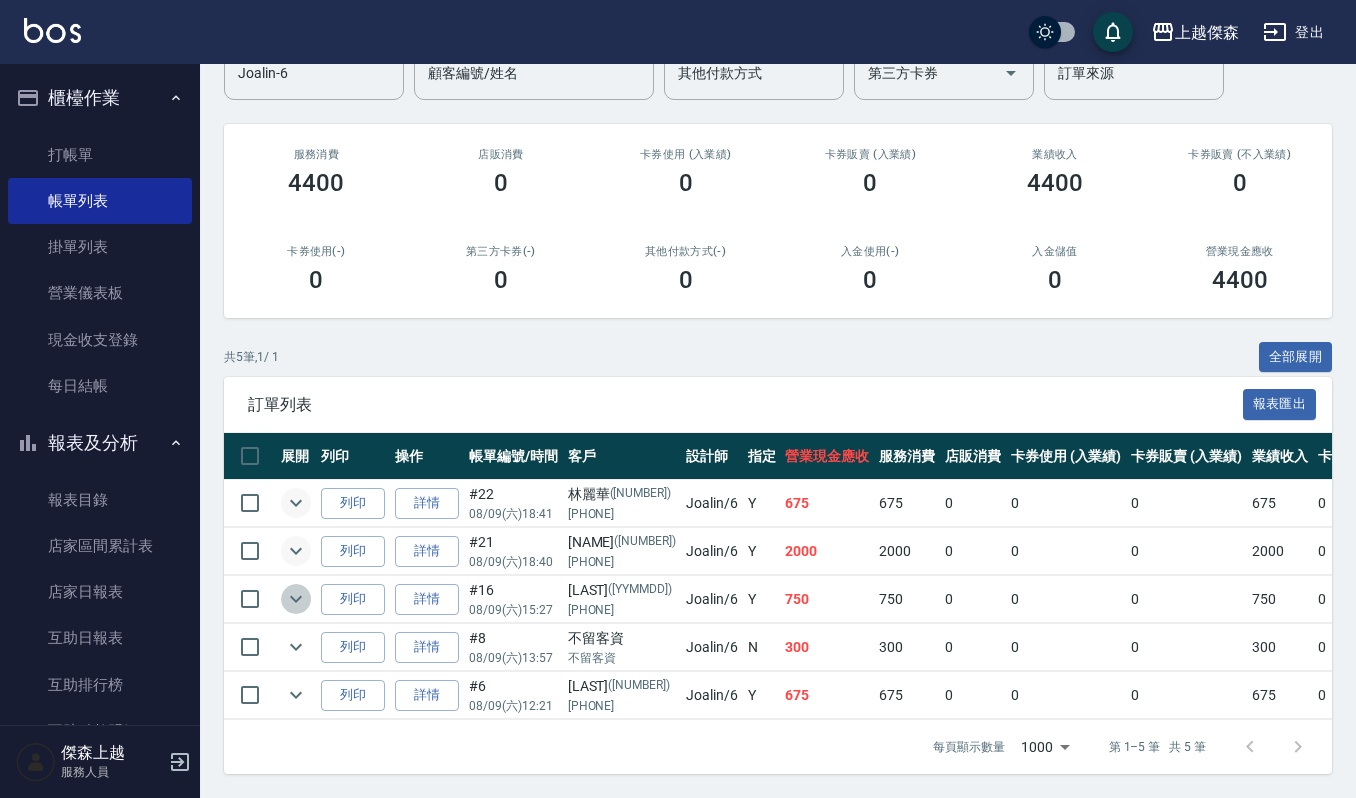 click 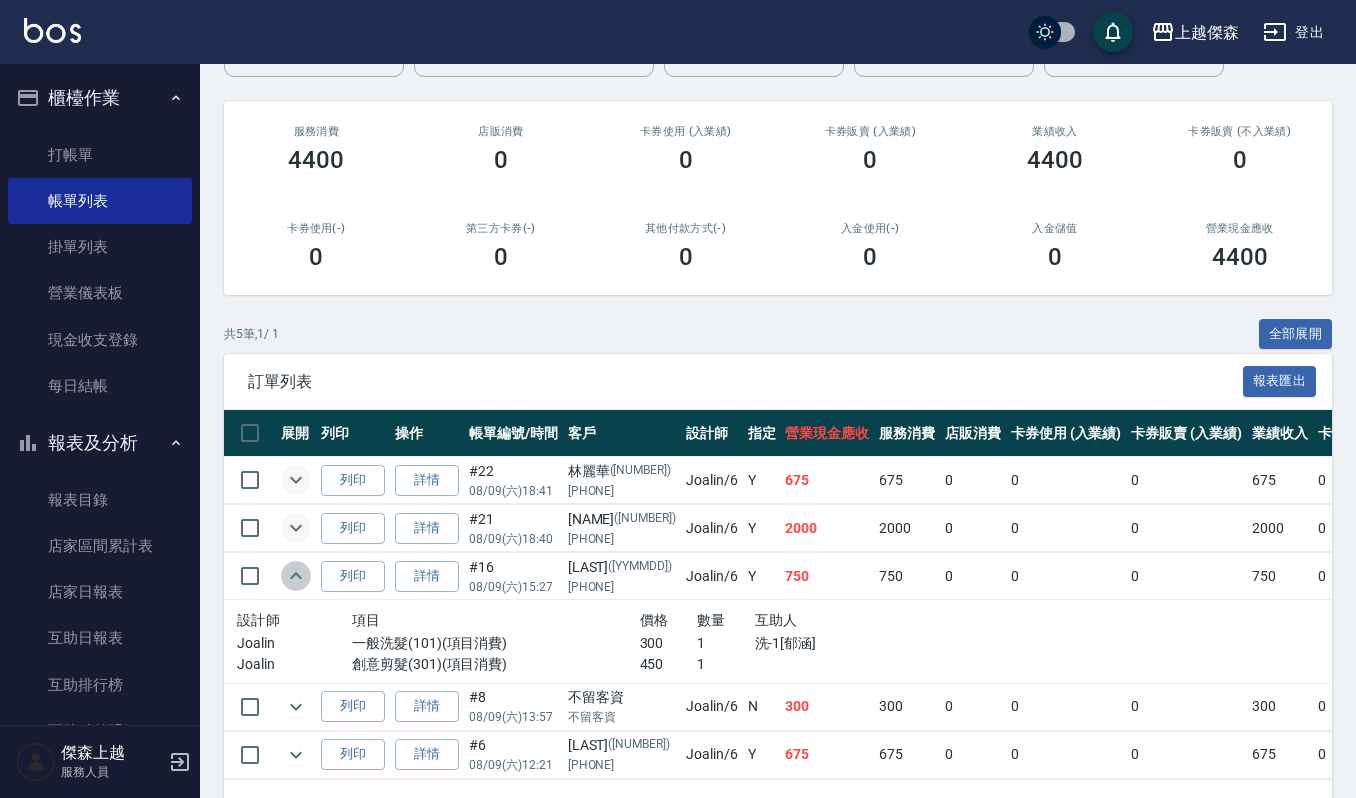 click 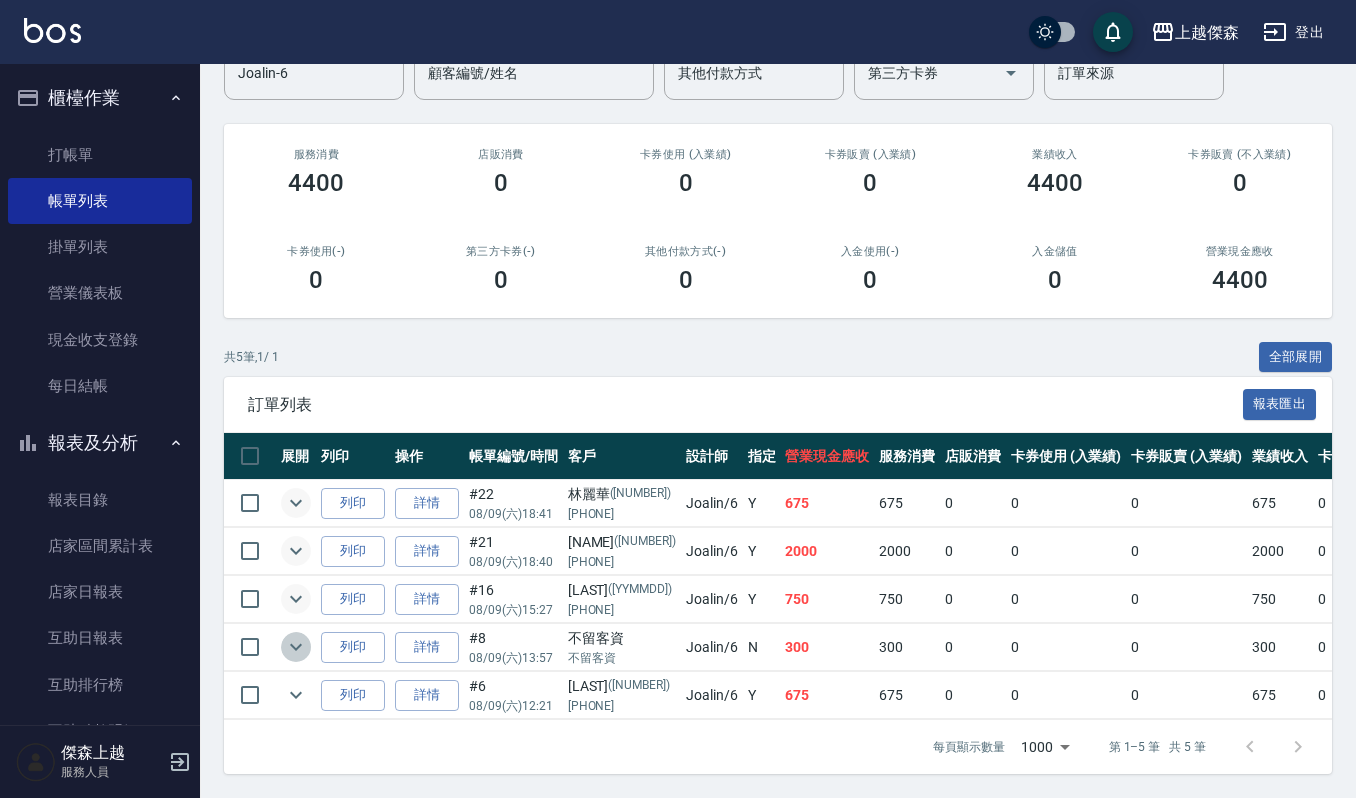 click 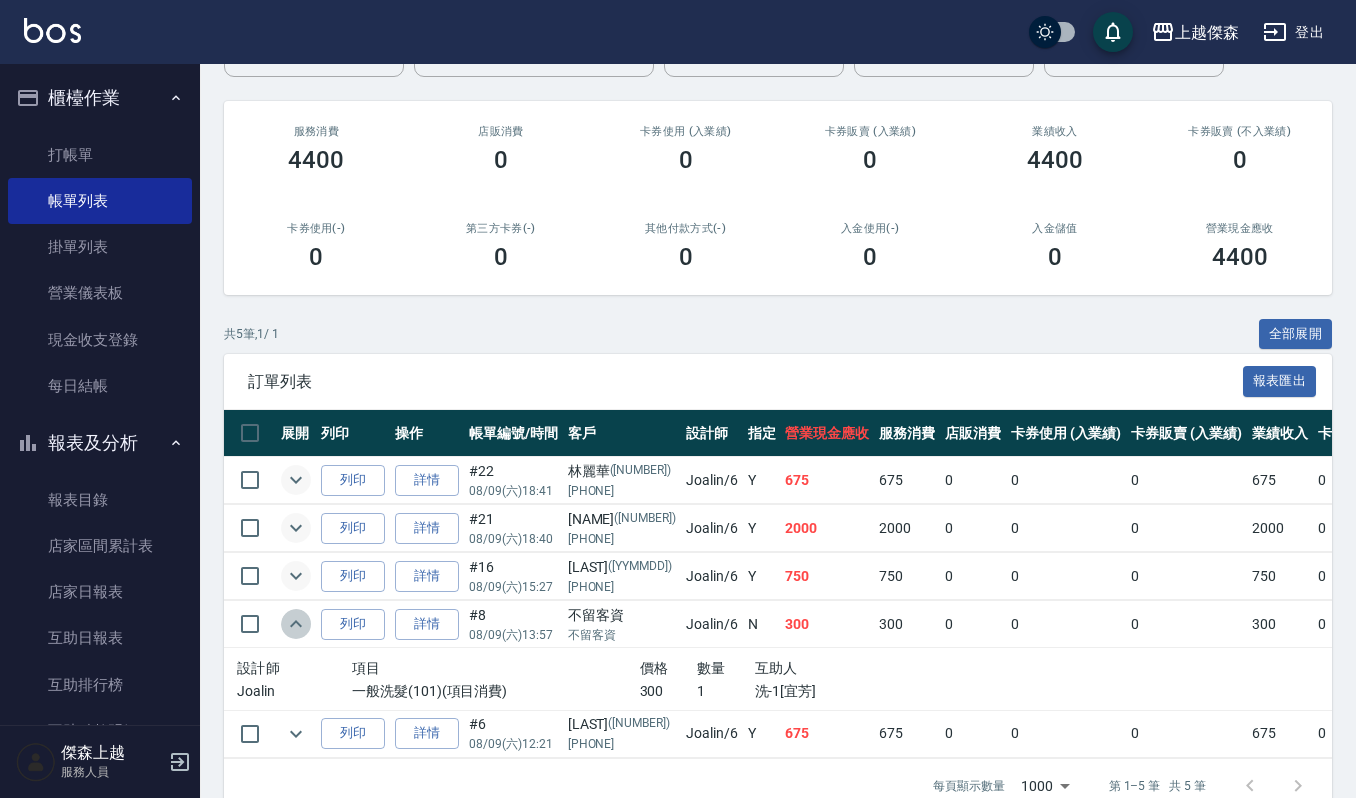 click 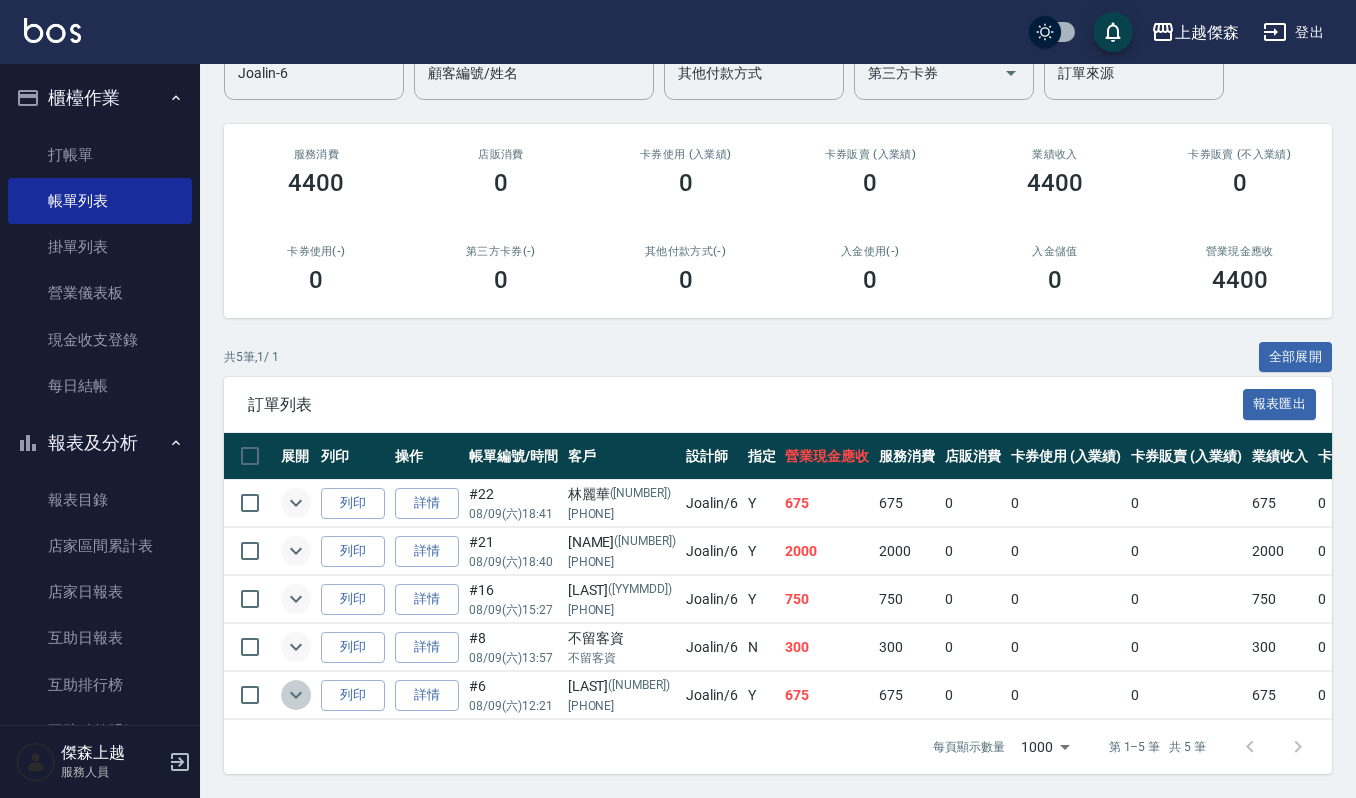 click 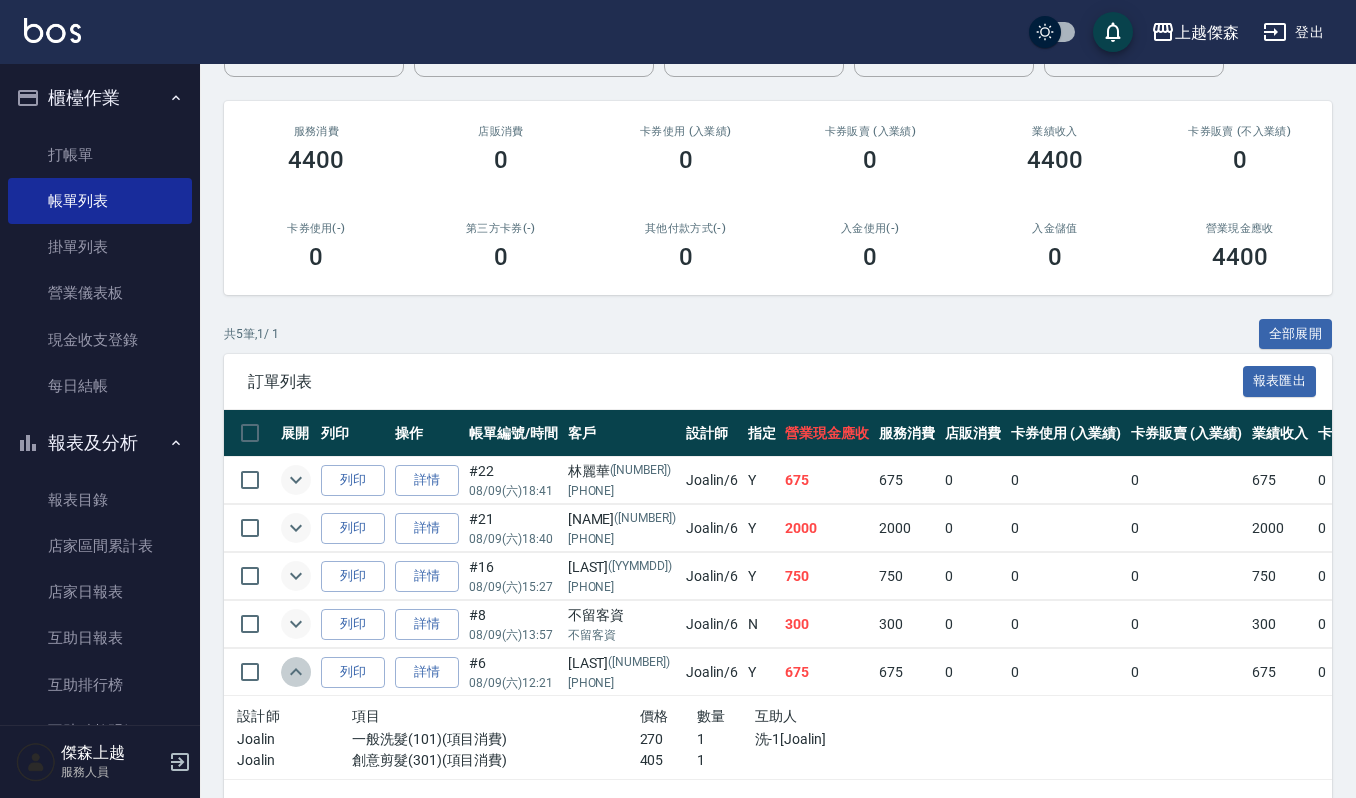 click 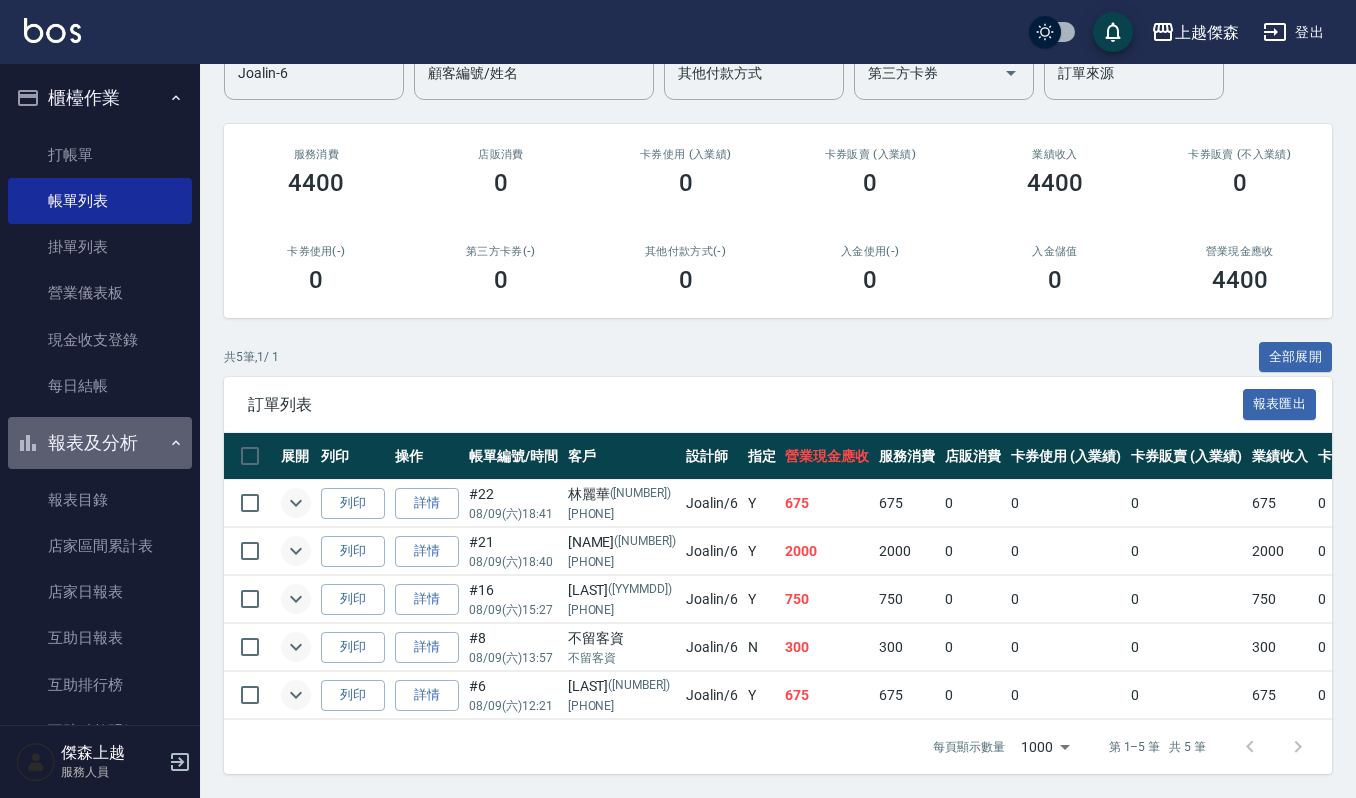 click on "報表及分析" at bounding box center (100, 443) 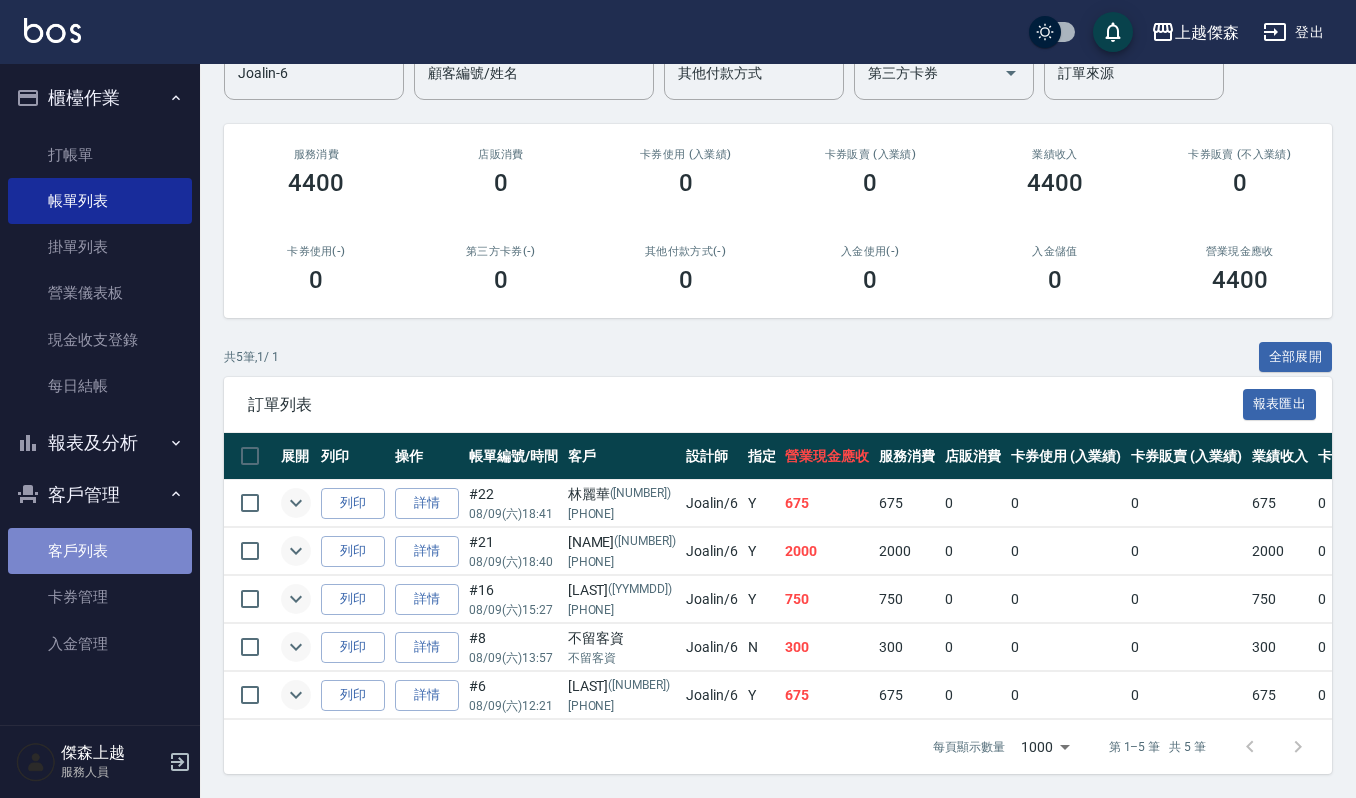 click on "客戶列表" at bounding box center (100, 551) 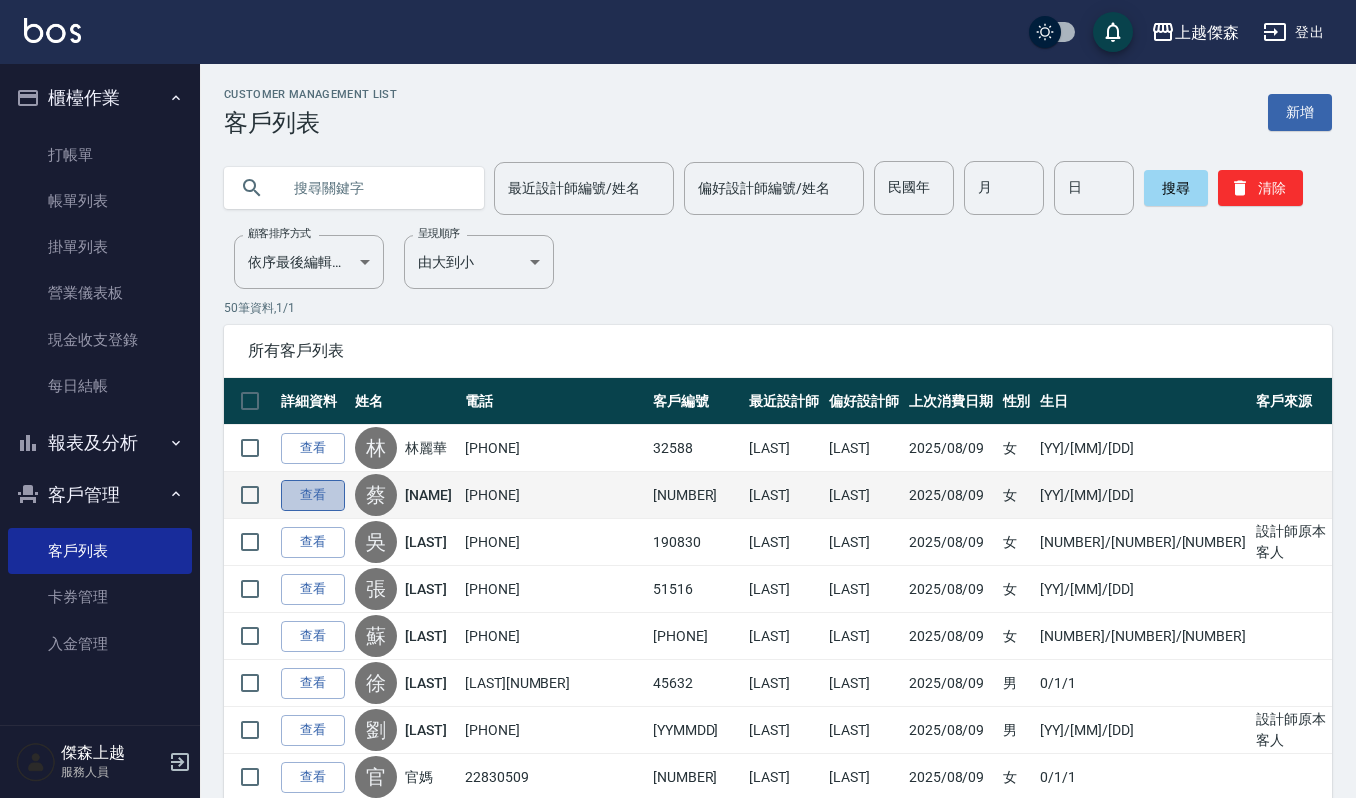 click on "查看" at bounding box center [313, 495] 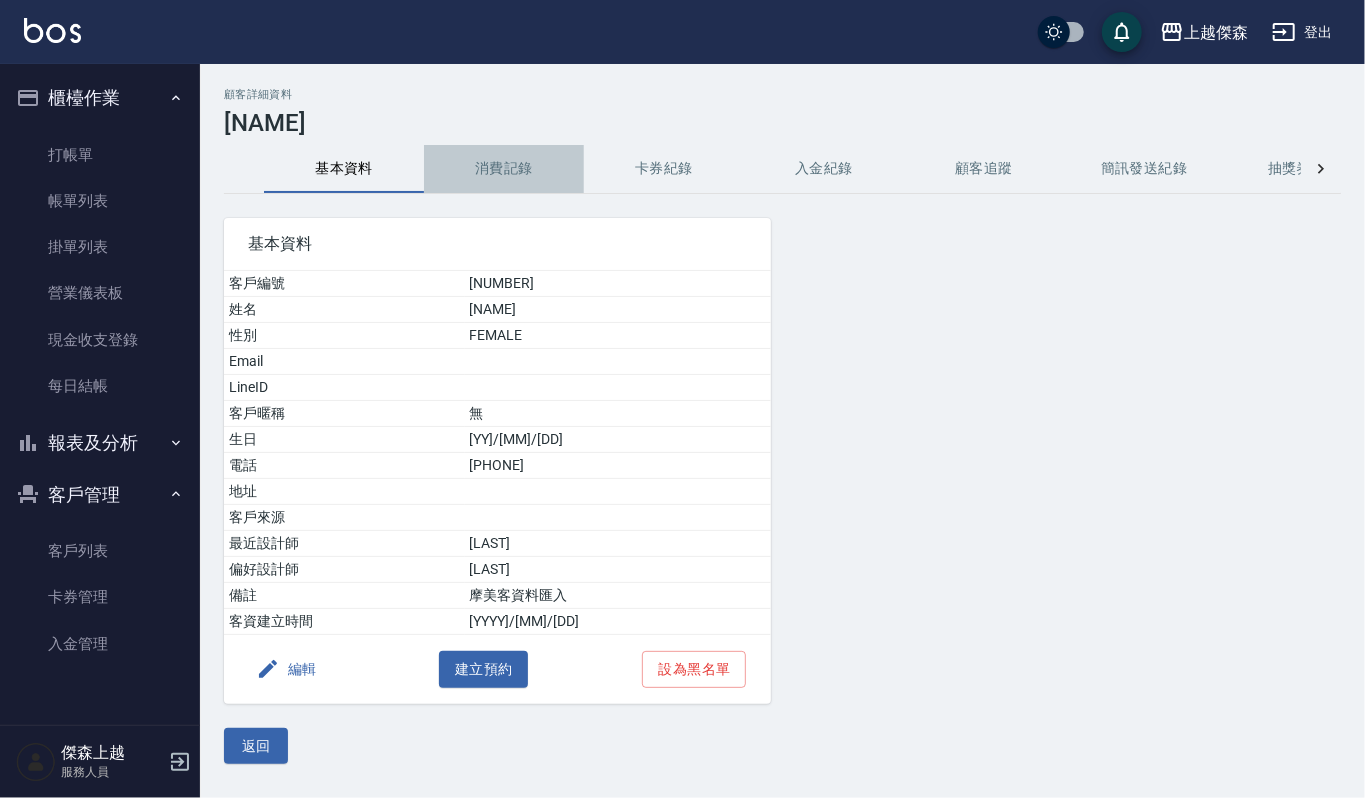 click on "消費記錄" at bounding box center [504, 169] 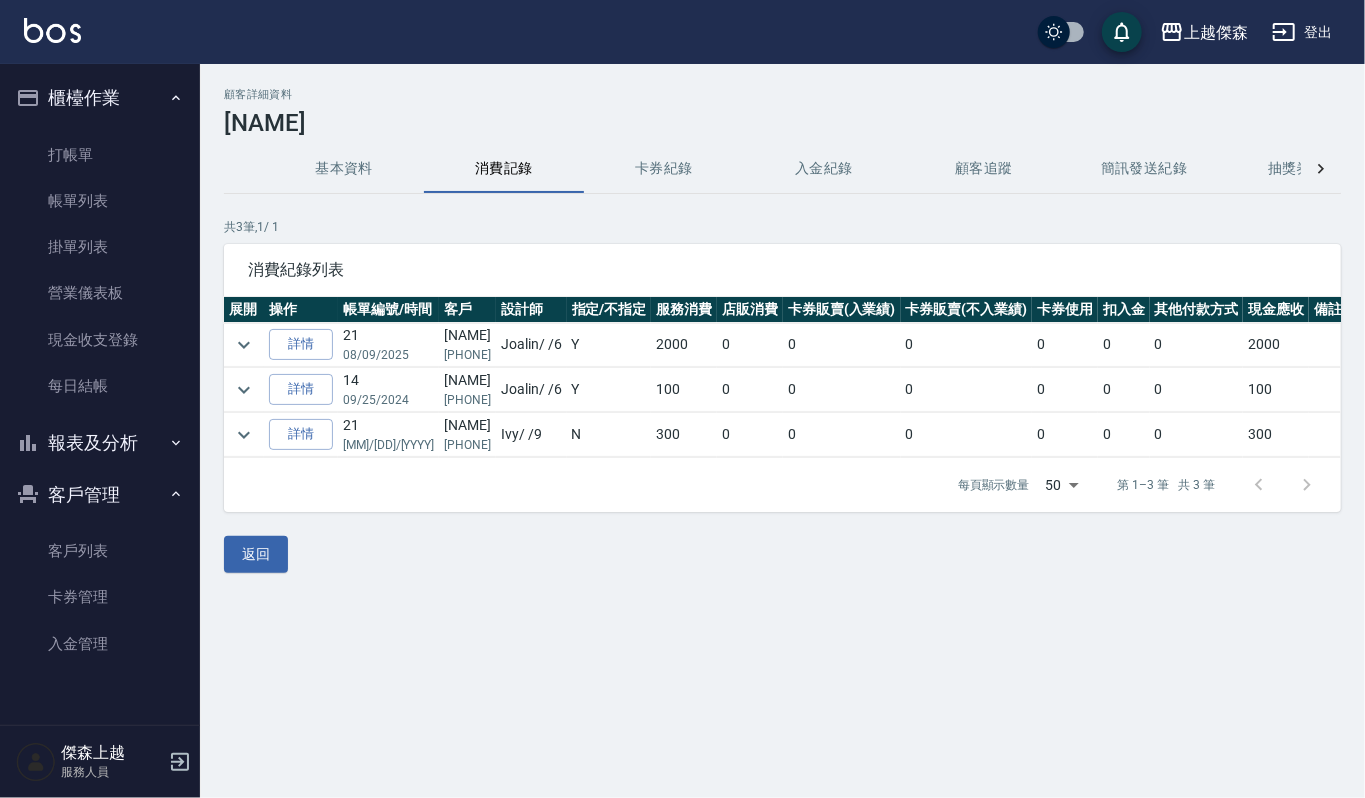 click on "基本資料" at bounding box center (344, 169) 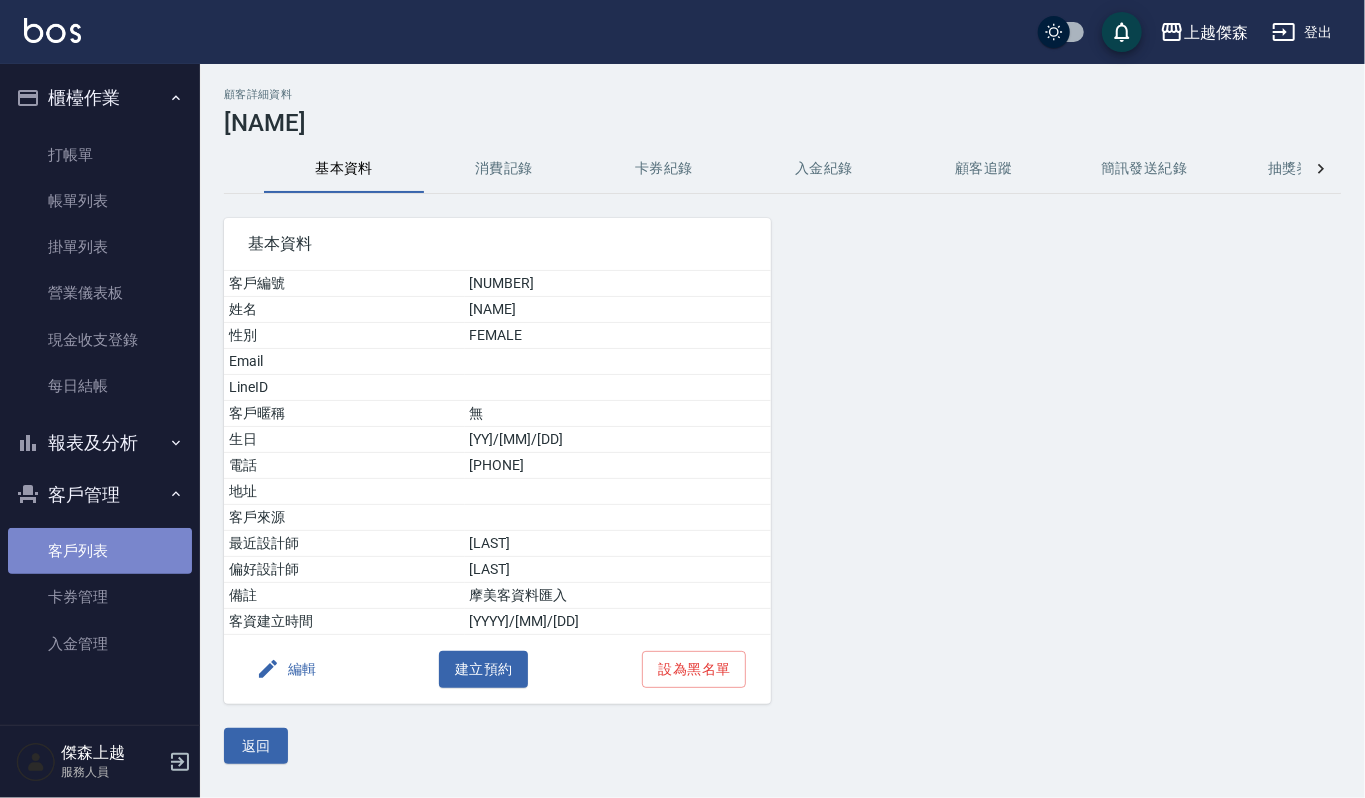 click on "客戶列表" at bounding box center [100, 551] 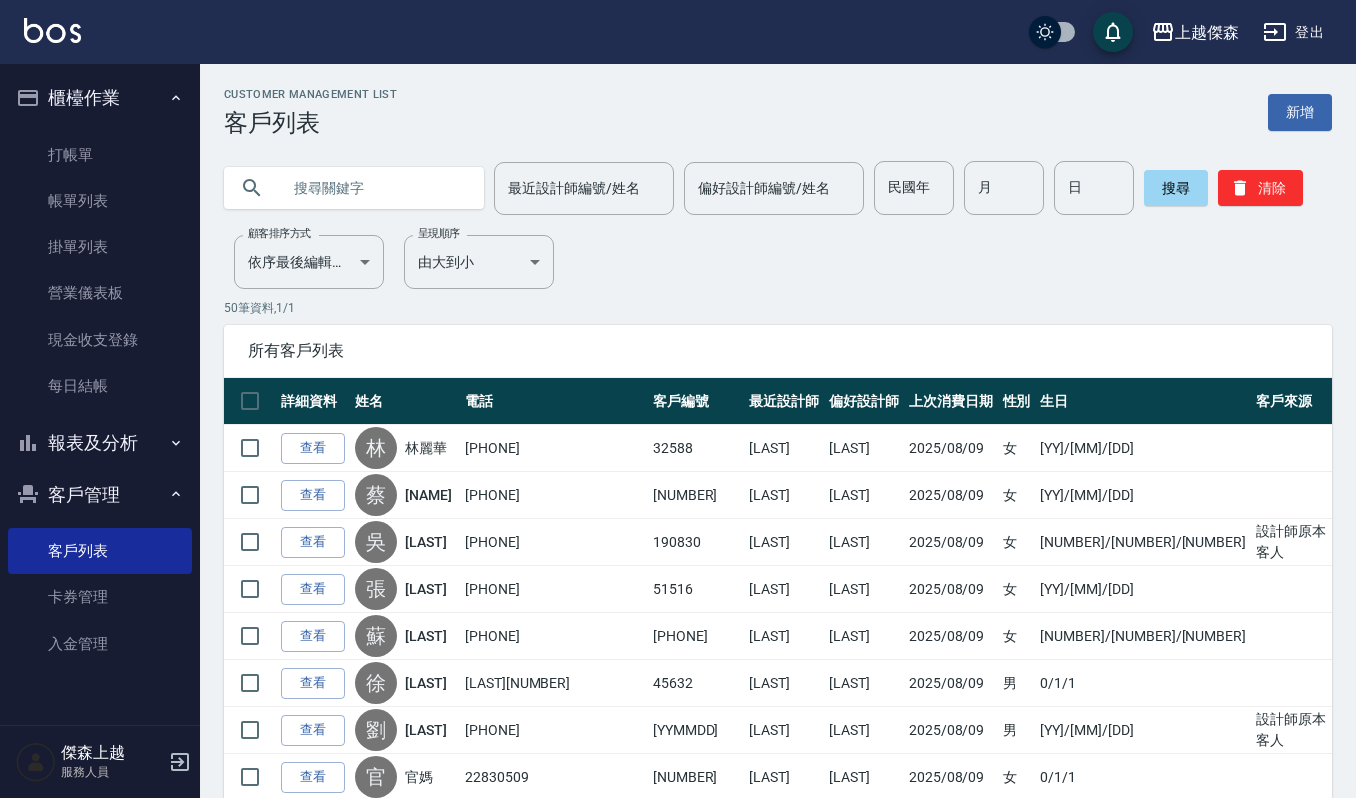 click at bounding box center (374, 188) 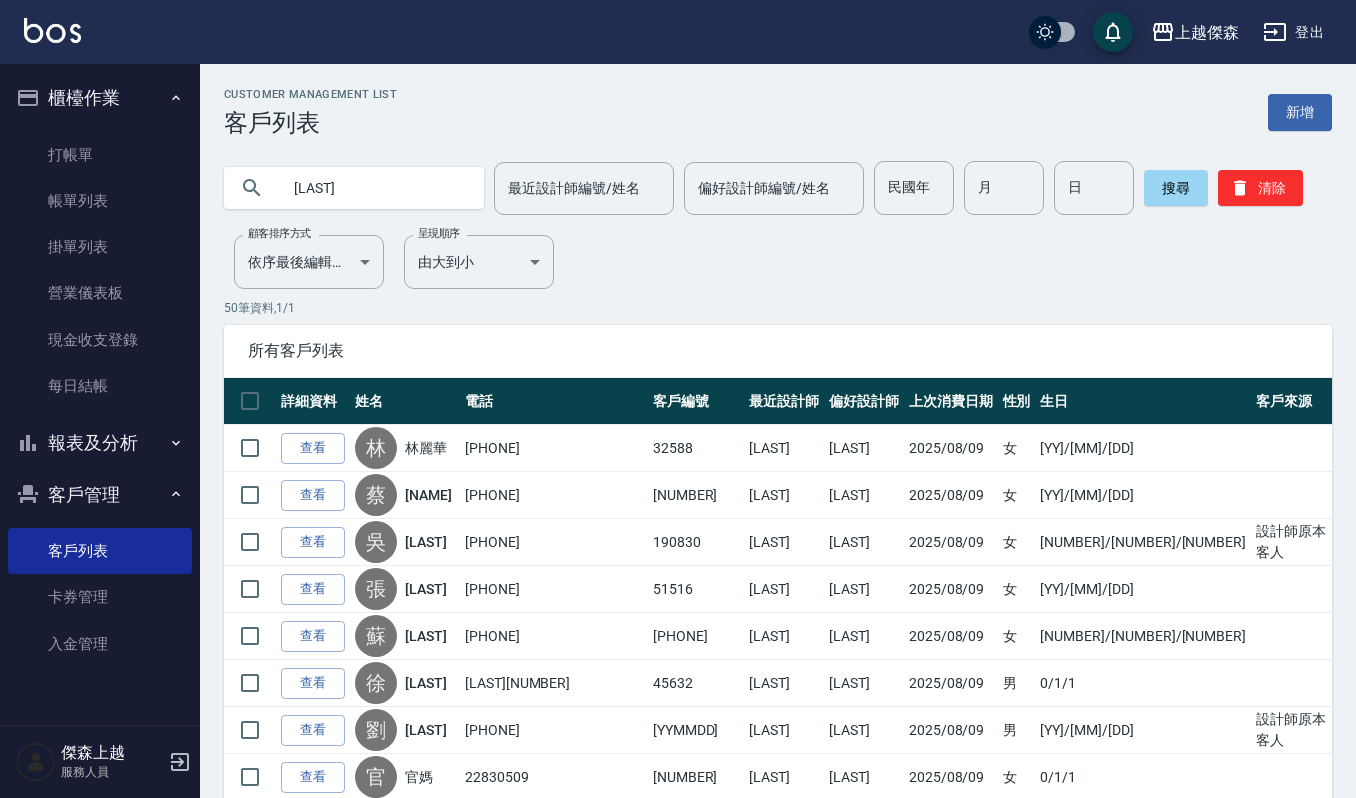 type on "蔡怡" 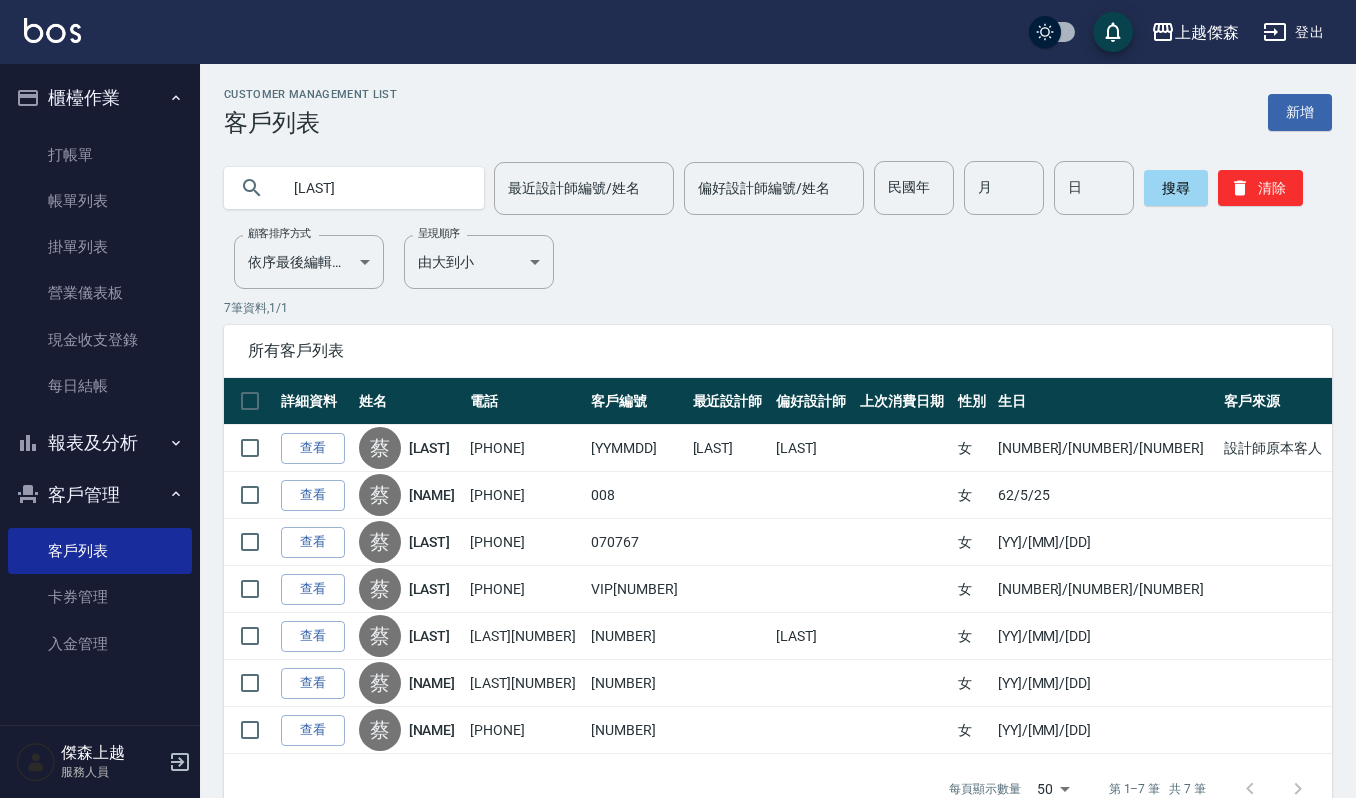 drag, startPoint x: 341, startPoint y: 182, endPoint x: 0, endPoint y: 182, distance: 341 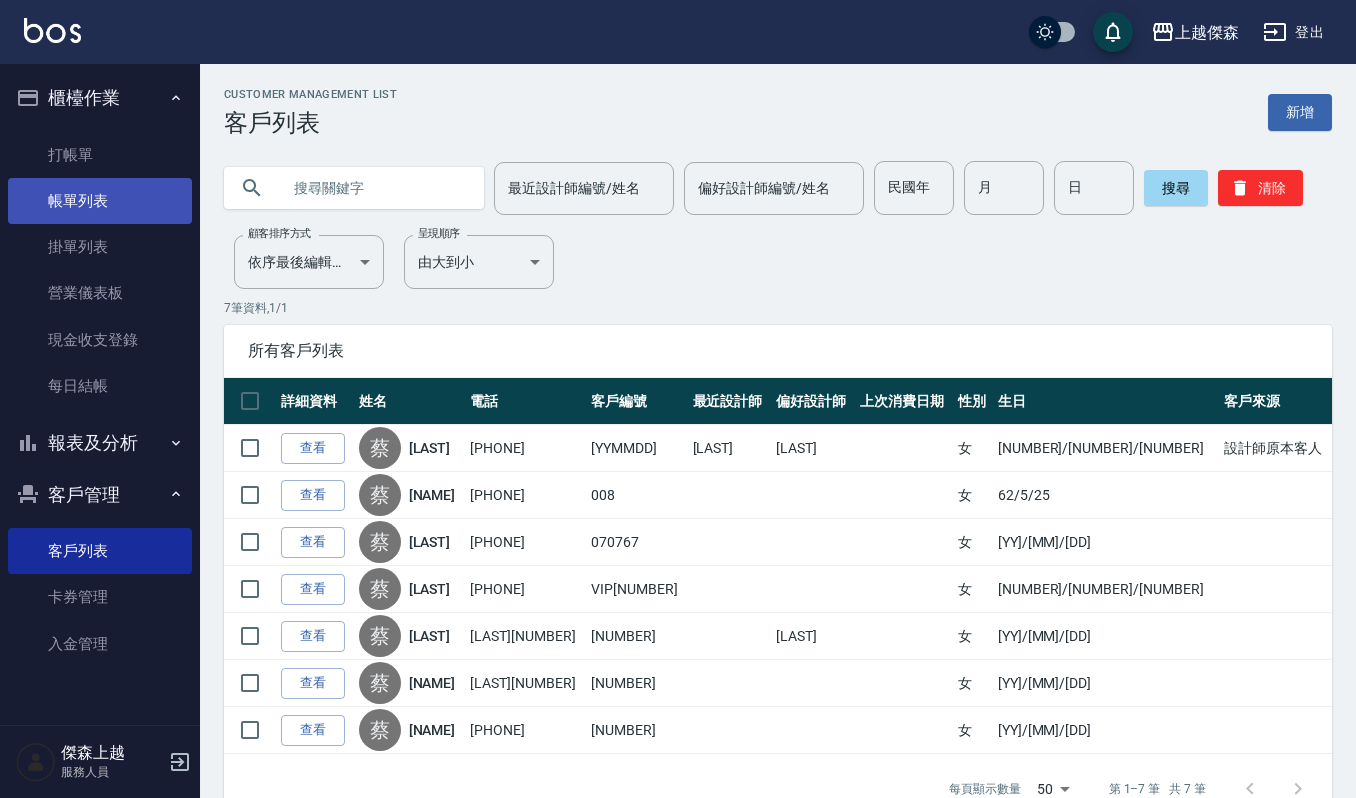 type 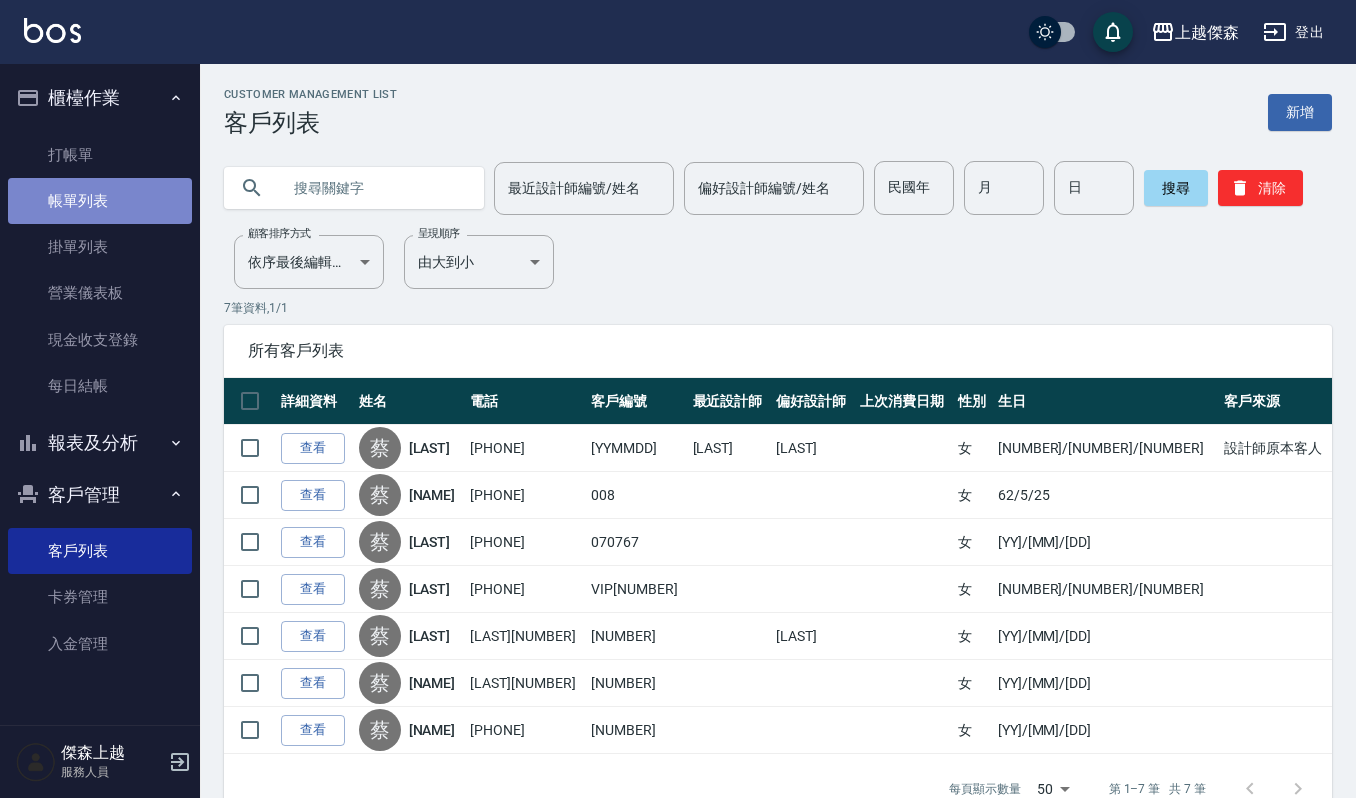 click on "帳單列表" at bounding box center (100, 201) 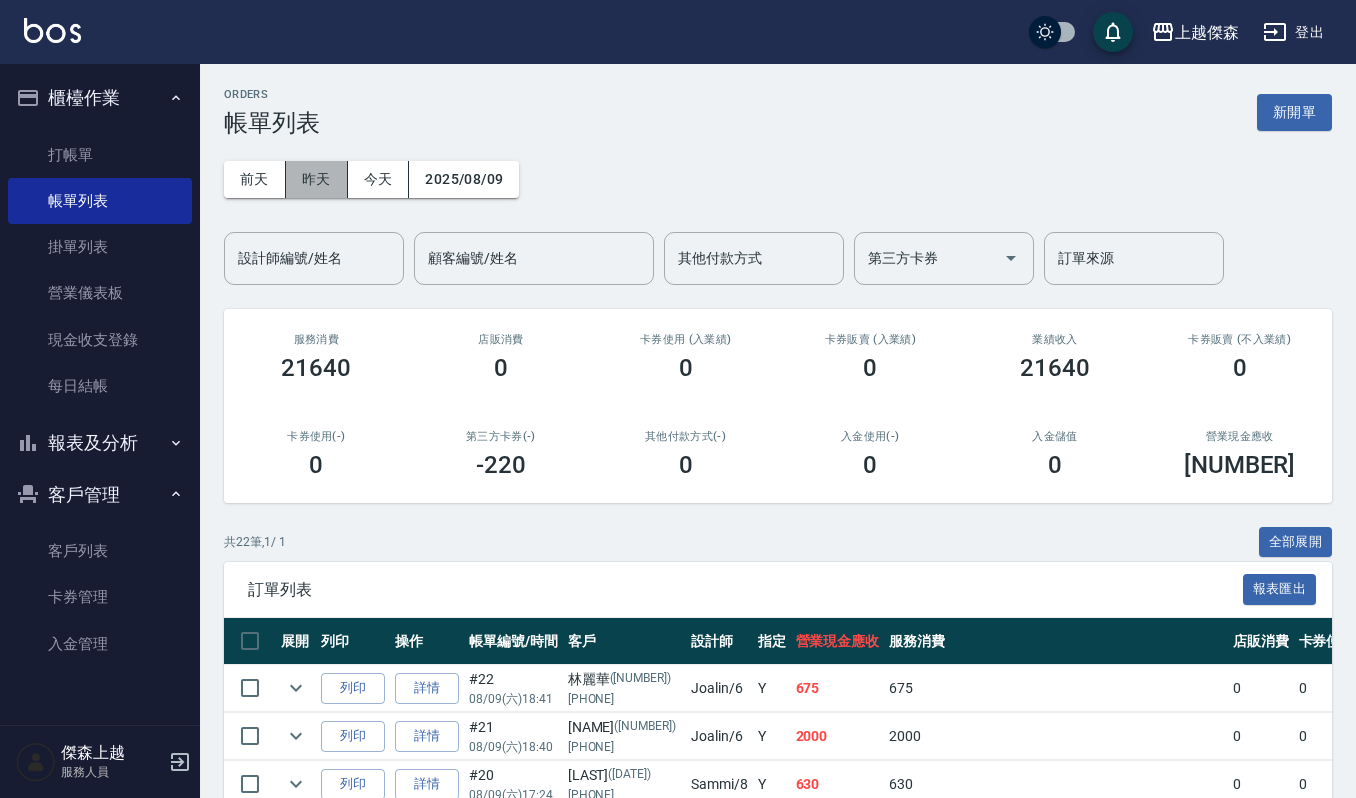 click on "昨天" at bounding box center (317, 179) 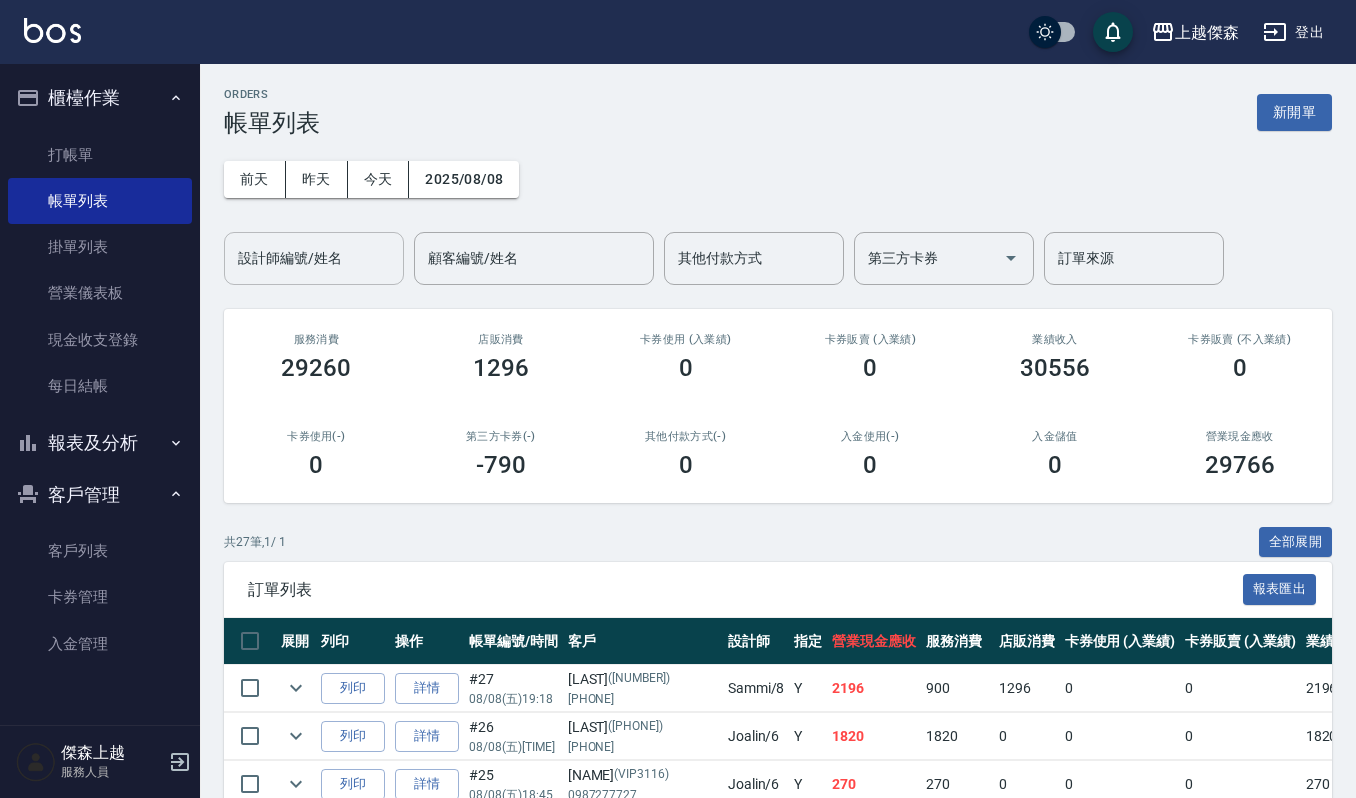 click on "設計師編號/姓名" at bounding box center [314, 258] 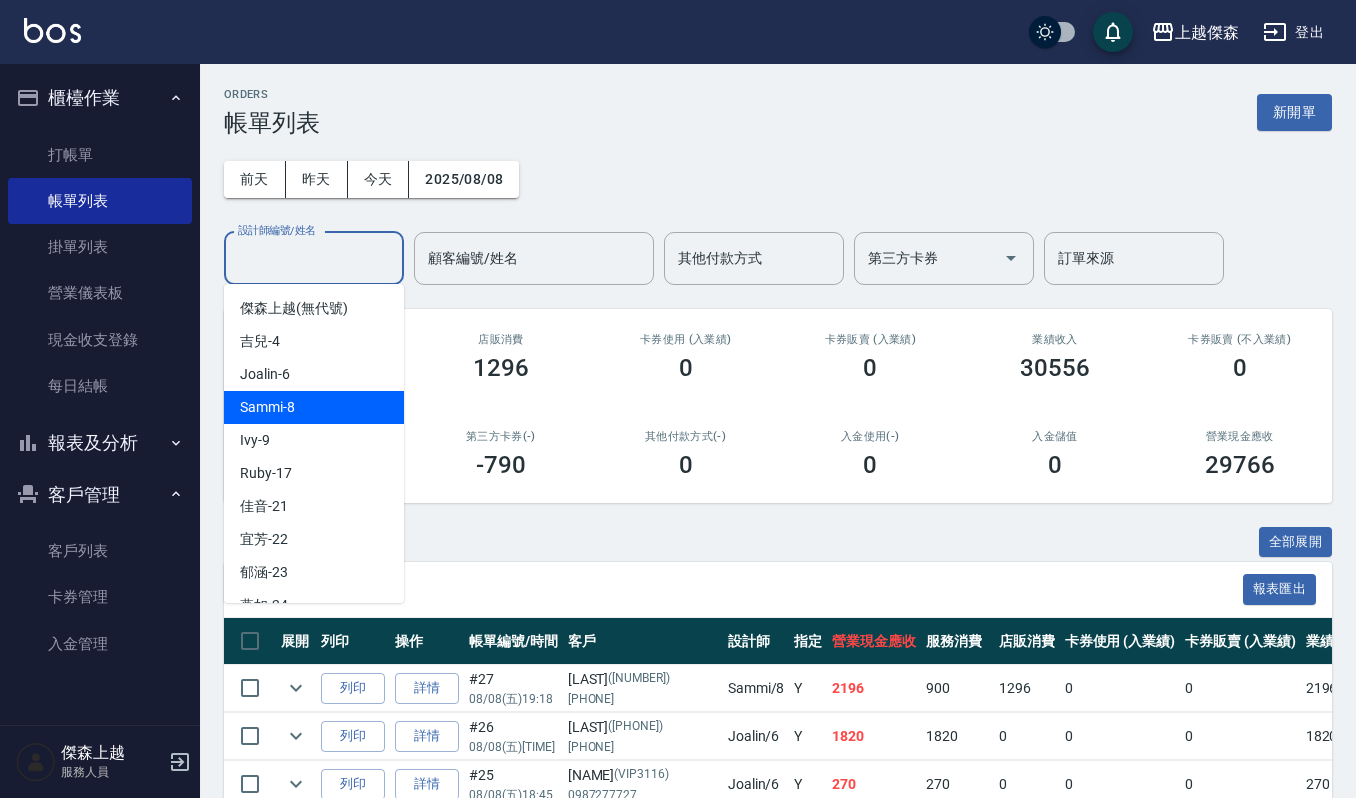 click on "Sammi -8" at bounding box center [314, 407] 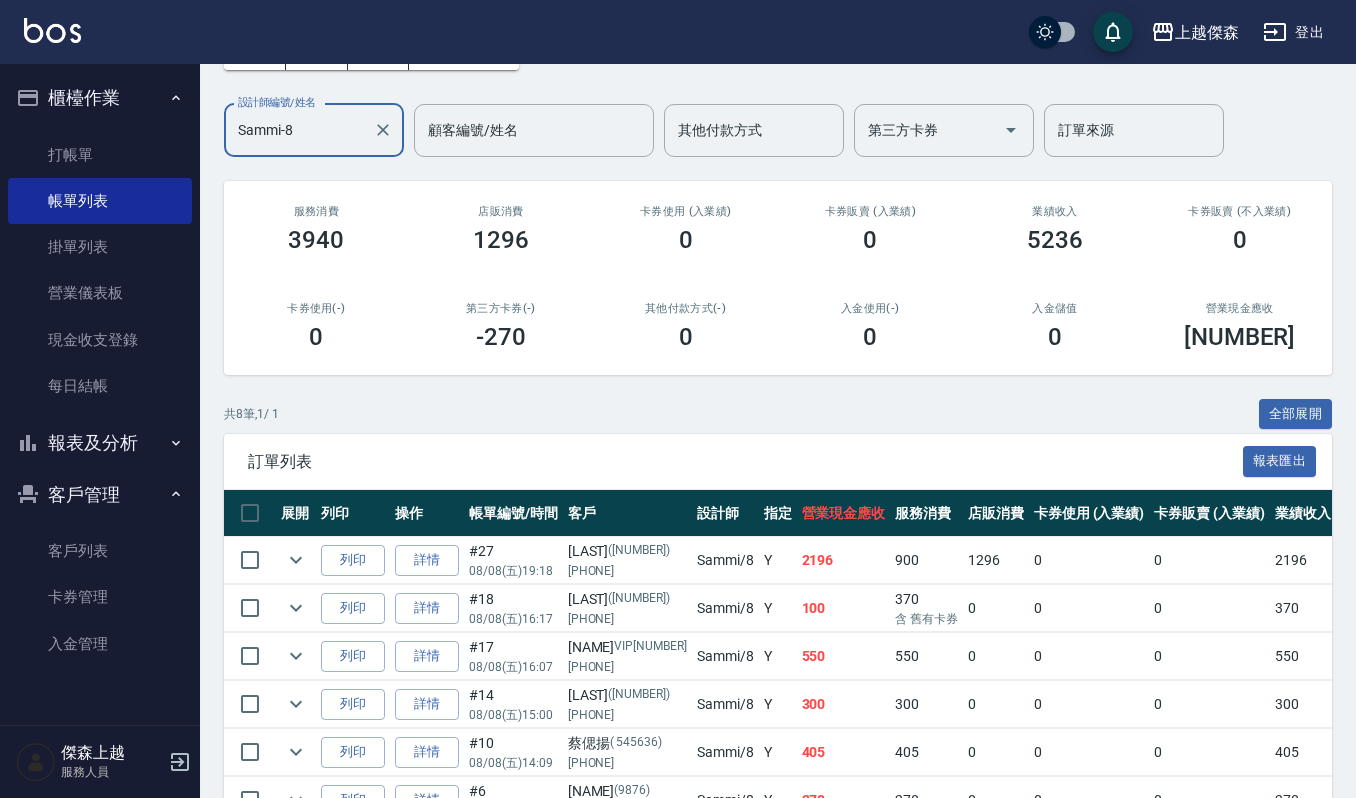 scroll, scrollTop: 0, scrollLeft: 0, axis: both 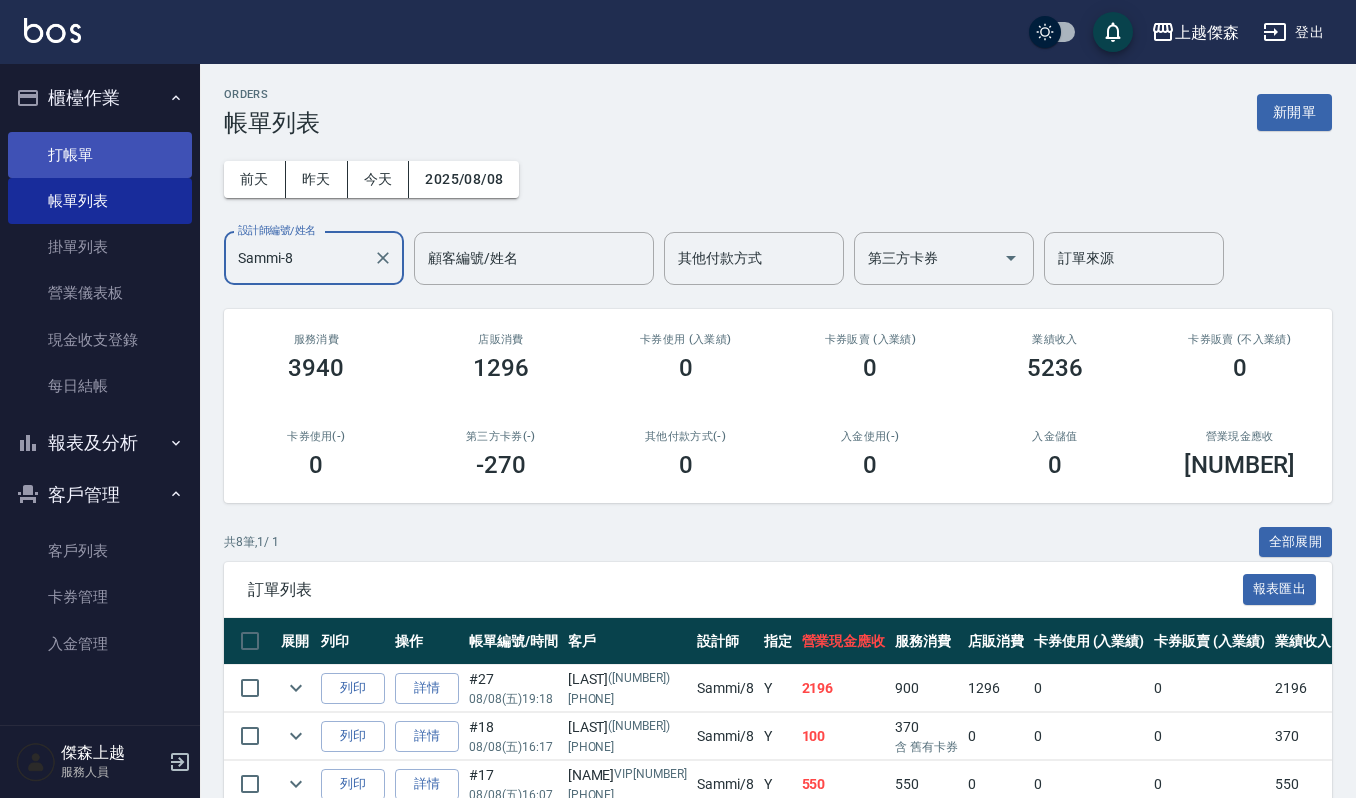 click on "打帳單" at bounding box center (100, 155) 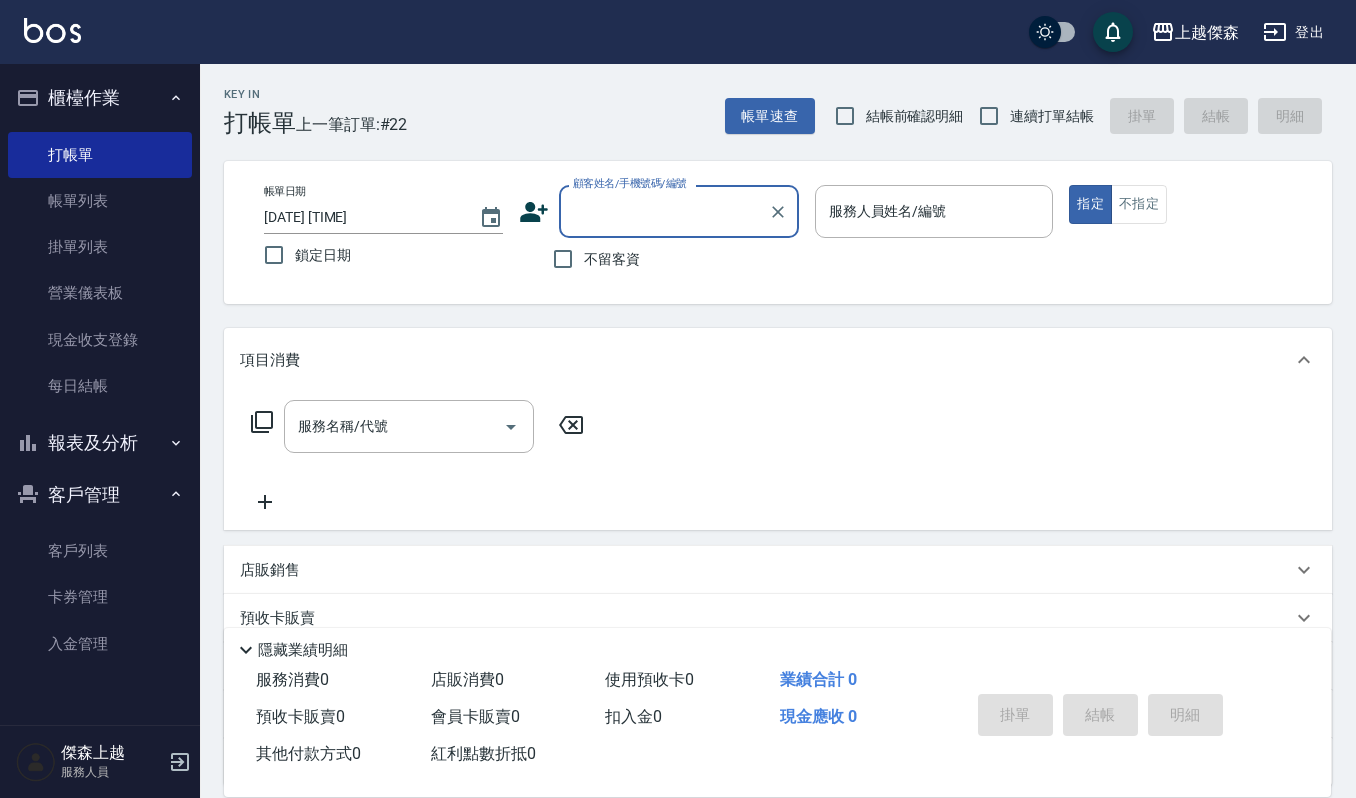 click on "帳單列表" at bounding box center [100, 201] 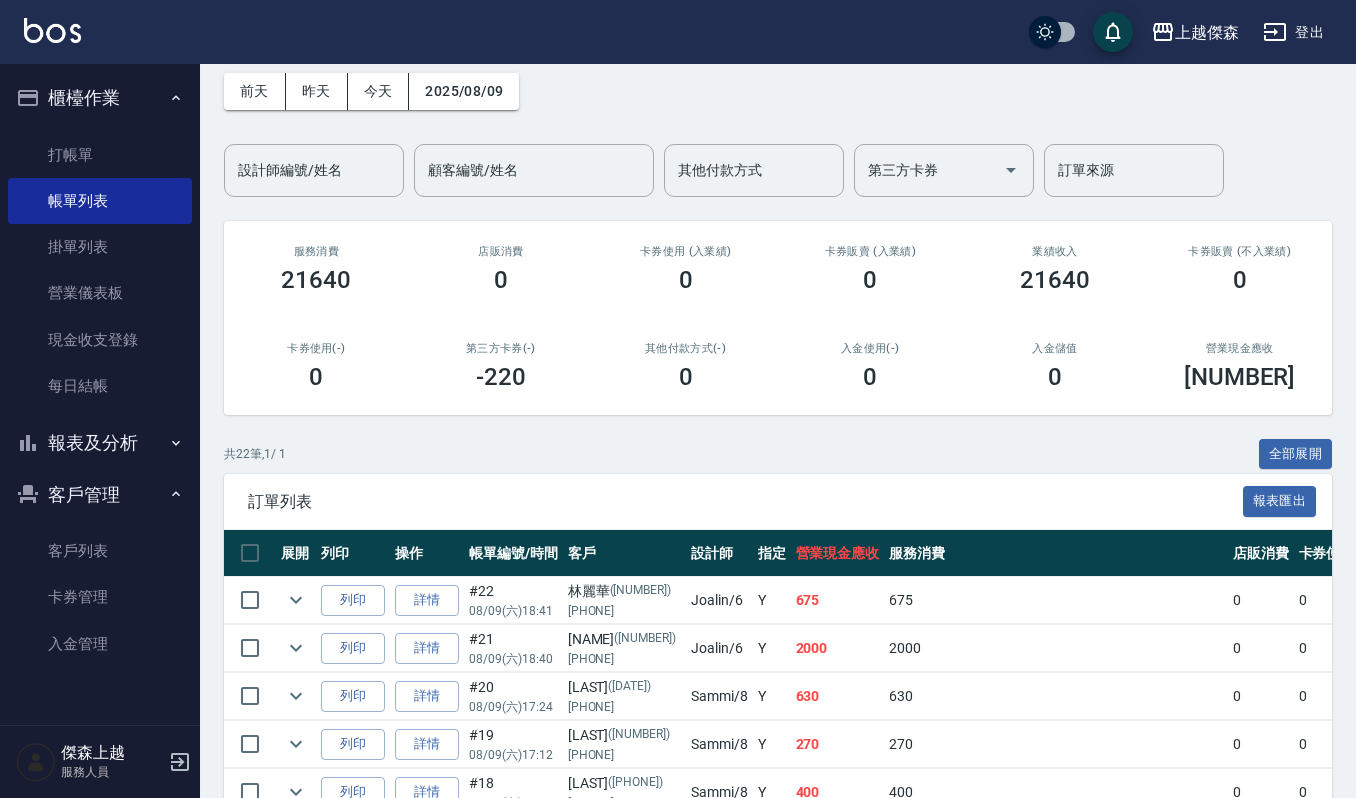 scroll, scrollTop: 133, scrollLeft: 0, axis: vertical 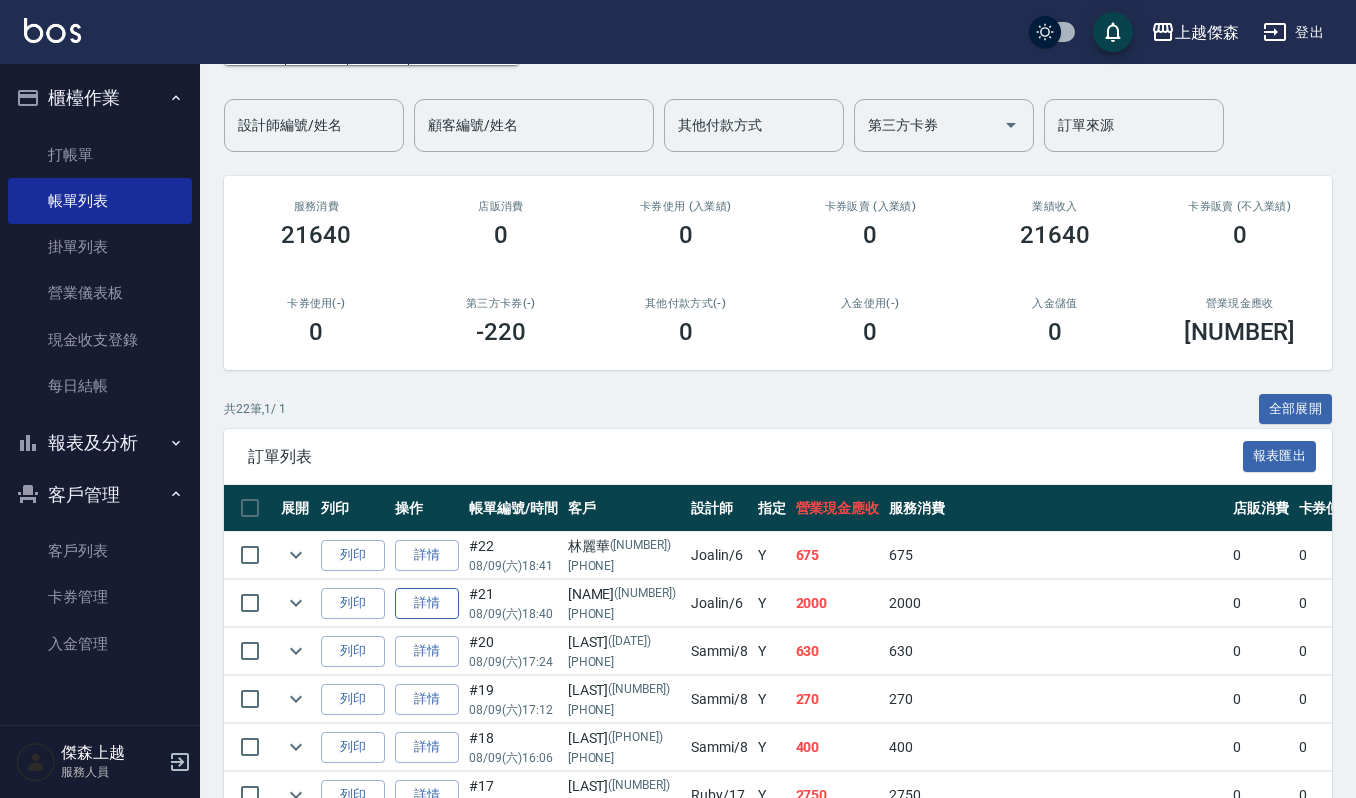 click on "詳情" at bounding box center [427, 603] 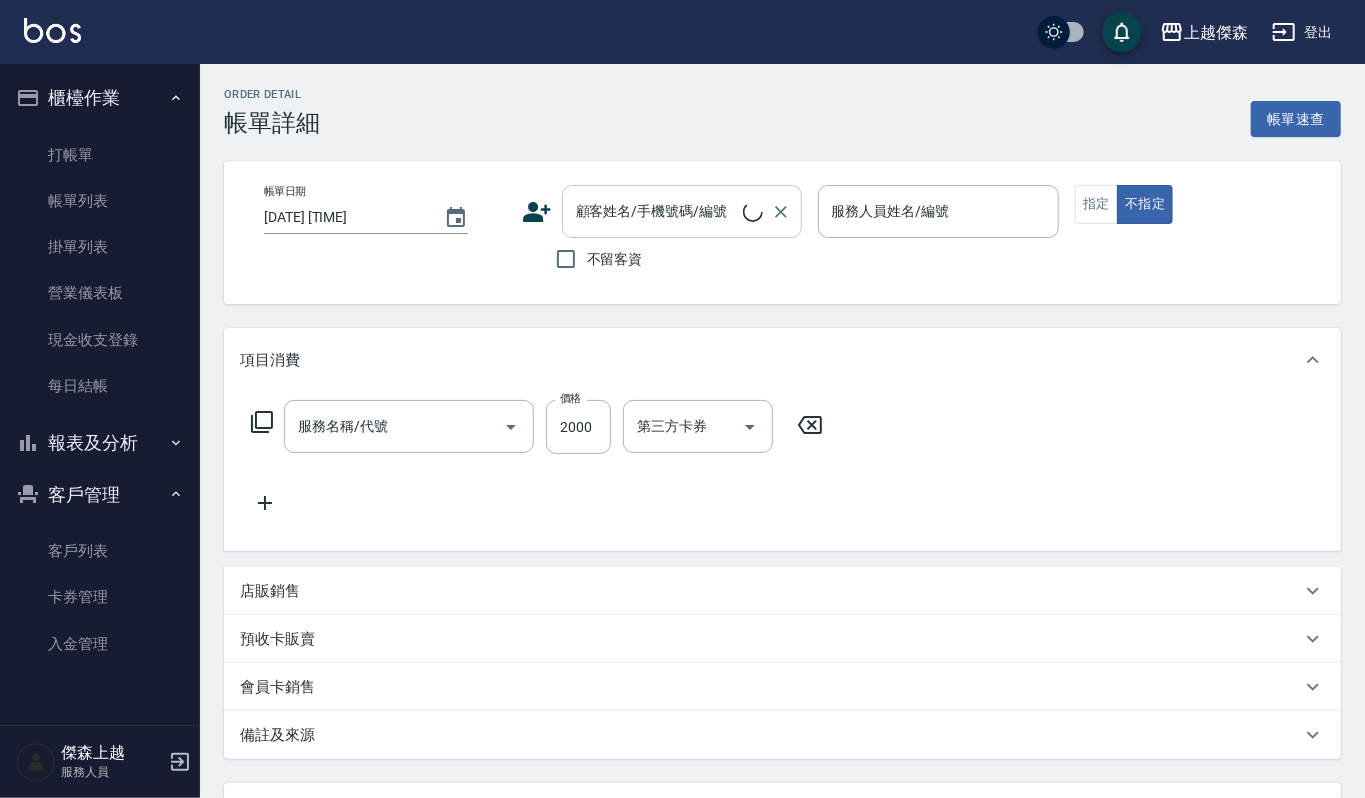 type on "2025/08/09 18:40" 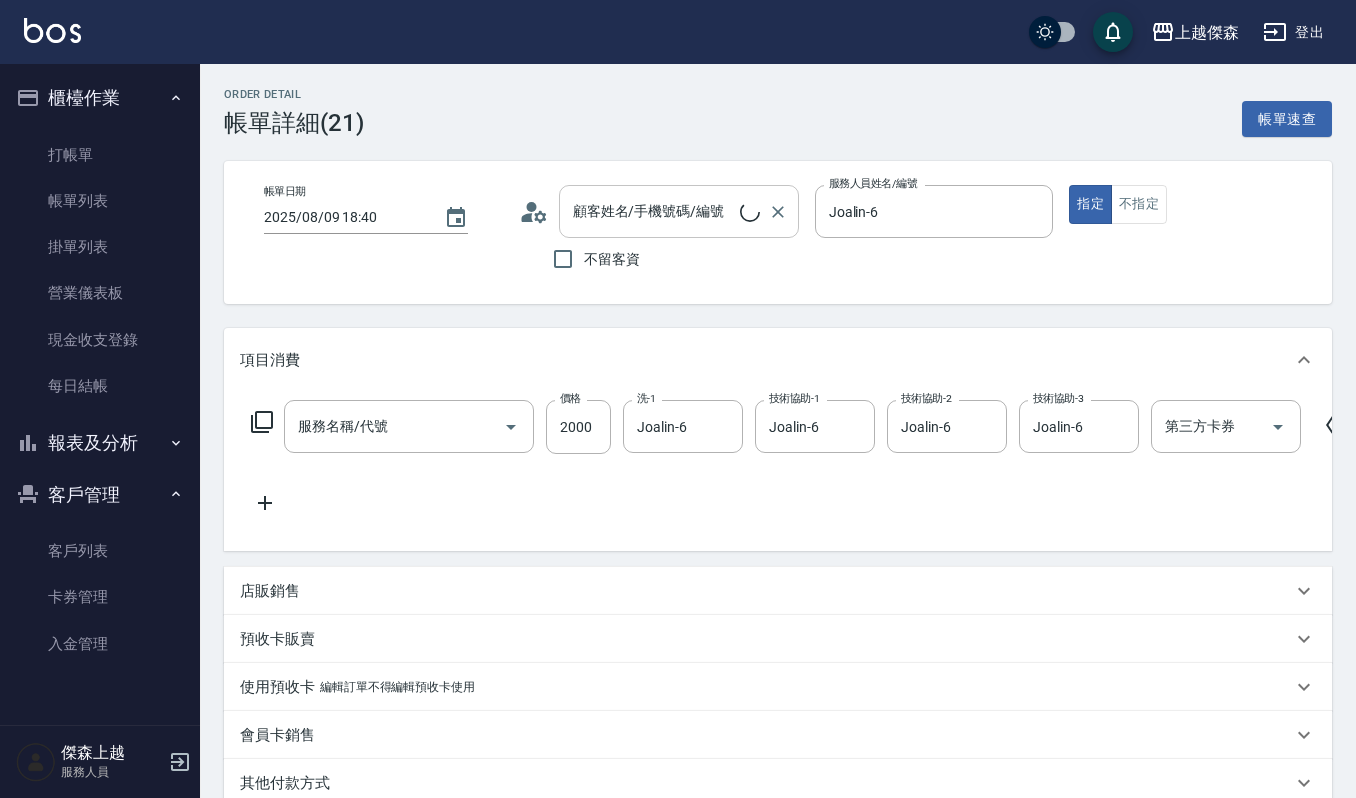type on "蔡宜君/0961183218/2175" 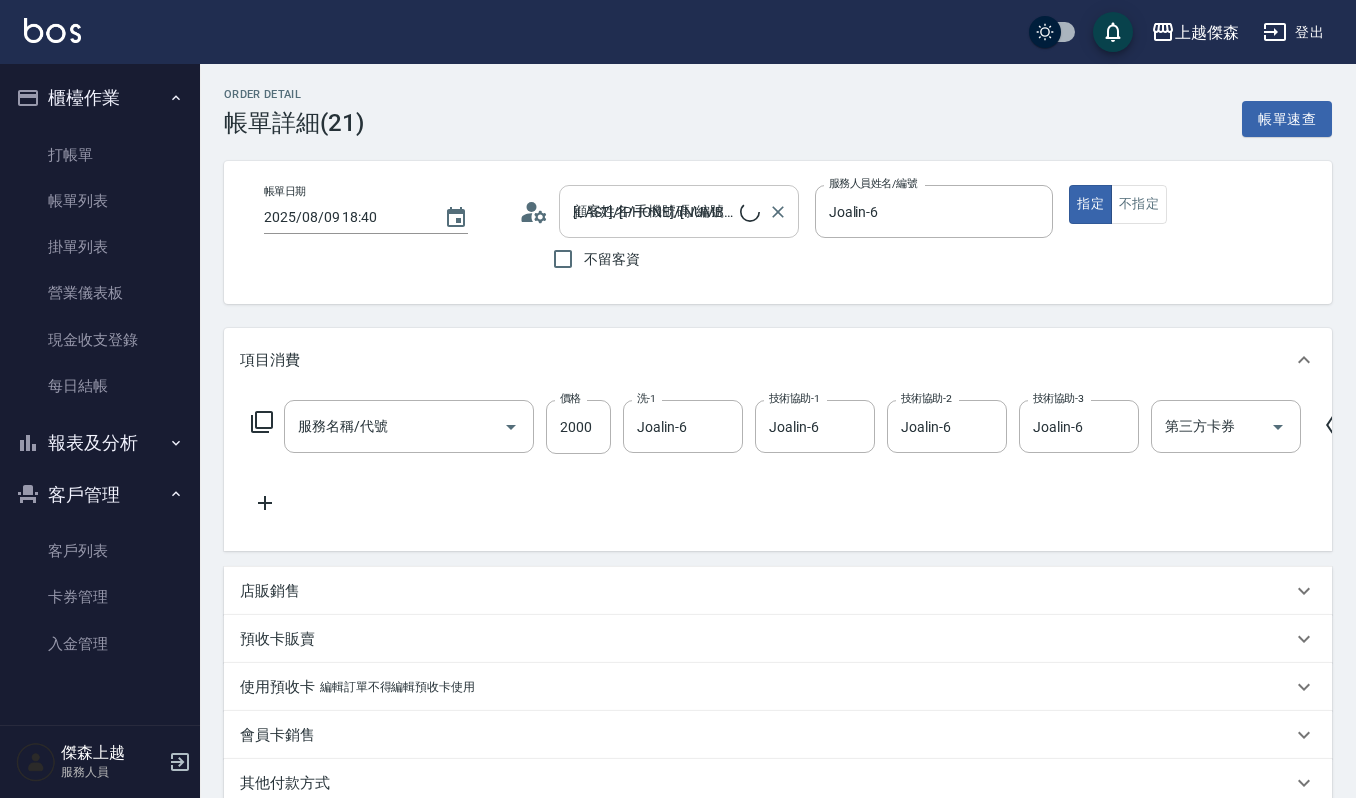 type on "特殊燙2000(202)" 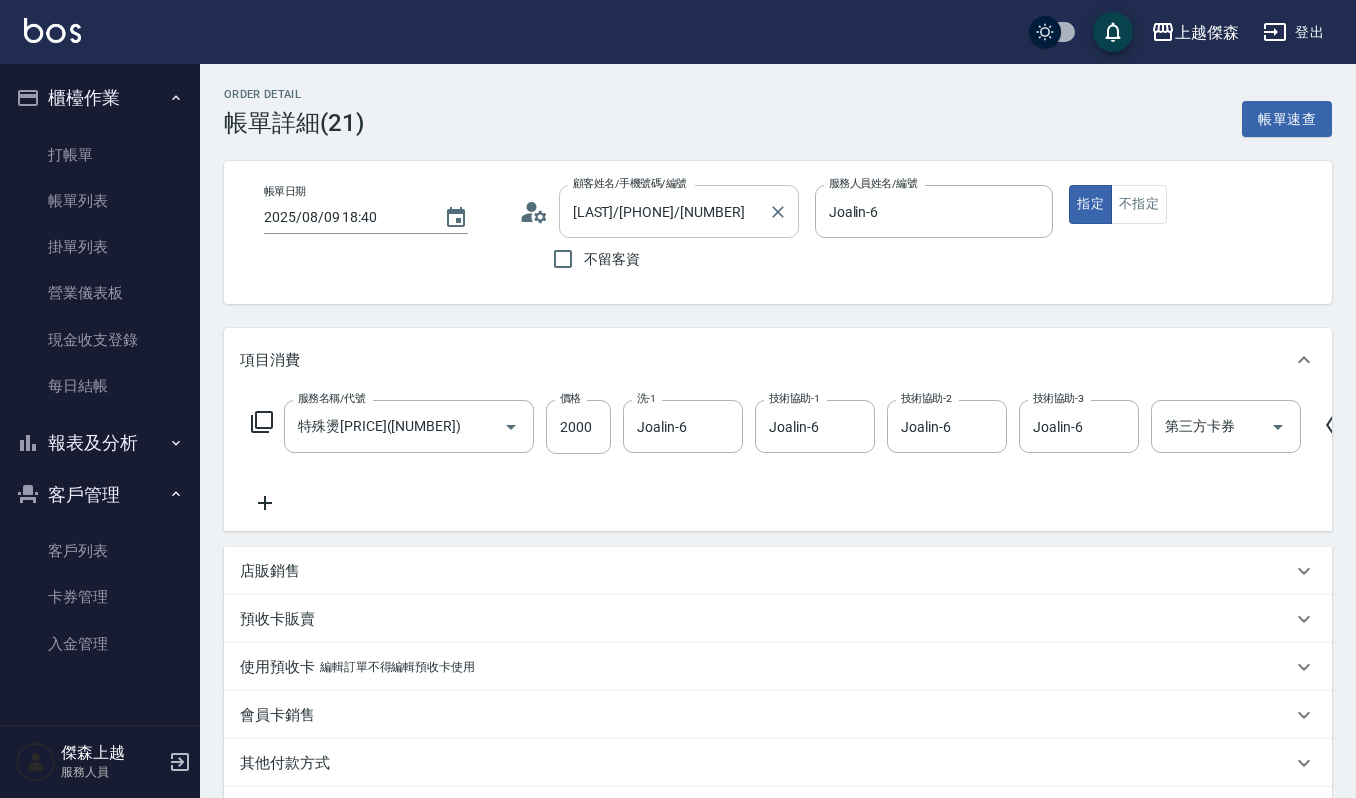 click on "蔡宜君/0961183218/2175" at bounding box center (664, 211) 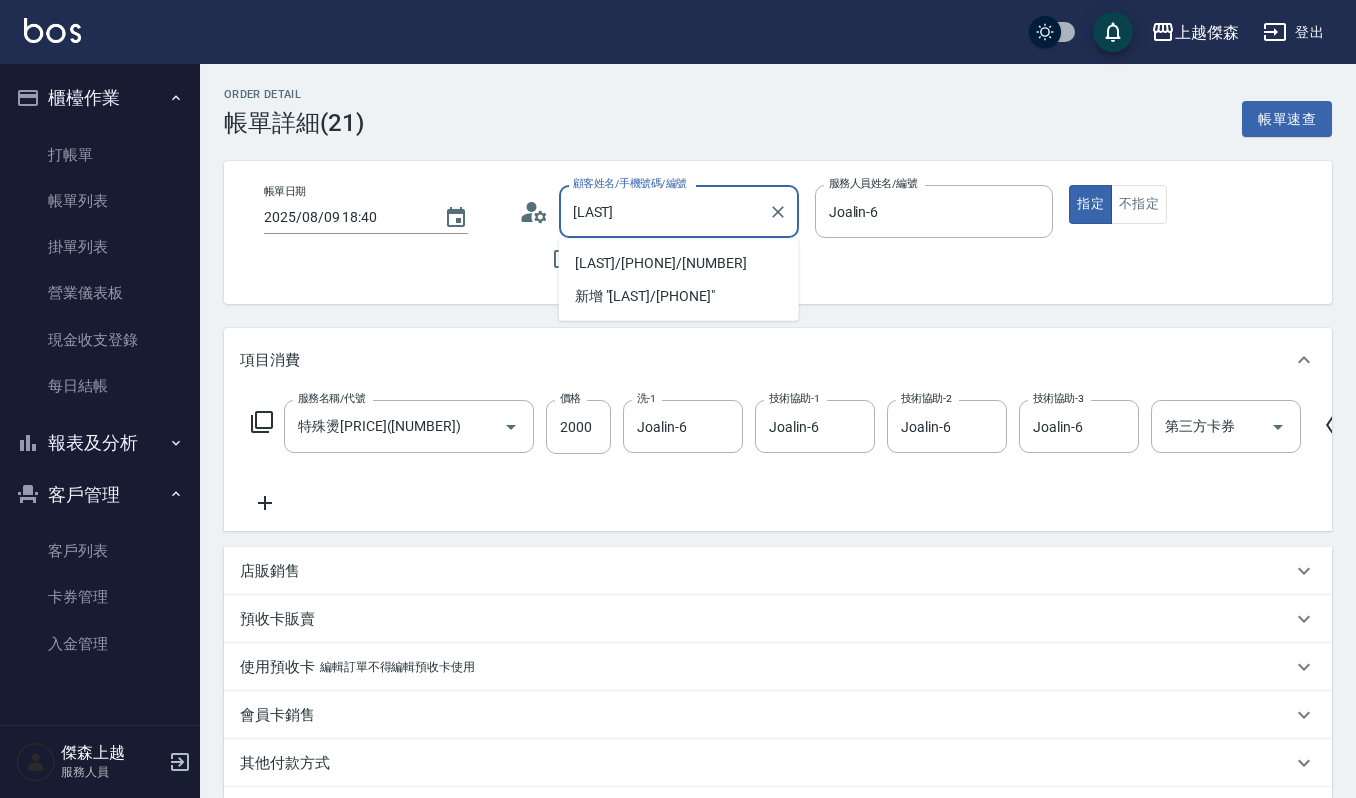type on "蔡" 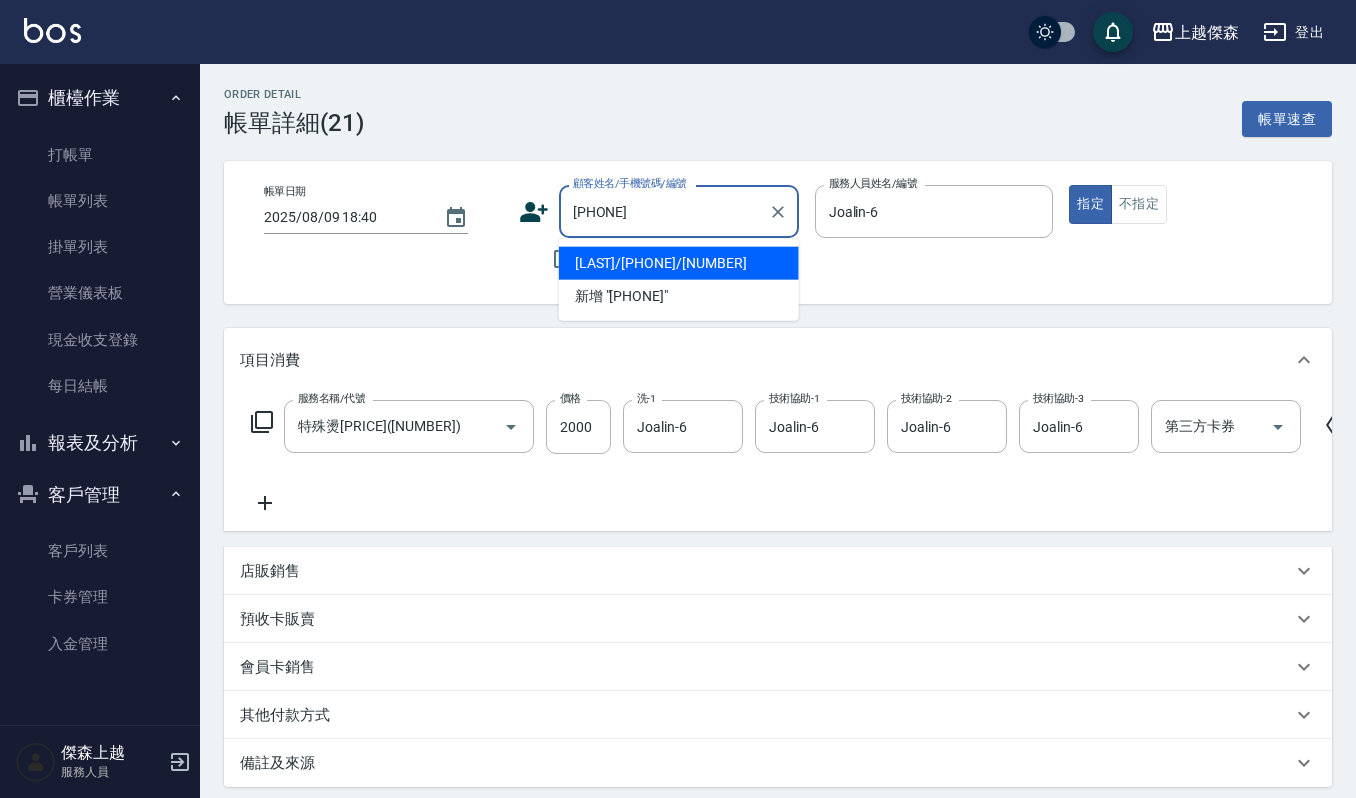 click on "黃信龍/0970125879/04029" at bounding box center [679, 263] 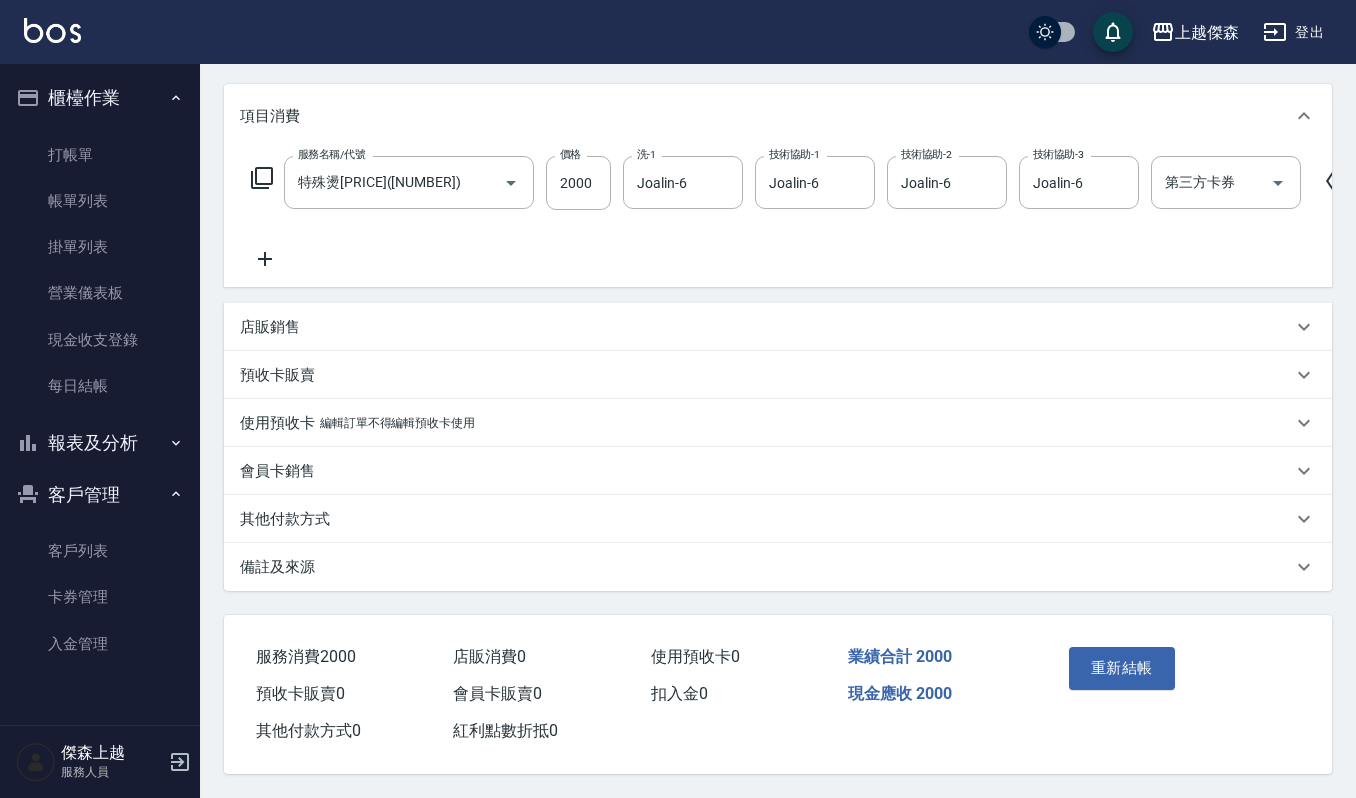 scroll, scrollTop: 268, scrollLeft: 0, axis: vertical 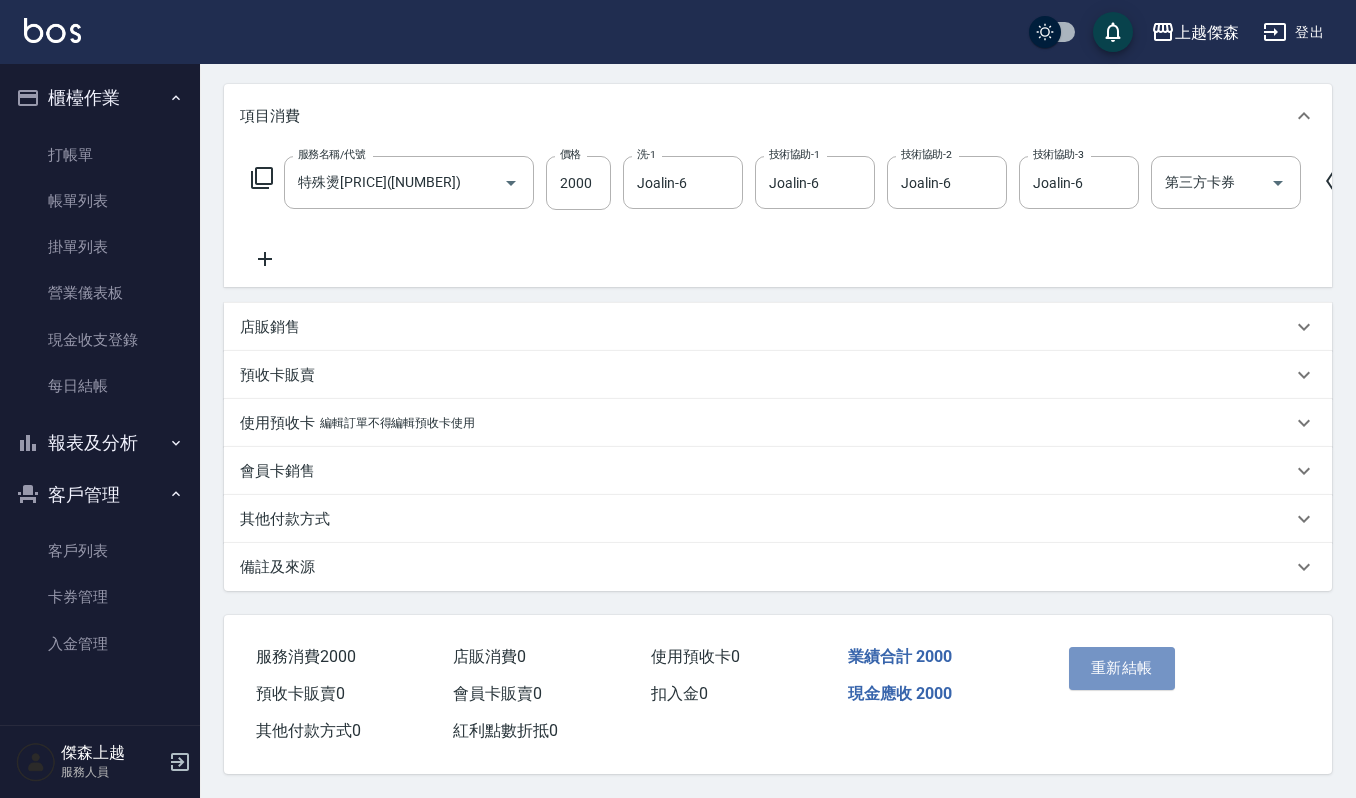 click on "重新結帳" at bounding box center [1122, 668] 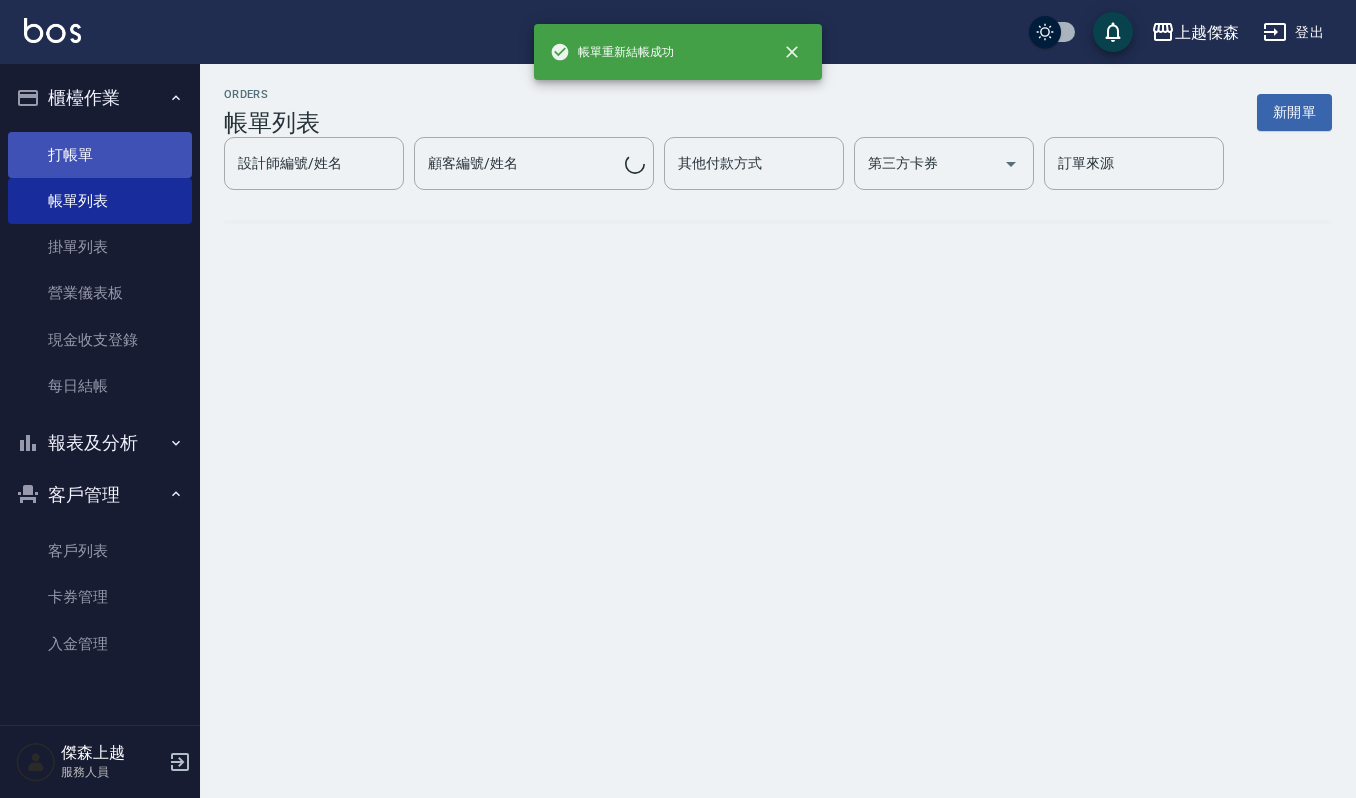 scroll, scrollTop: 0, scrollLeft: 0, axis: both 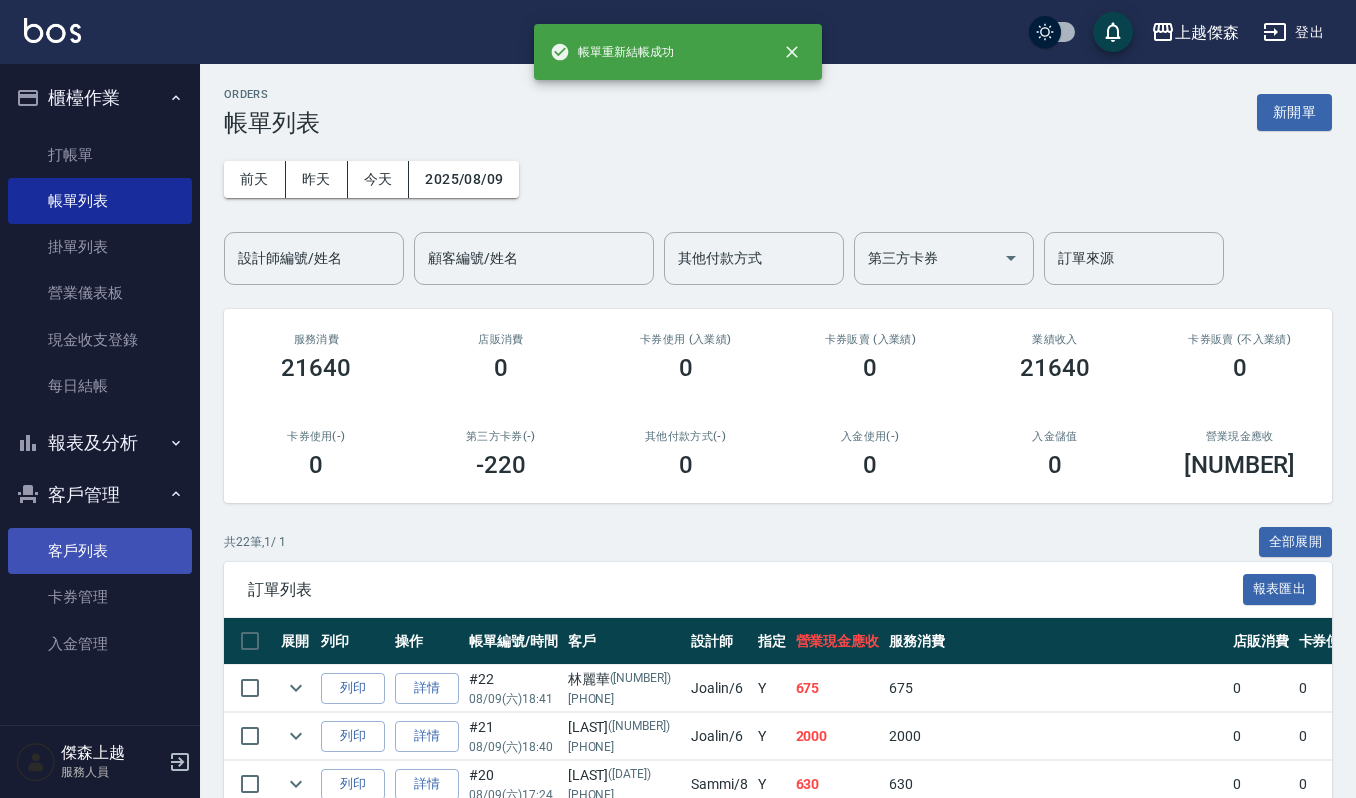 click on "客戶列表" at bounding box center [100, 551] 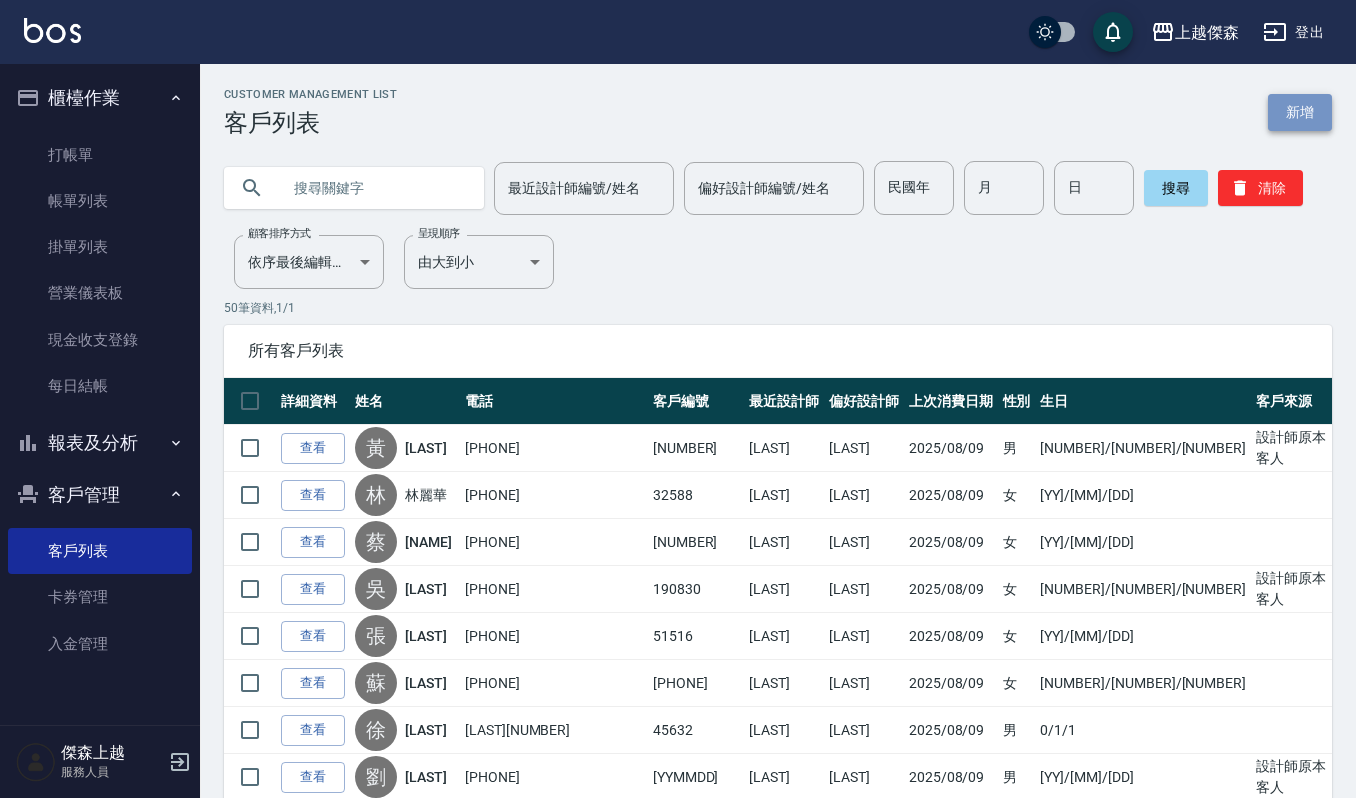 click on "新增" at bounding box center [1300, 112] 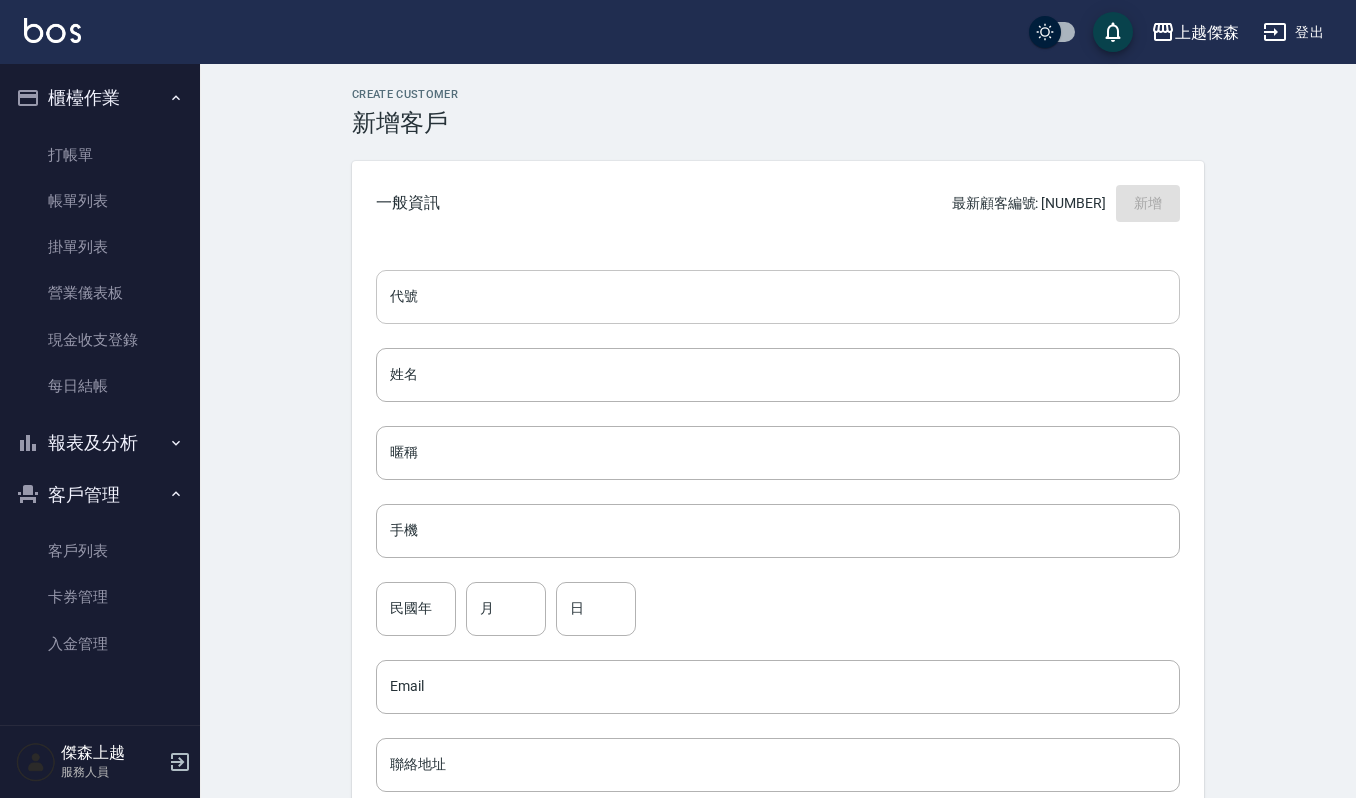 click on "代號" at bounding box center [778, 297] 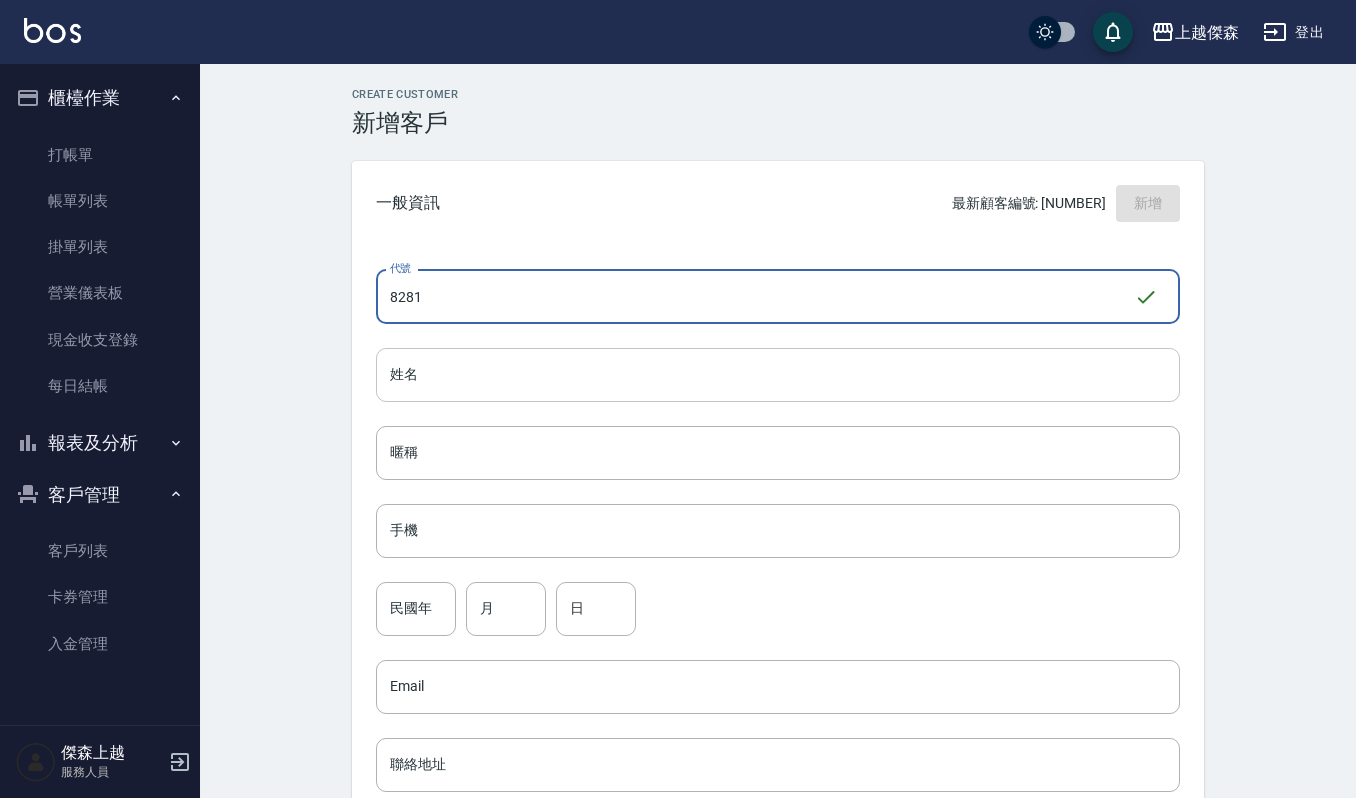 type on "8281" 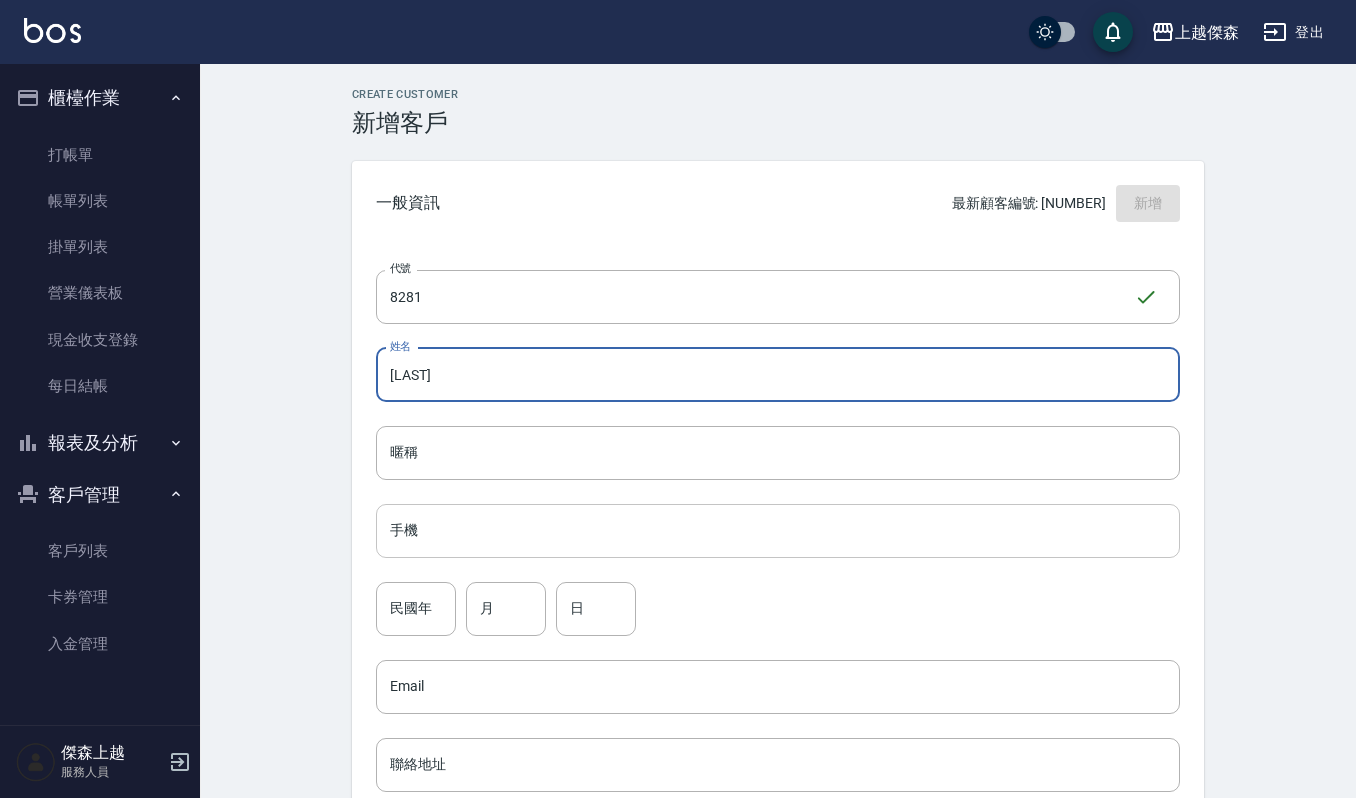 type on "[LAST] [LAST]" 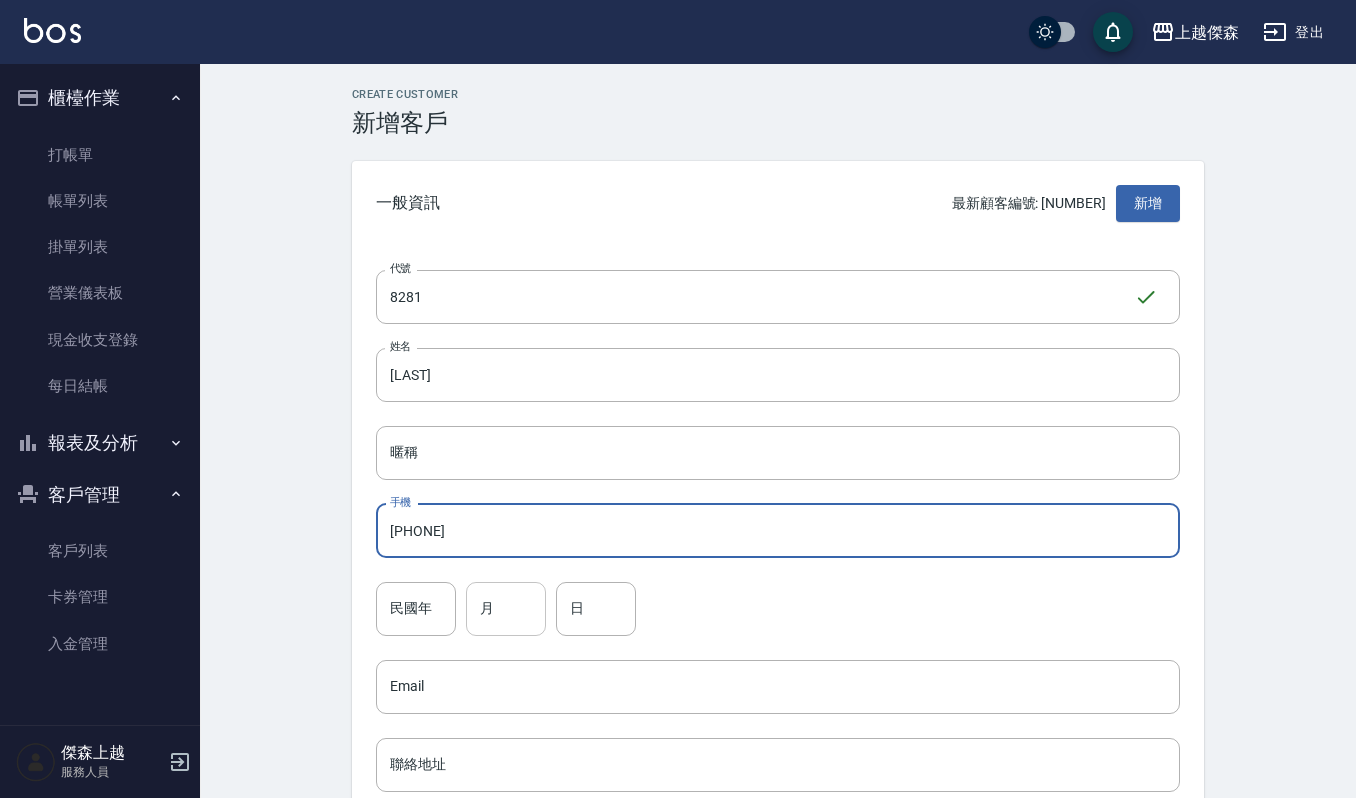 type on "[PHONE]" 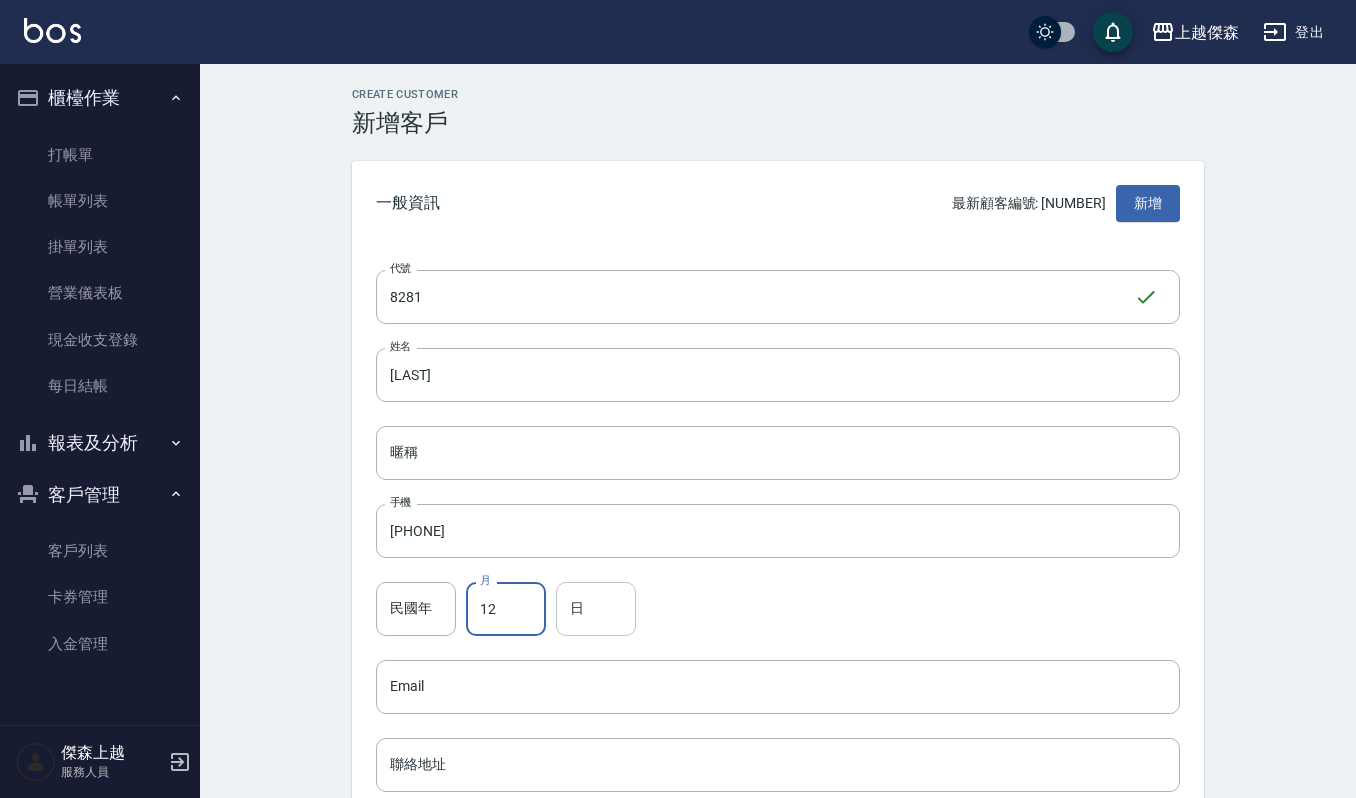 type on "12" 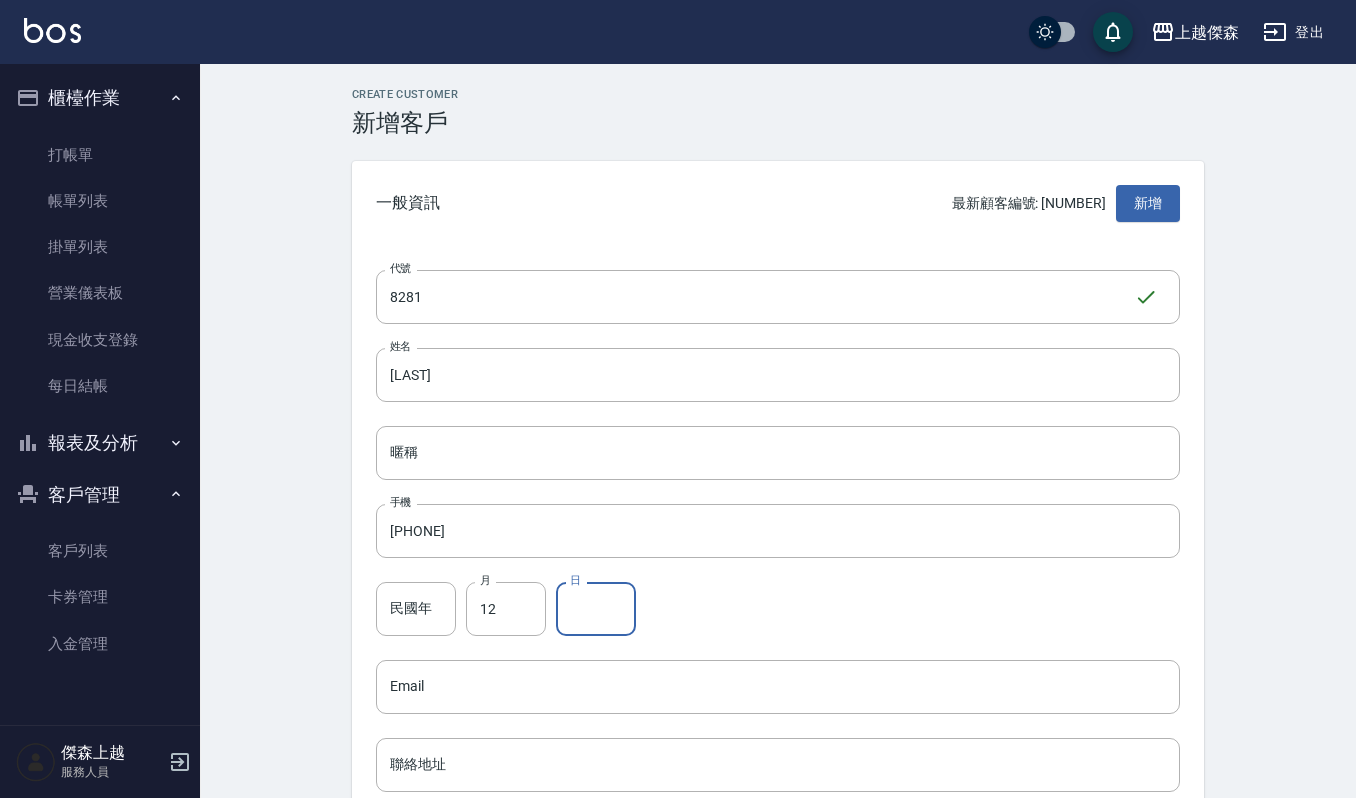 click on "日" at bounding box center (596, 609) 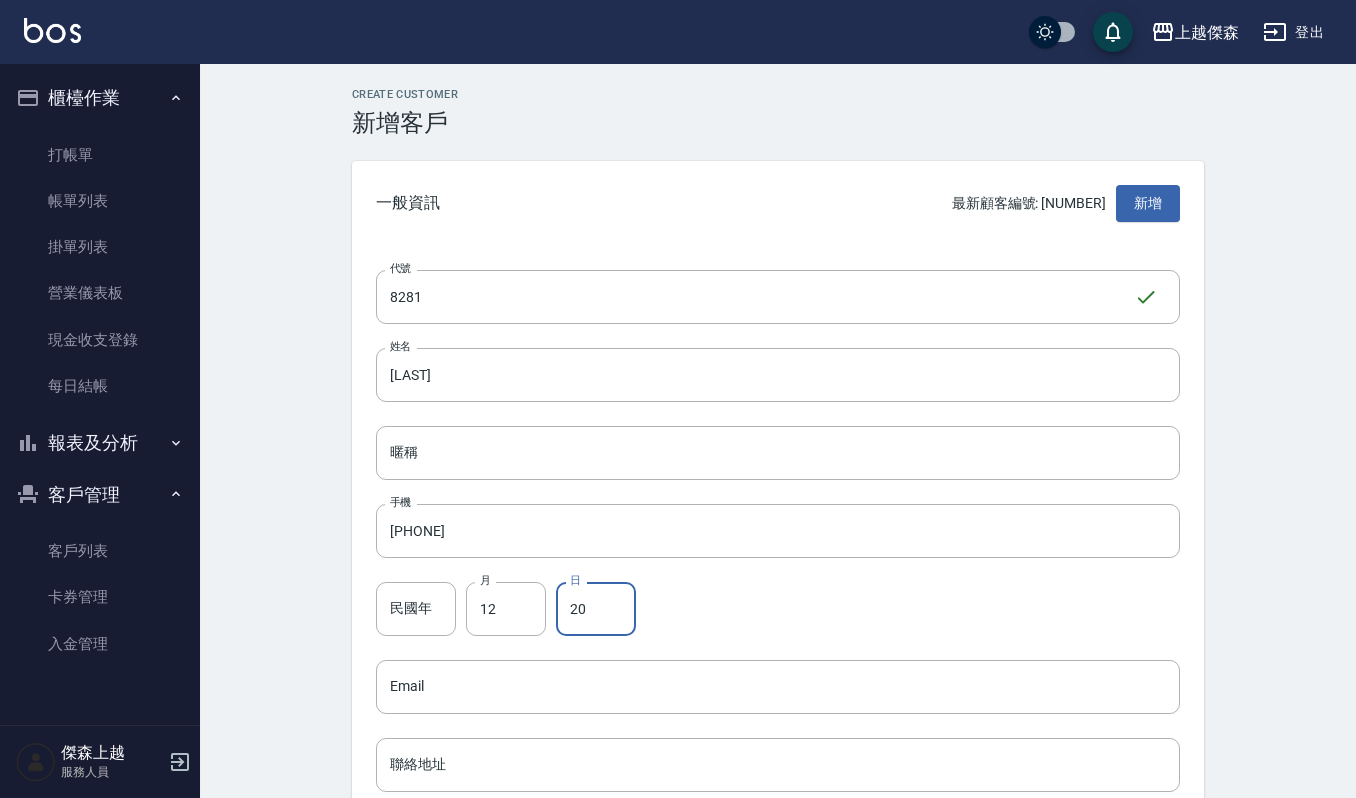 scroll, scrollTop: 133, scrollLeft: 0, axis: vertical 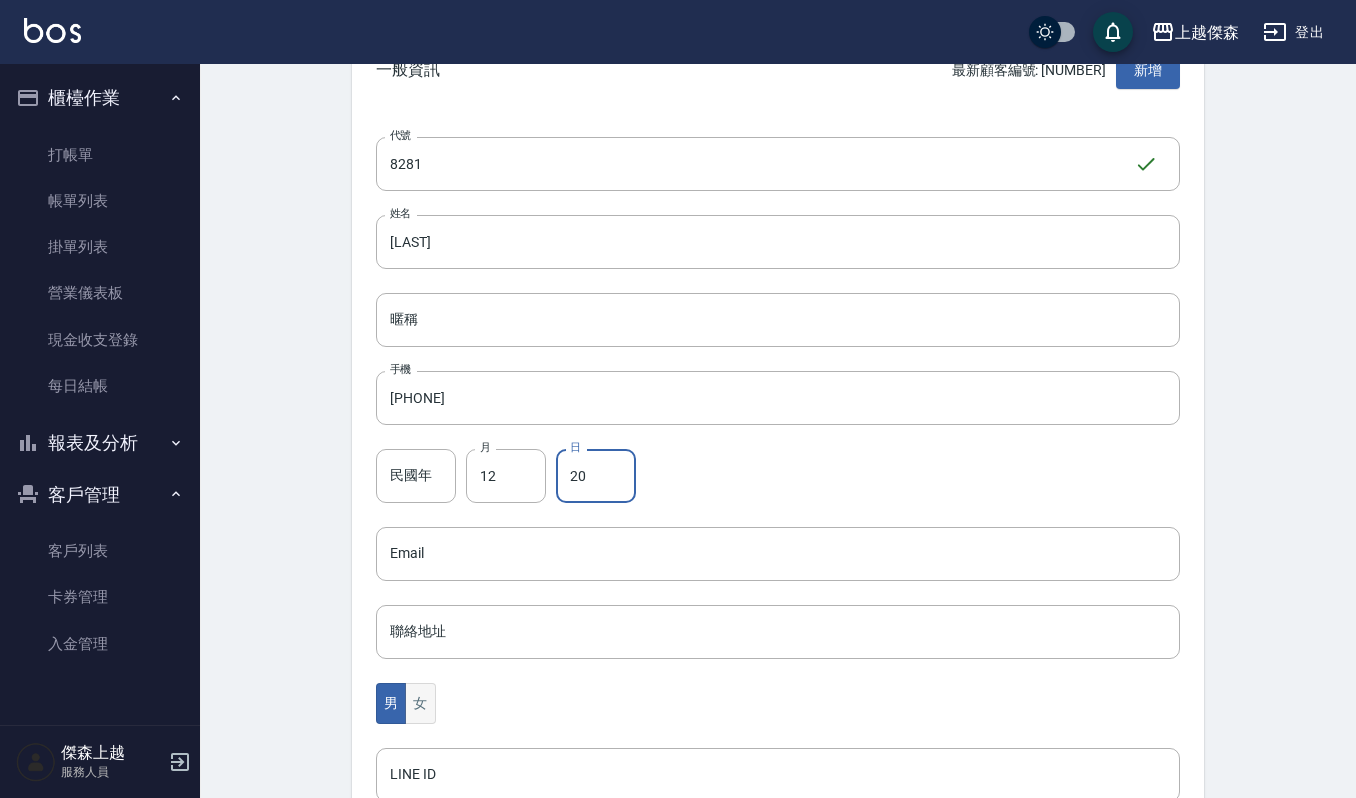 type on "20" 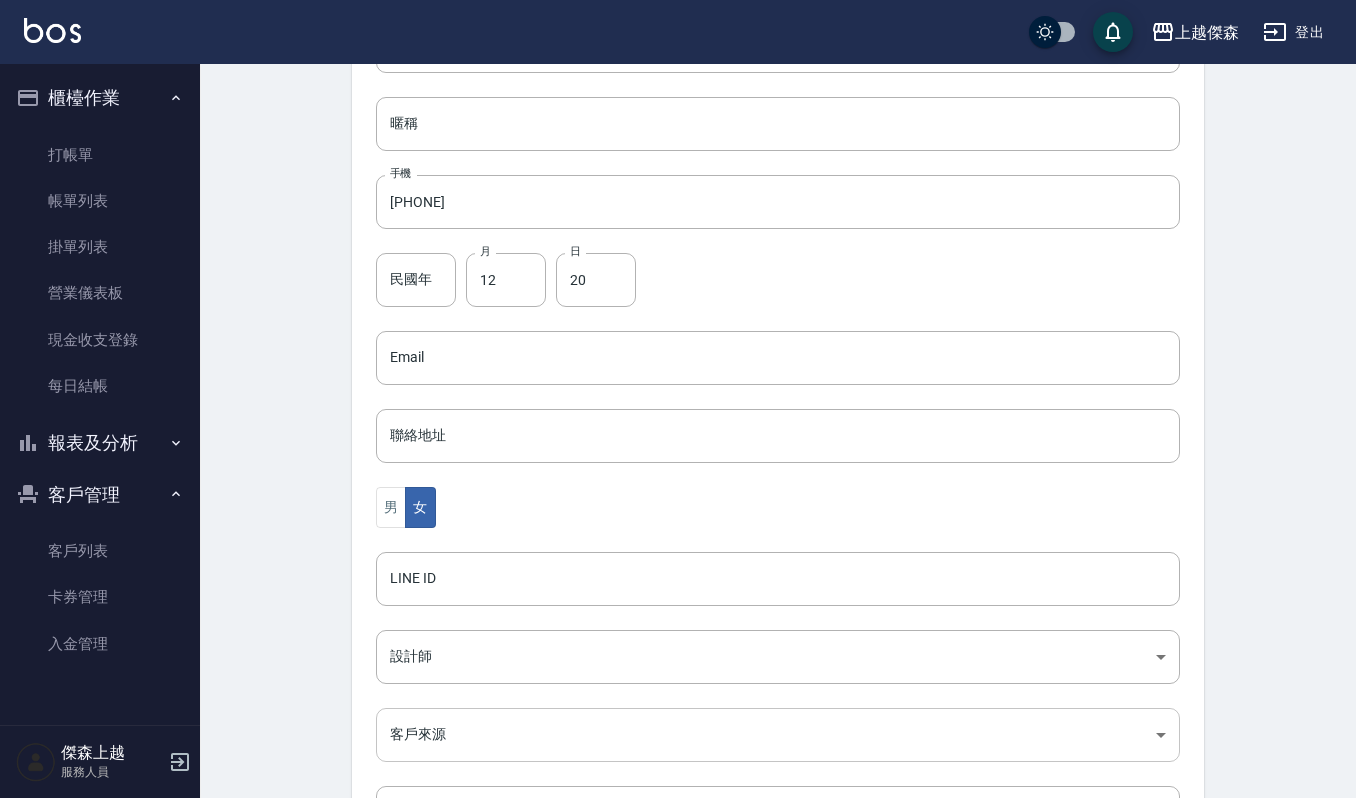 scroll, scrollTop: 504, scrollLeft: 0, axis: vertical 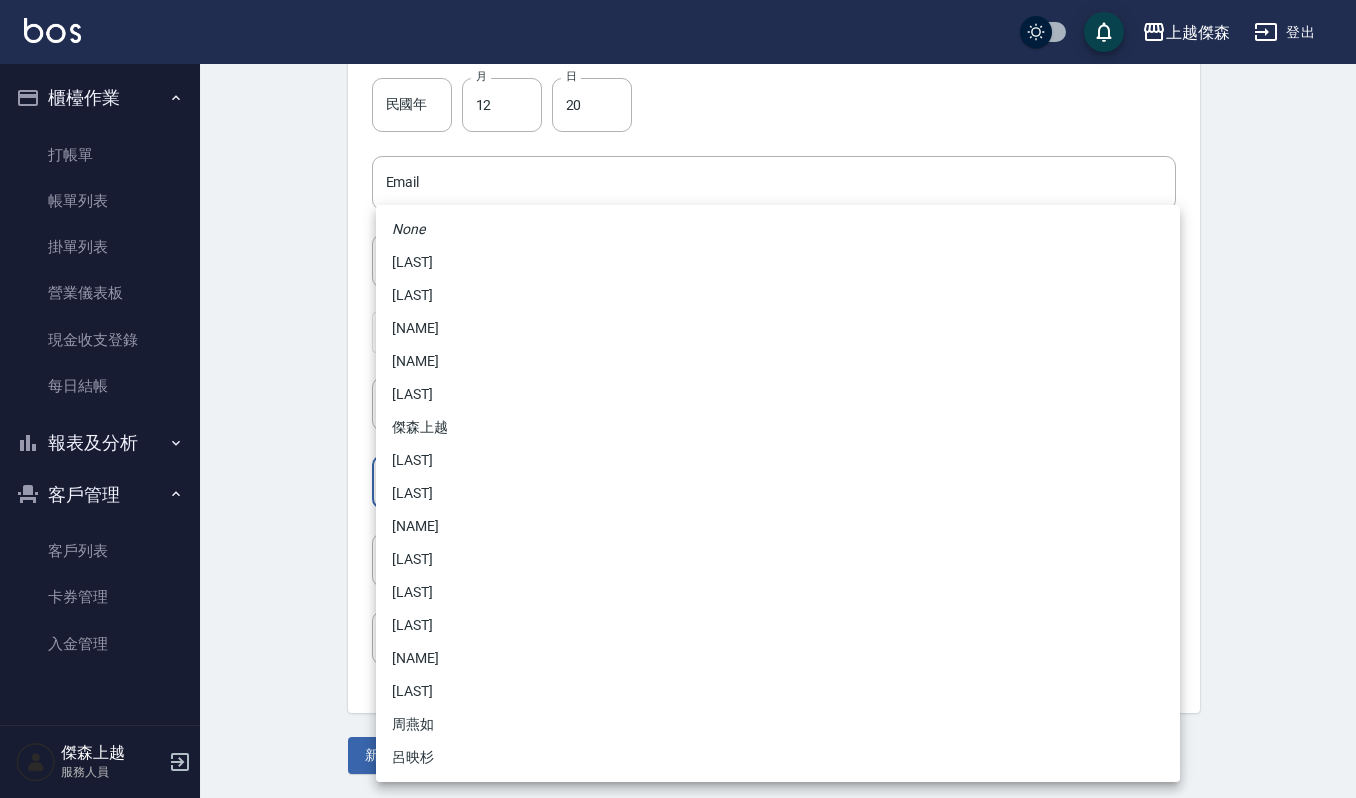 click on "上越傑森 登出 櫃檯作業 打帳單 帳單列表 掛單列表 營業儀表板 現金收支登錄 每日結帳 報表及分析 報表目錄 店家區間累計表 店家日報表 互助日報表 互助排行榜 互助點數明細 全店業績分析表 設計師日報表 設計師業績分析表 設計師業績月報表 設計師排行榜 商品消耗明細 店販抽成明細 收支分類明細表 客戶管理 客戶列表 卡券管理 入金管理 傑森上越 服務人員 Create Customer 新增客戶 一般資訊 最新顧客編號: 51240 新增 代號 8281 ​ 代號 姓名 阮明明 姓名 暱稱 暱稱 手機 0976588281 手機 民國年 民國年 月 12 月 日 20 日 Email Email 聯絡地址 聯絡地址 男 女 LINE ID LINE ID 設計師 ​ 設計師 客戶來源 ​ 客戶來源 備註 備註 新增 None 黃宥蓁 李淑英 陳孟婕 陳芊瑜 林艾締 傑森上越 陳薏仙 蘇真儀 陳怡廷 嚴妤軒 顏家安 謝佳音 謝宜芳 孫郁涵 周燕如 呂映杉" at bounding box center [678, 147] 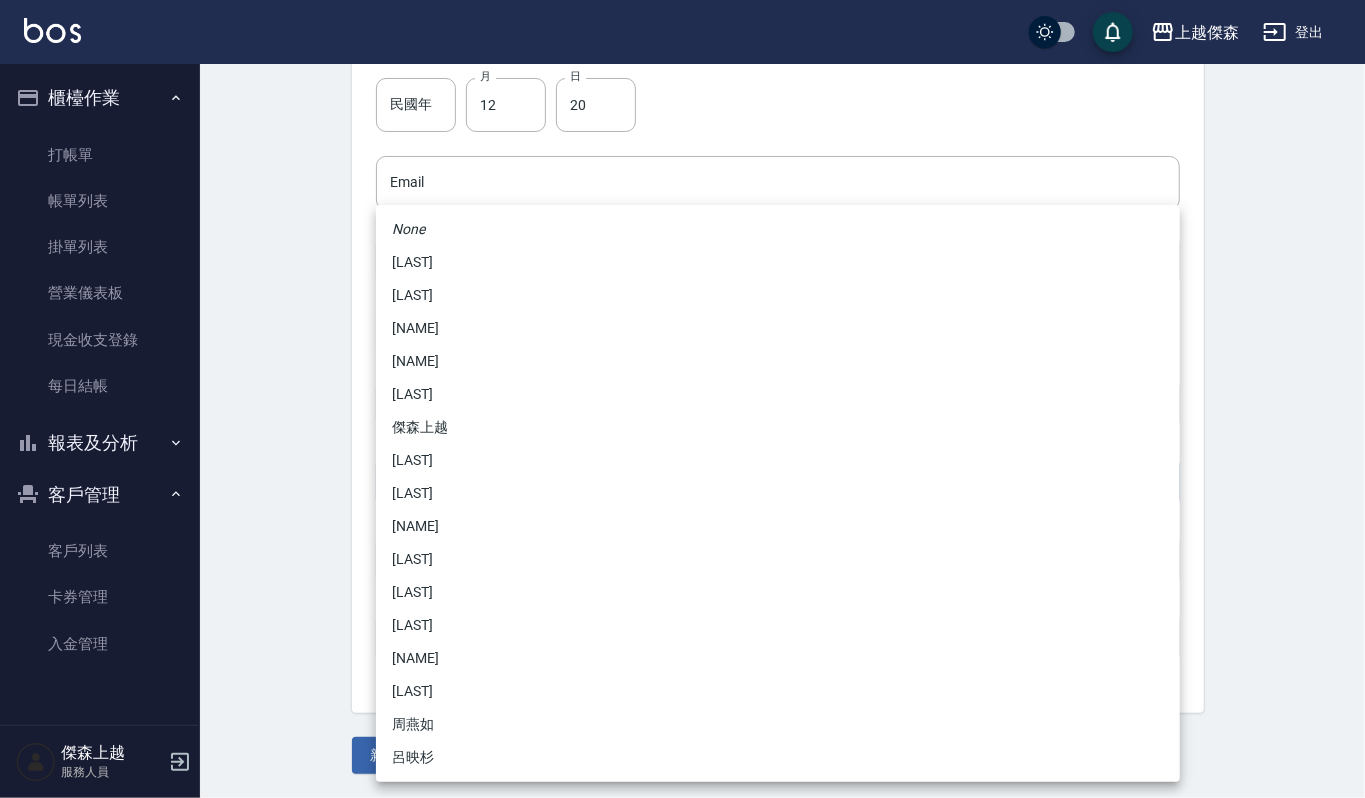 click on "[LAST] [LAST]" at bounding box center [778, 262] 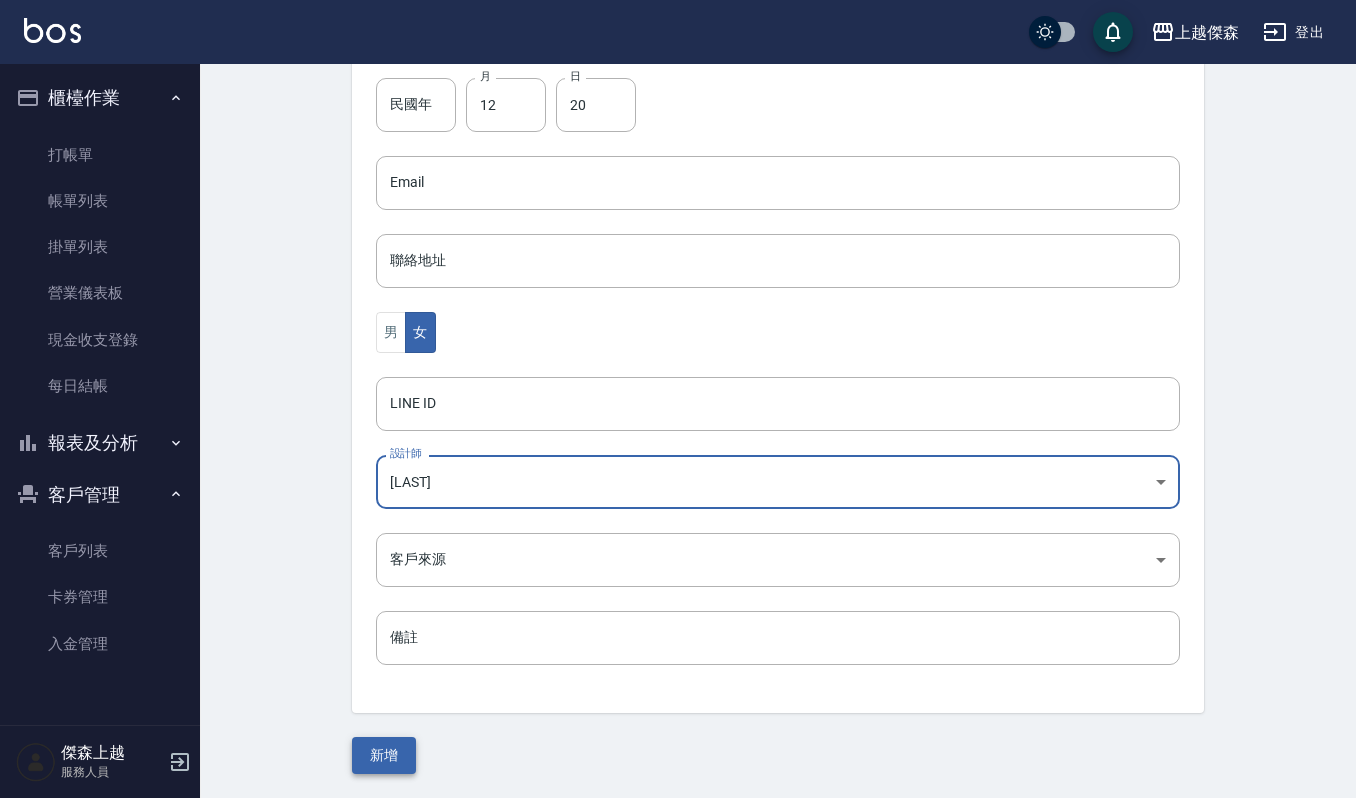 click on "新增" at bounding box center [384, 755] 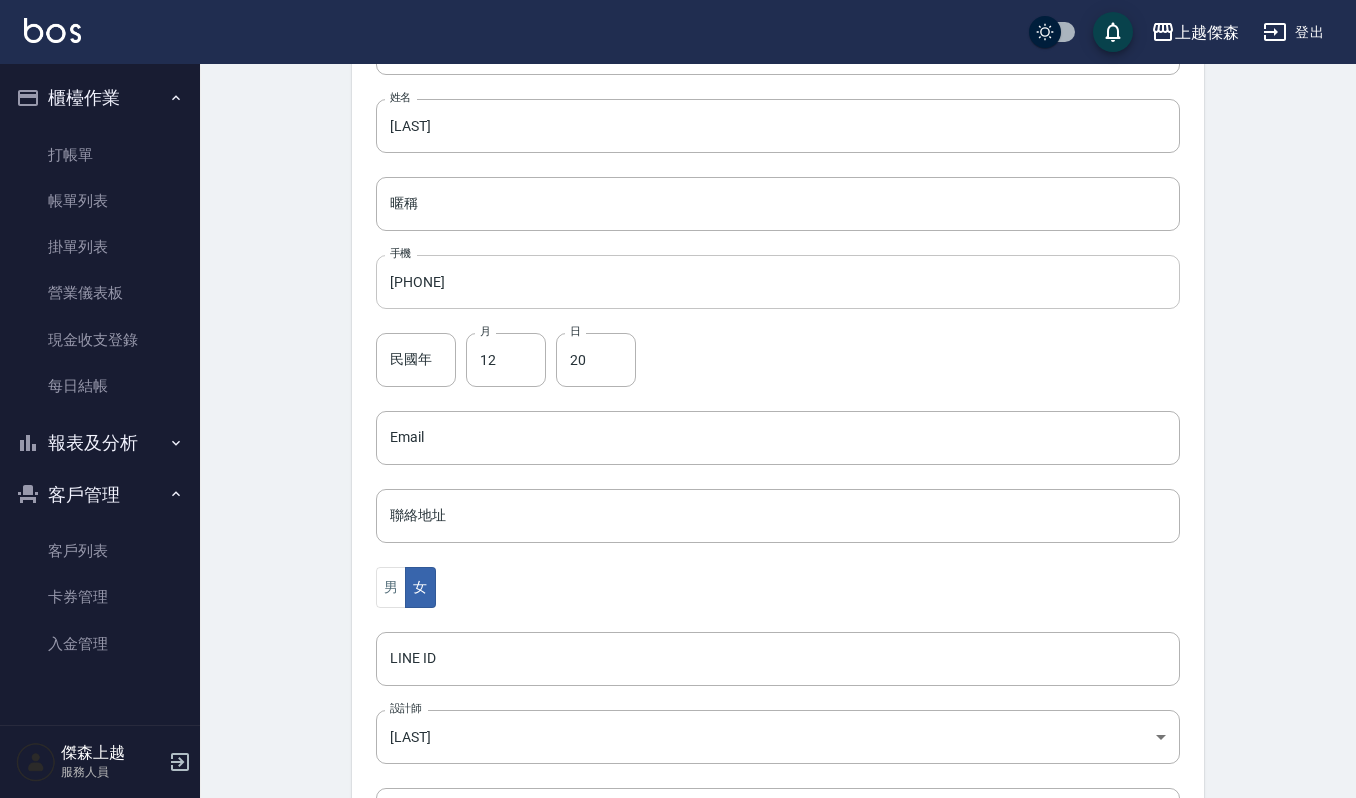 scroll, scrollTop: 0, scrollLeft: 0, axis: both 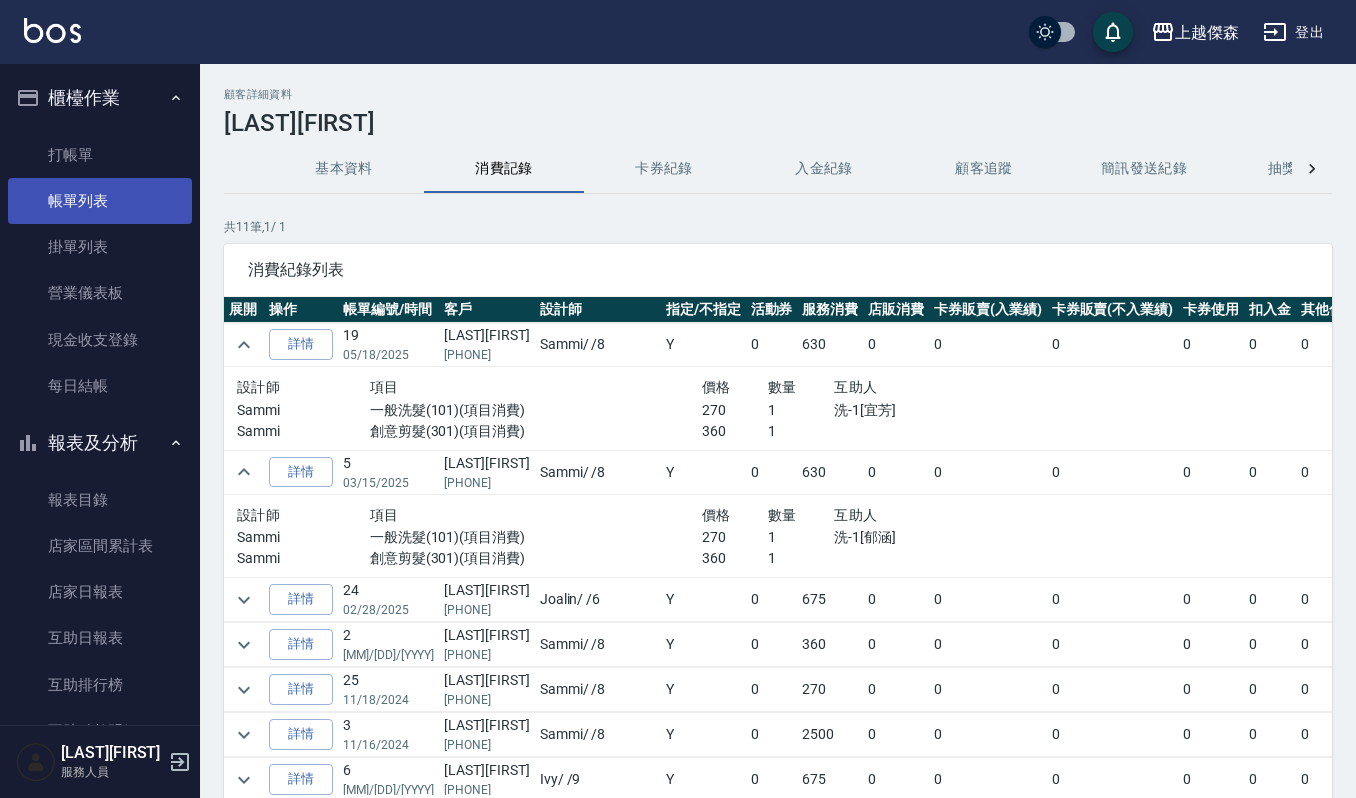 click on "帳單列表" at bounding box center [100, 201] 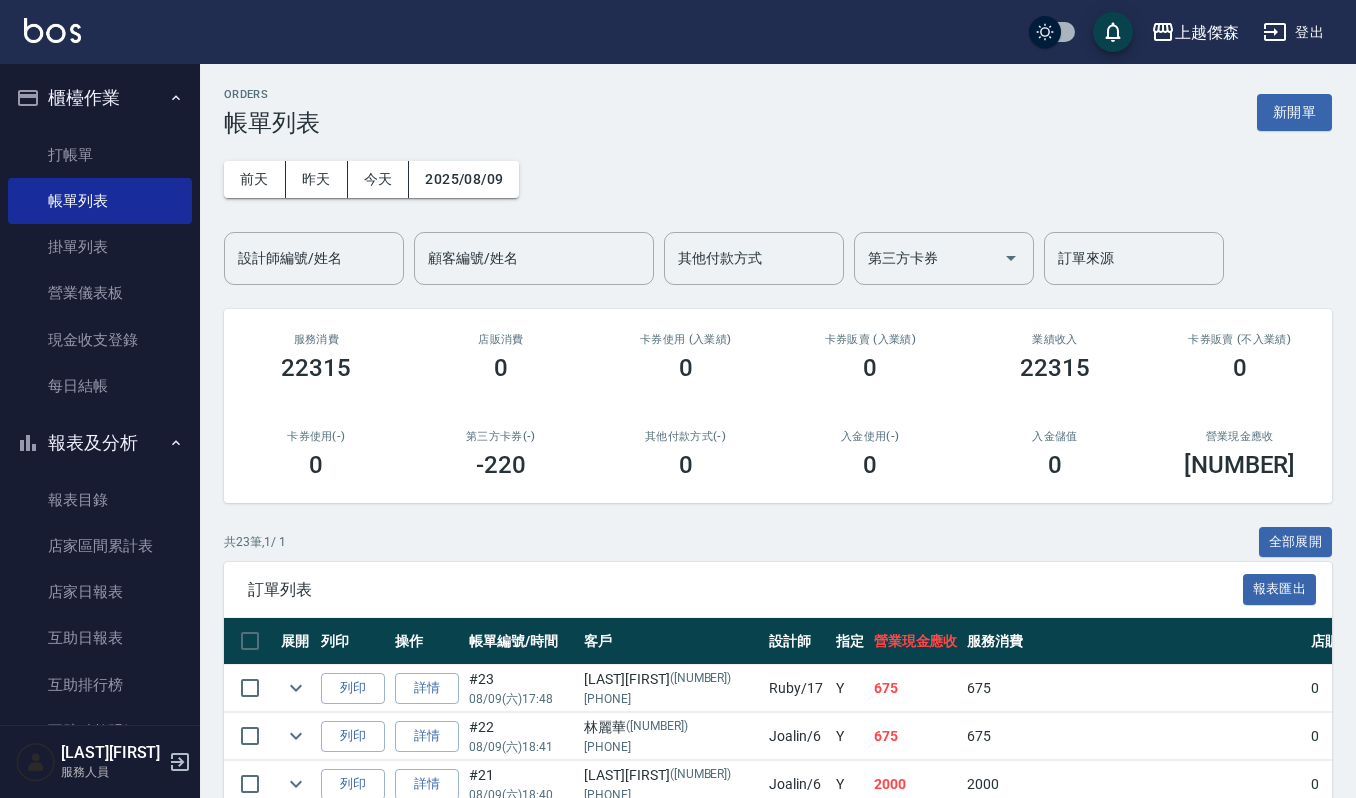 scroll, scrollTop: 133, scrollLeft: 0, axis: vertical 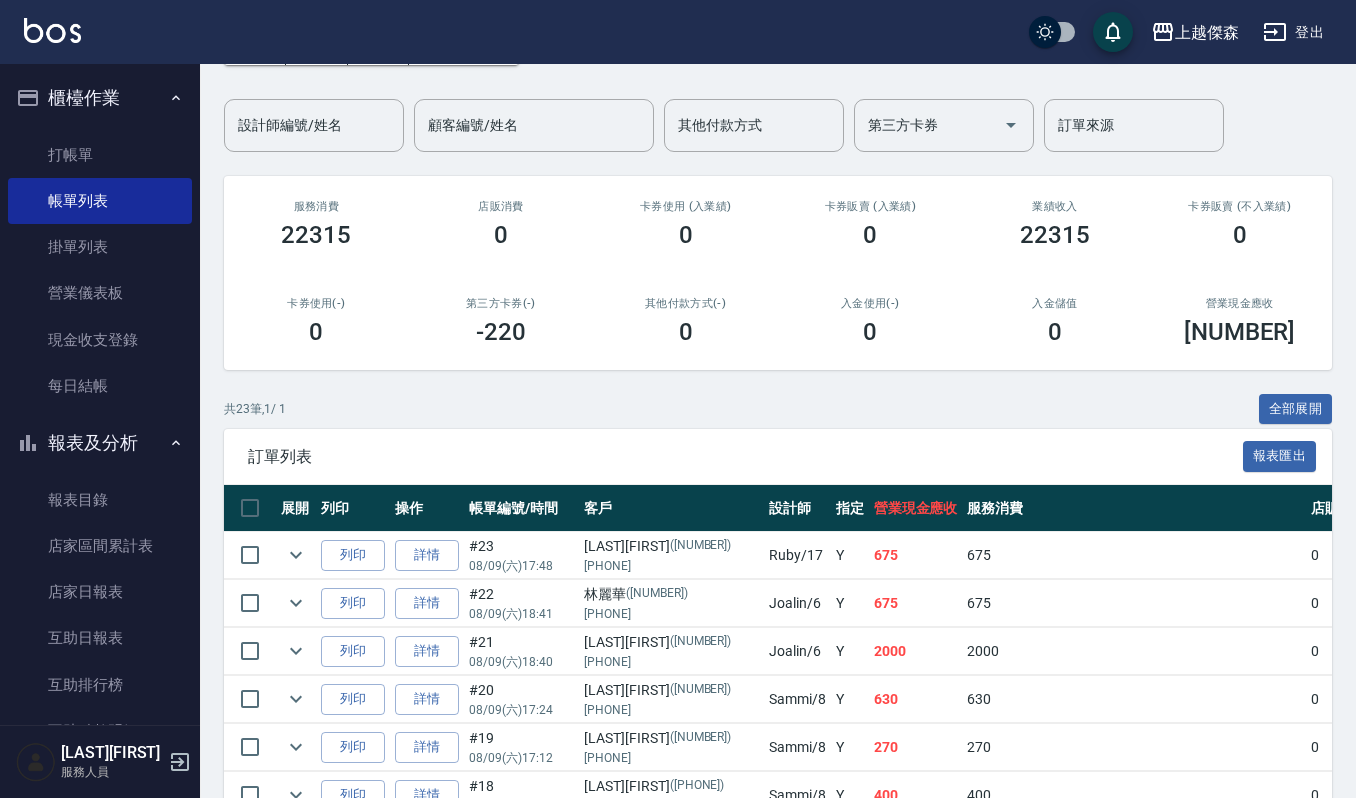 click on "報表及分析" at bounding box center (100, 443) 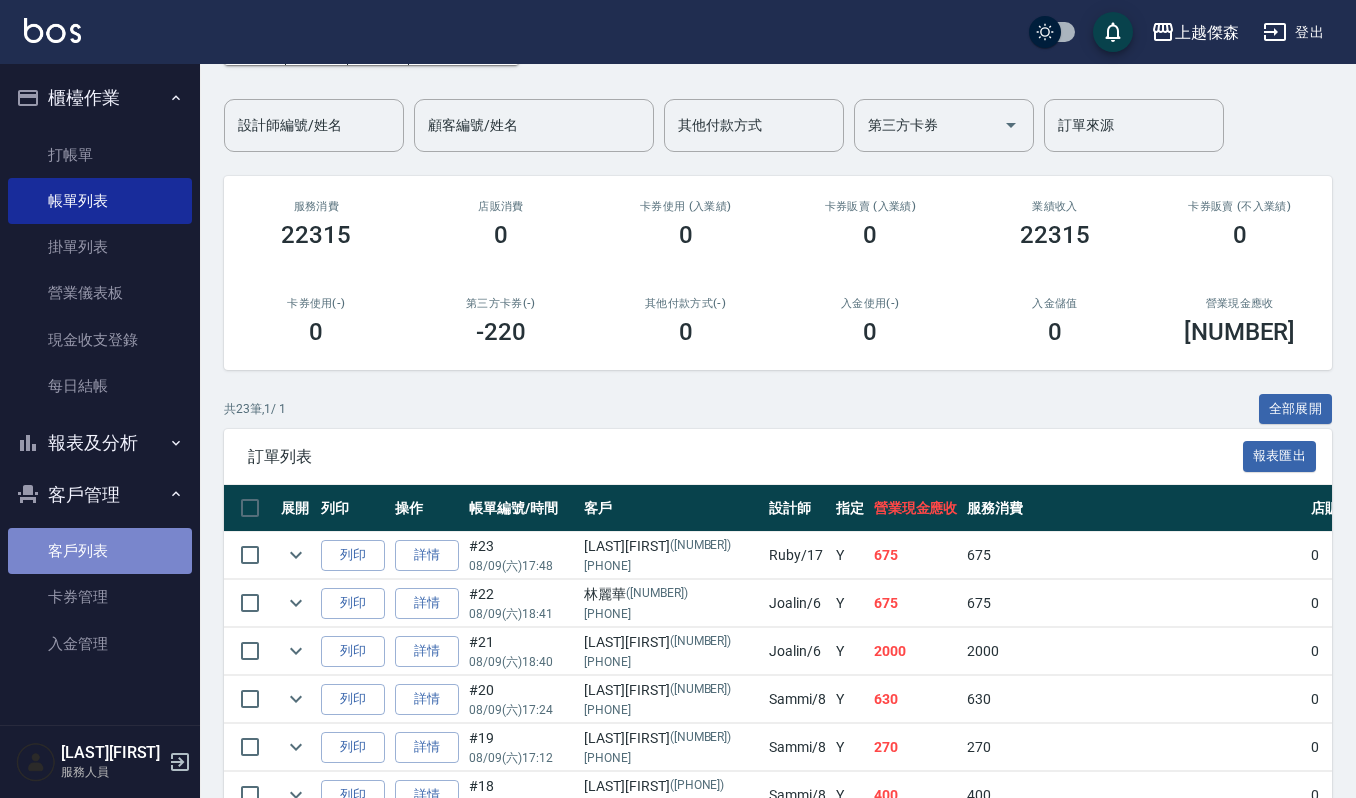 click on "客戶列表" at bounding box center [100, 551] 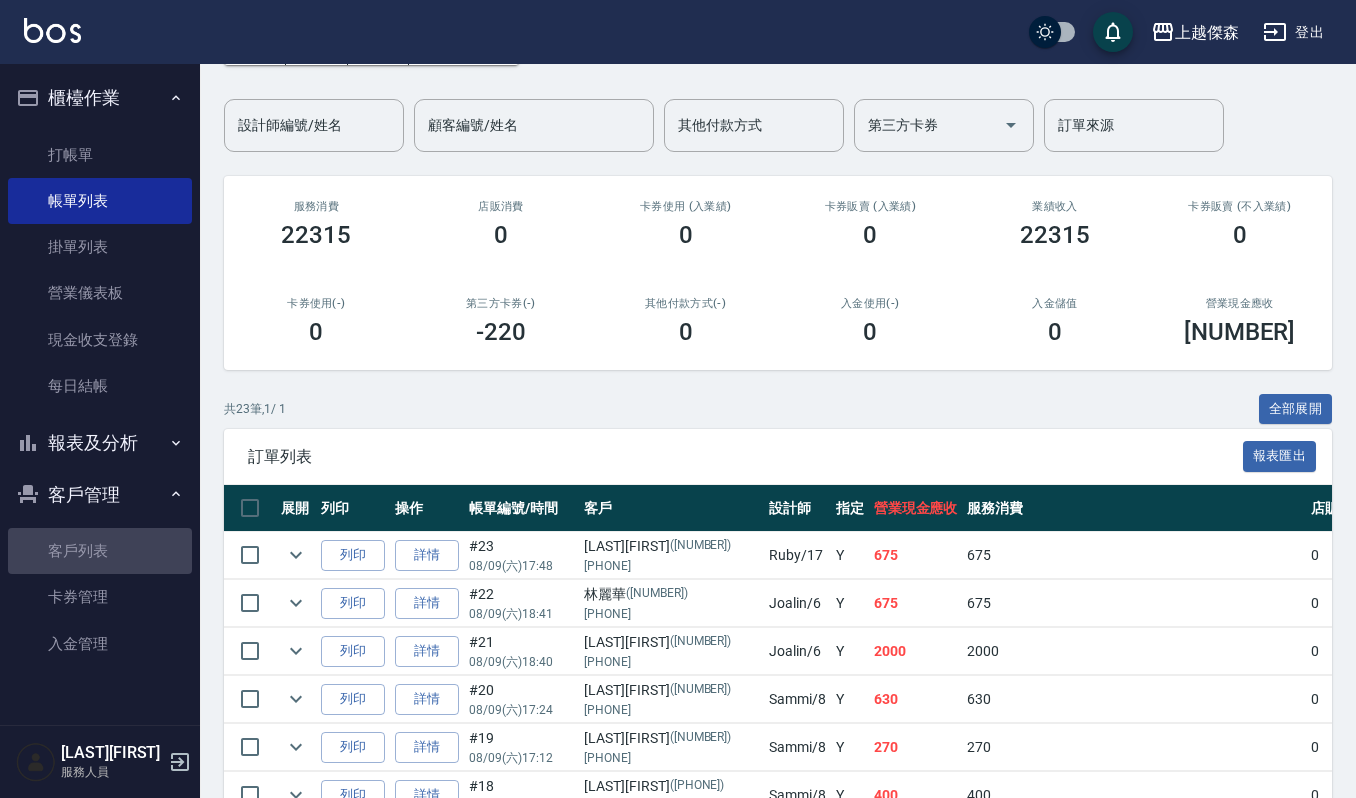scroll, scrollTop: 0, scrollLeft: 0, axis: both 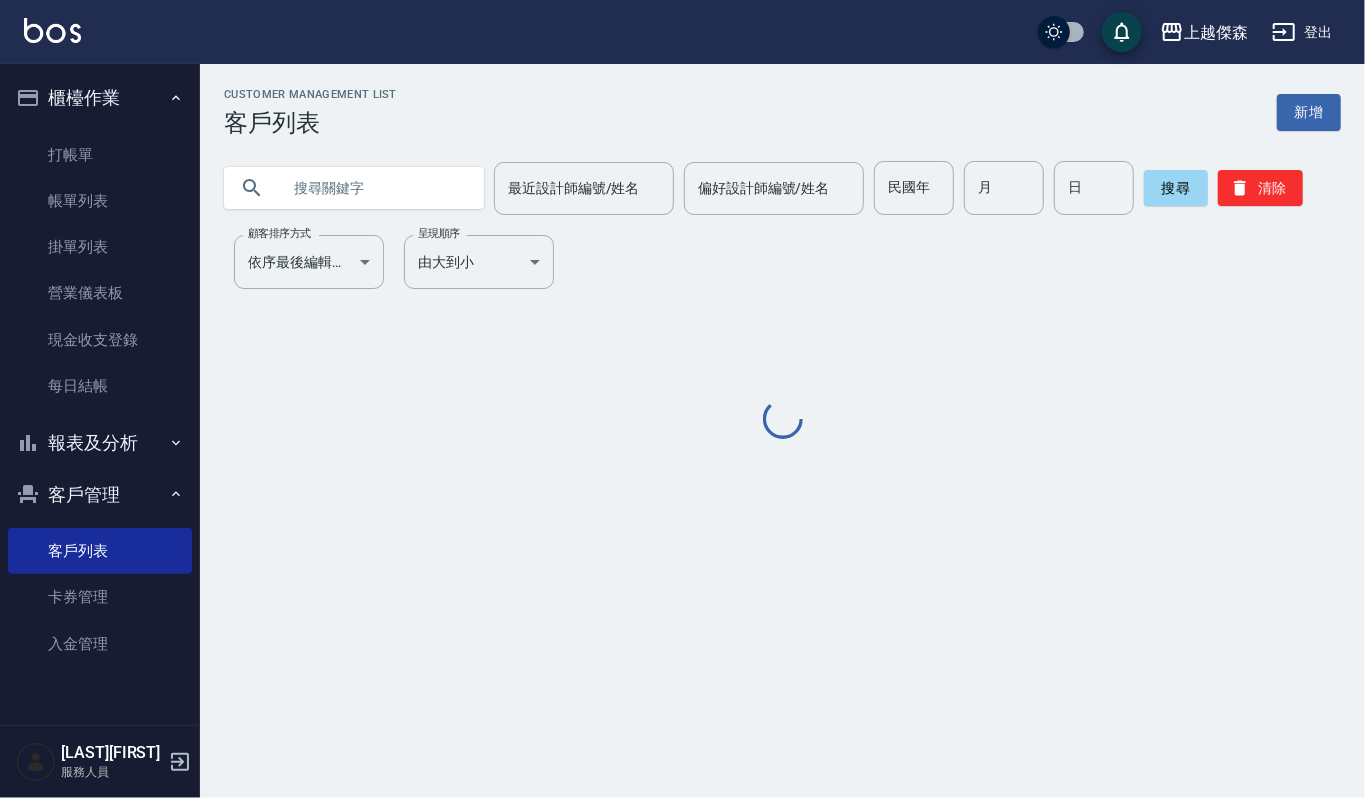 click at bounding box center (374, 188) 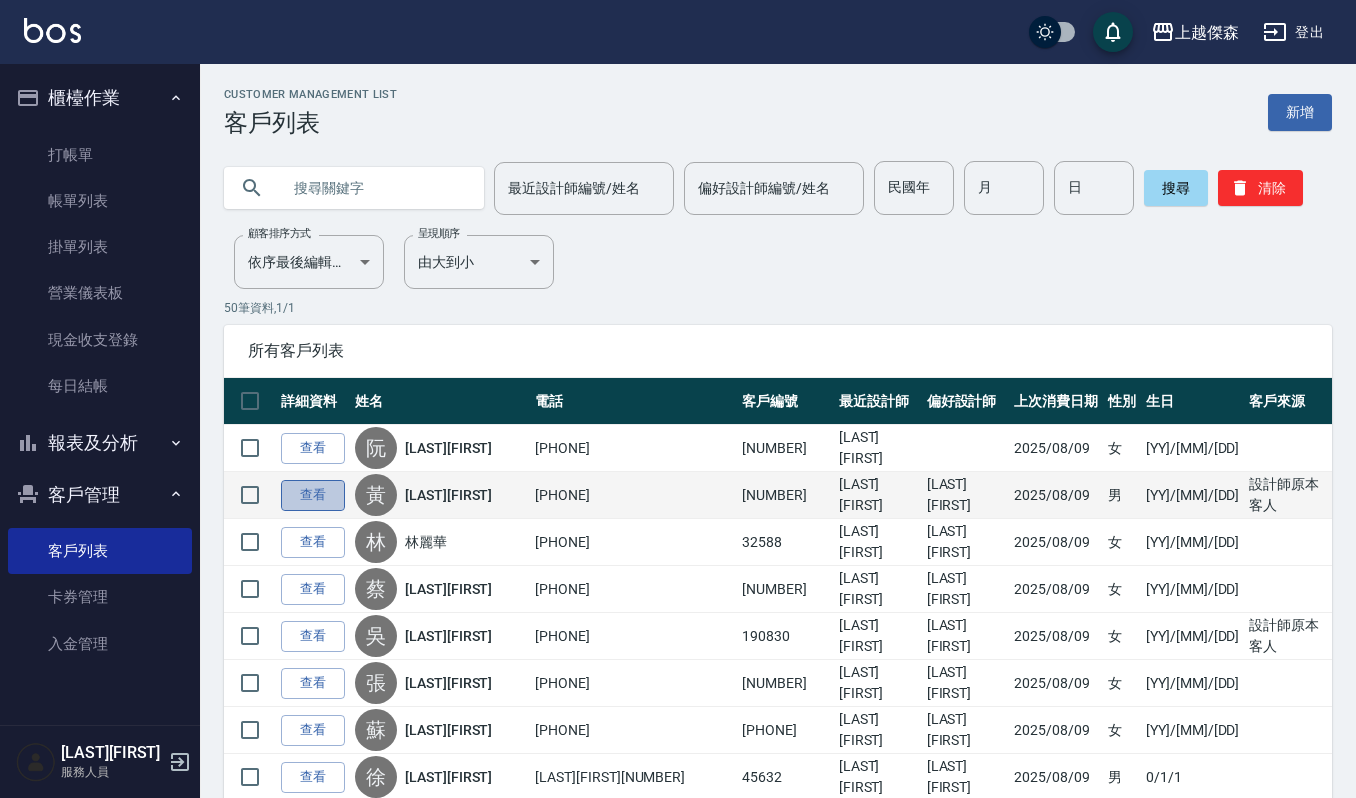 click on "查看" at bounding box center [313, 495] 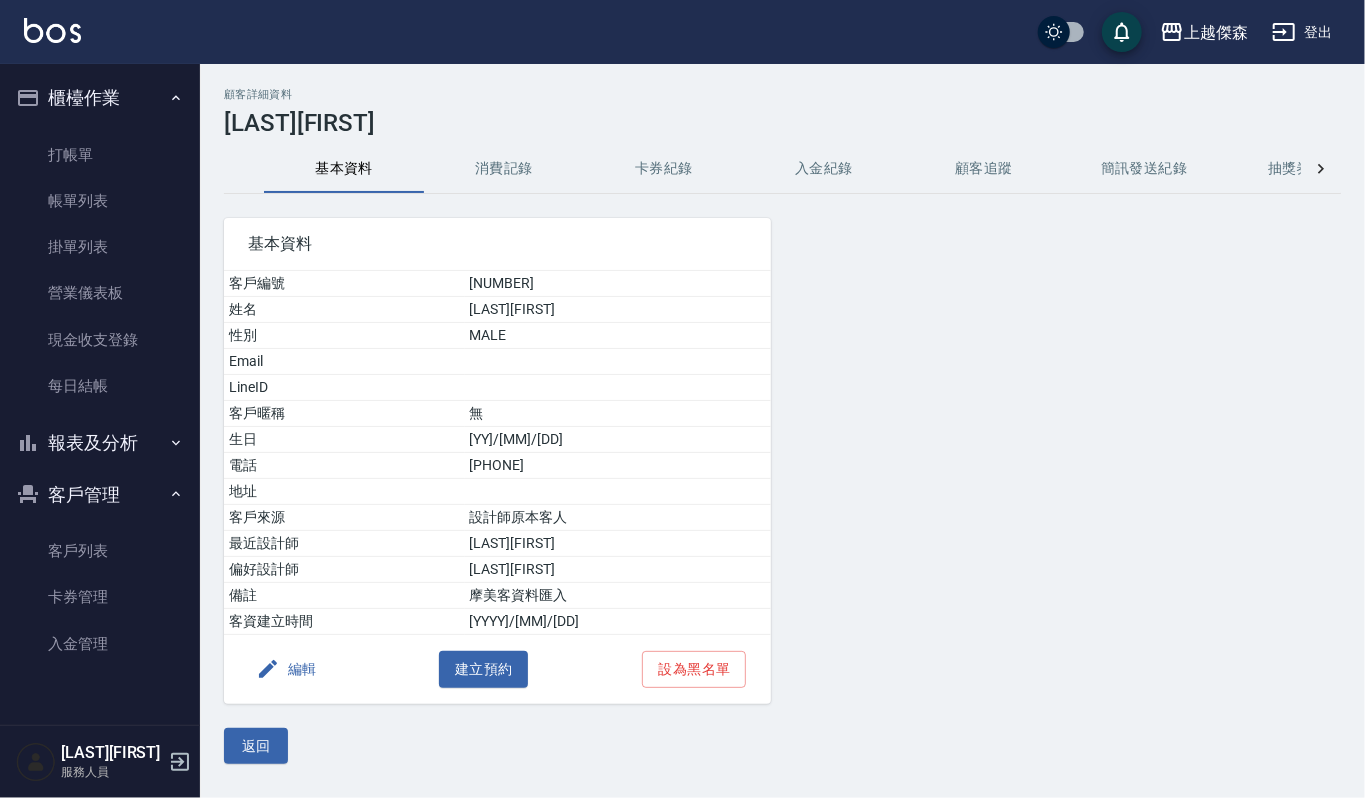 click on "消費記錄" at bounding box center [504, 169] 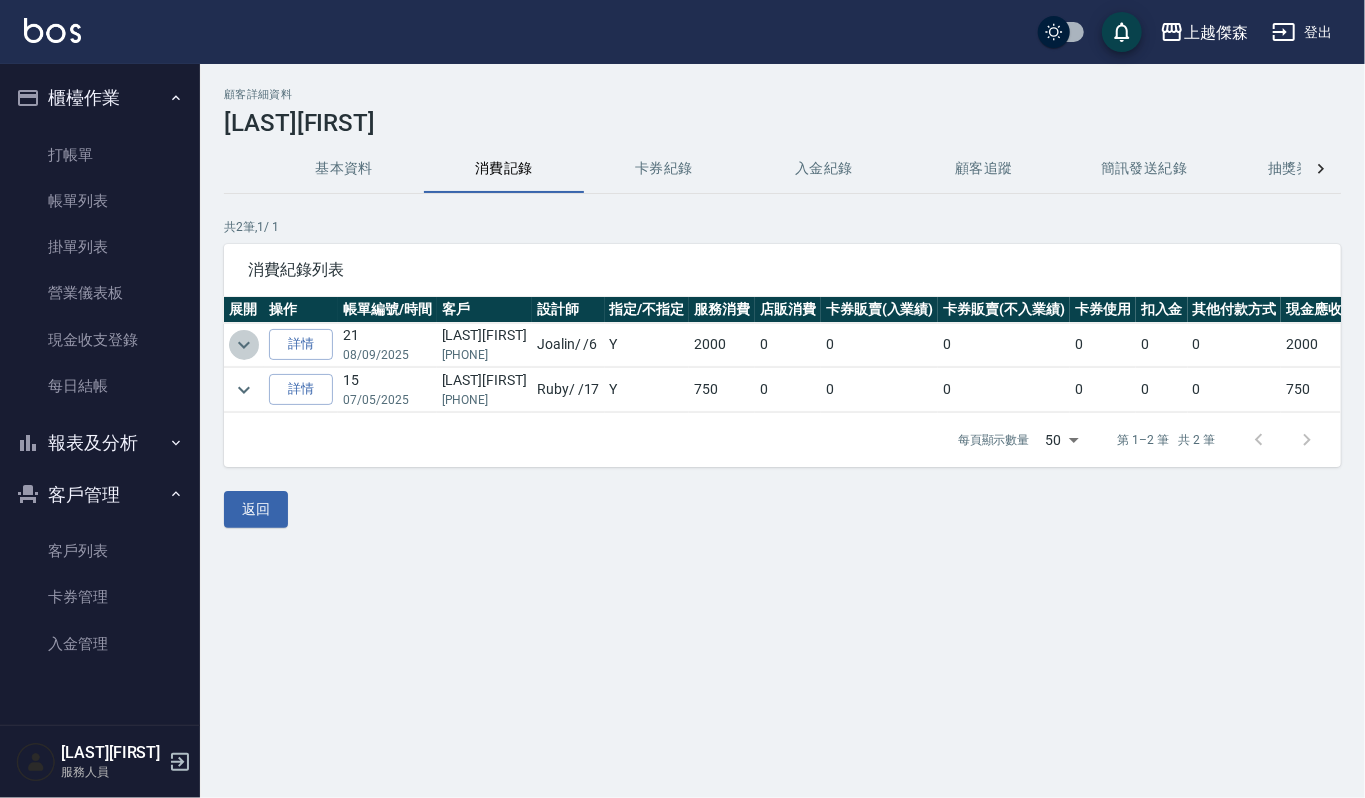 click 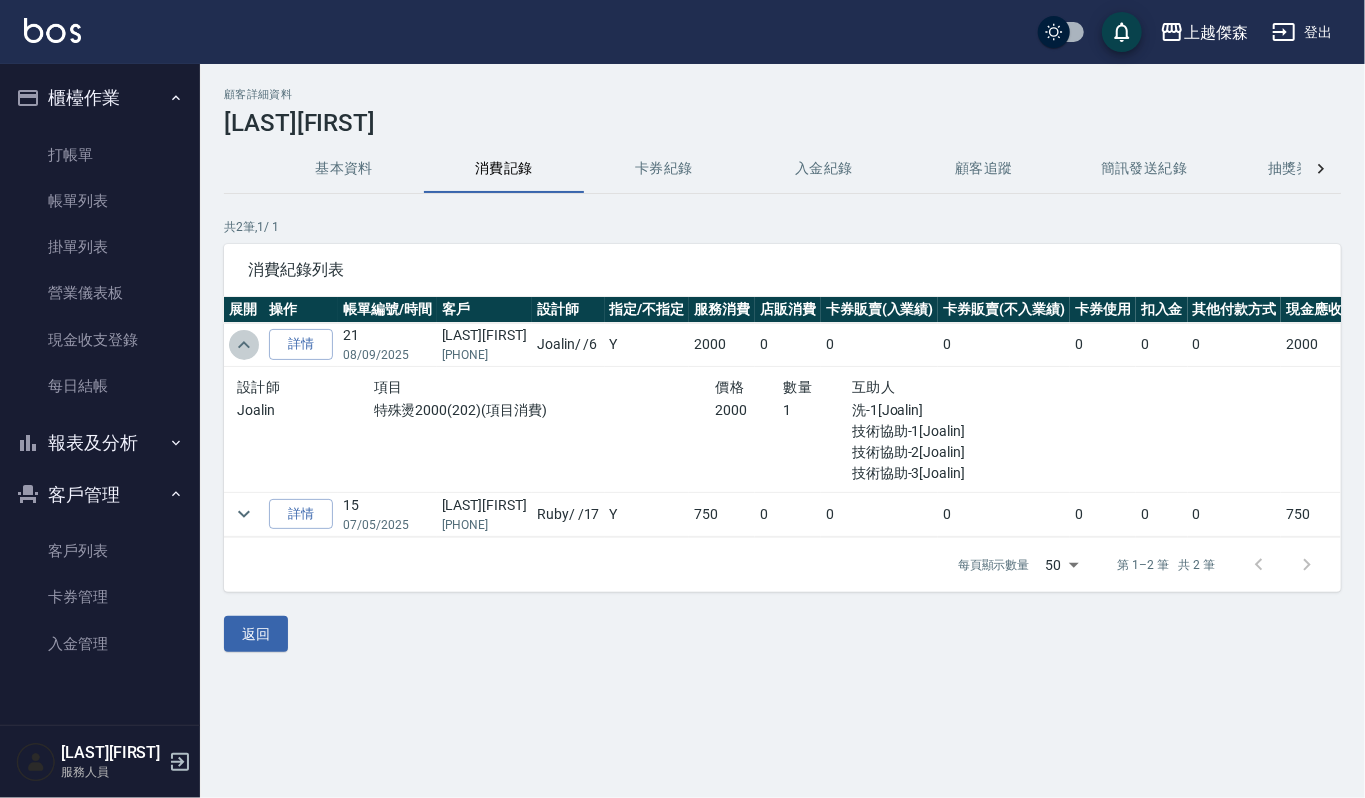 click 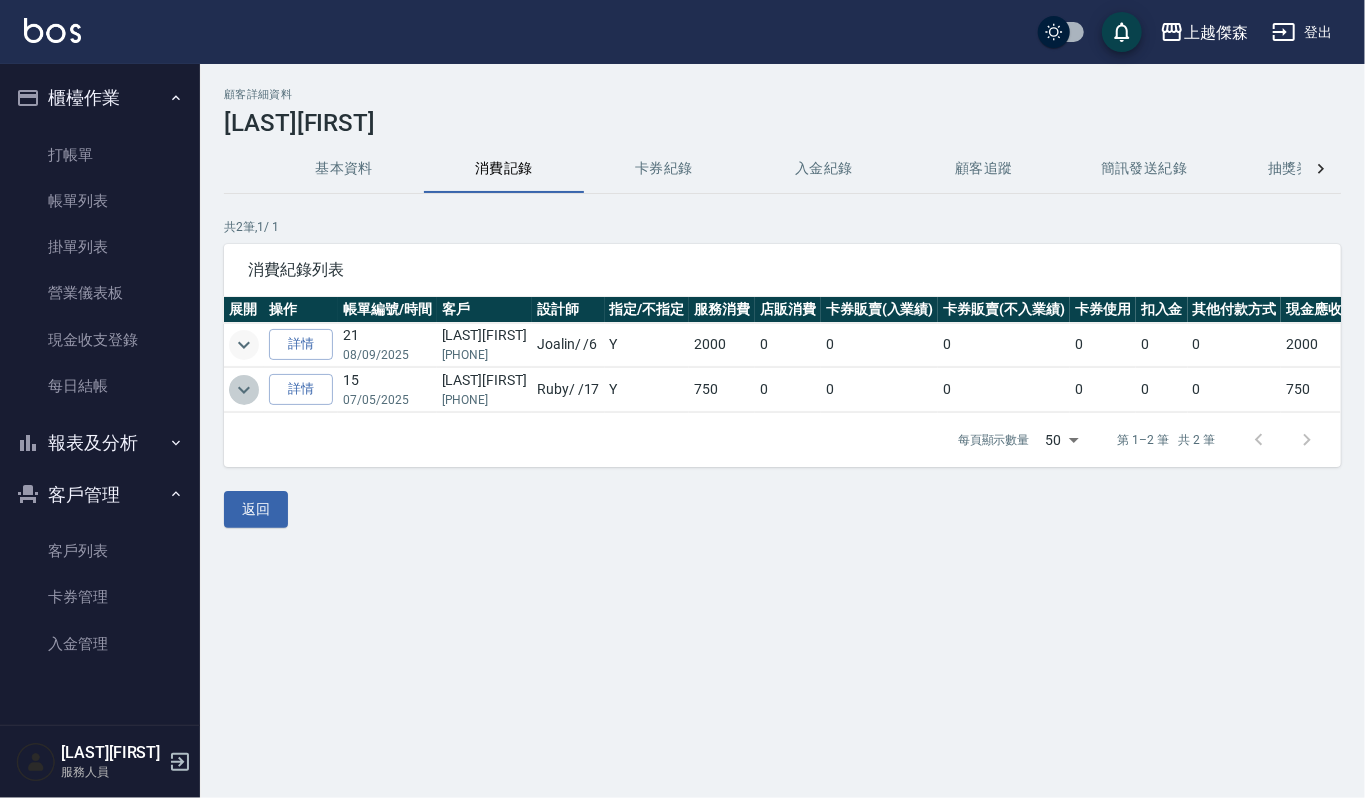click 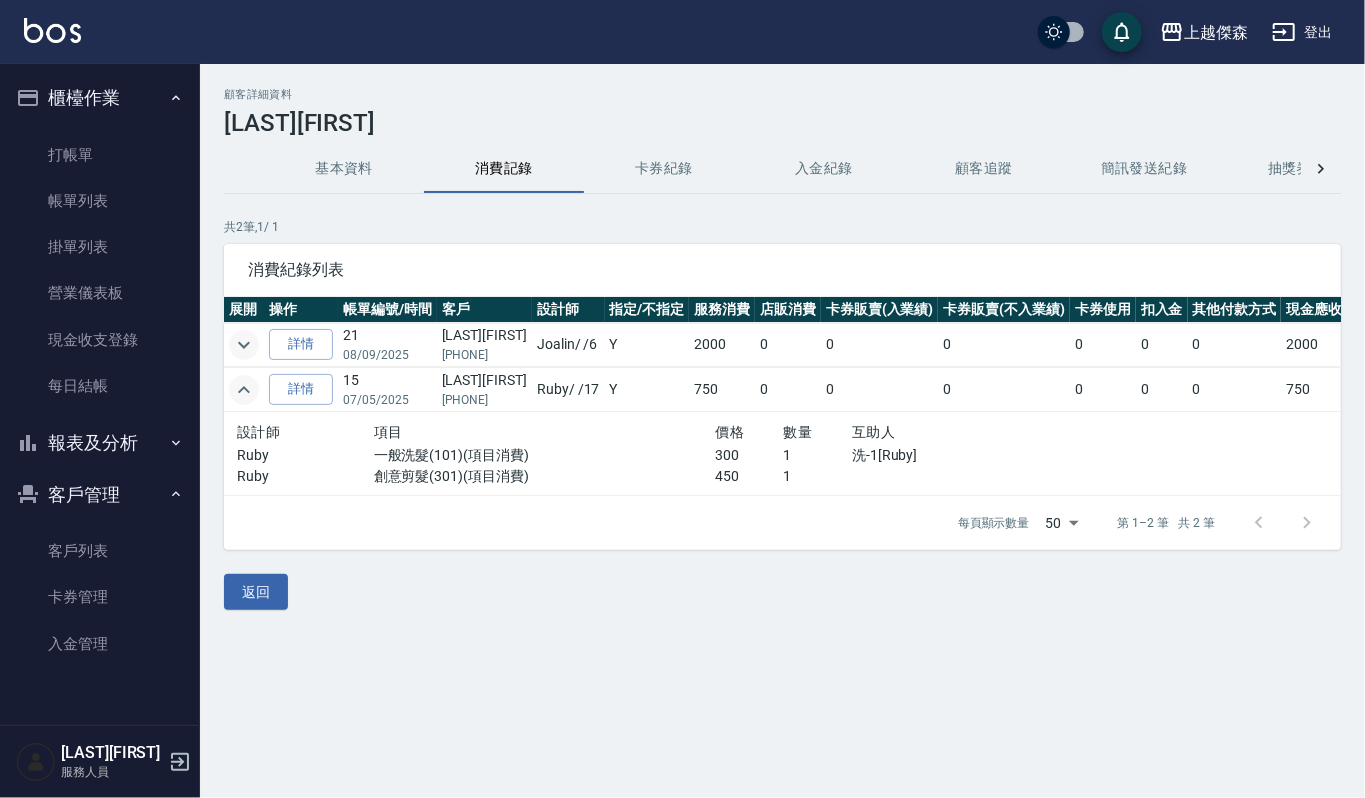 click 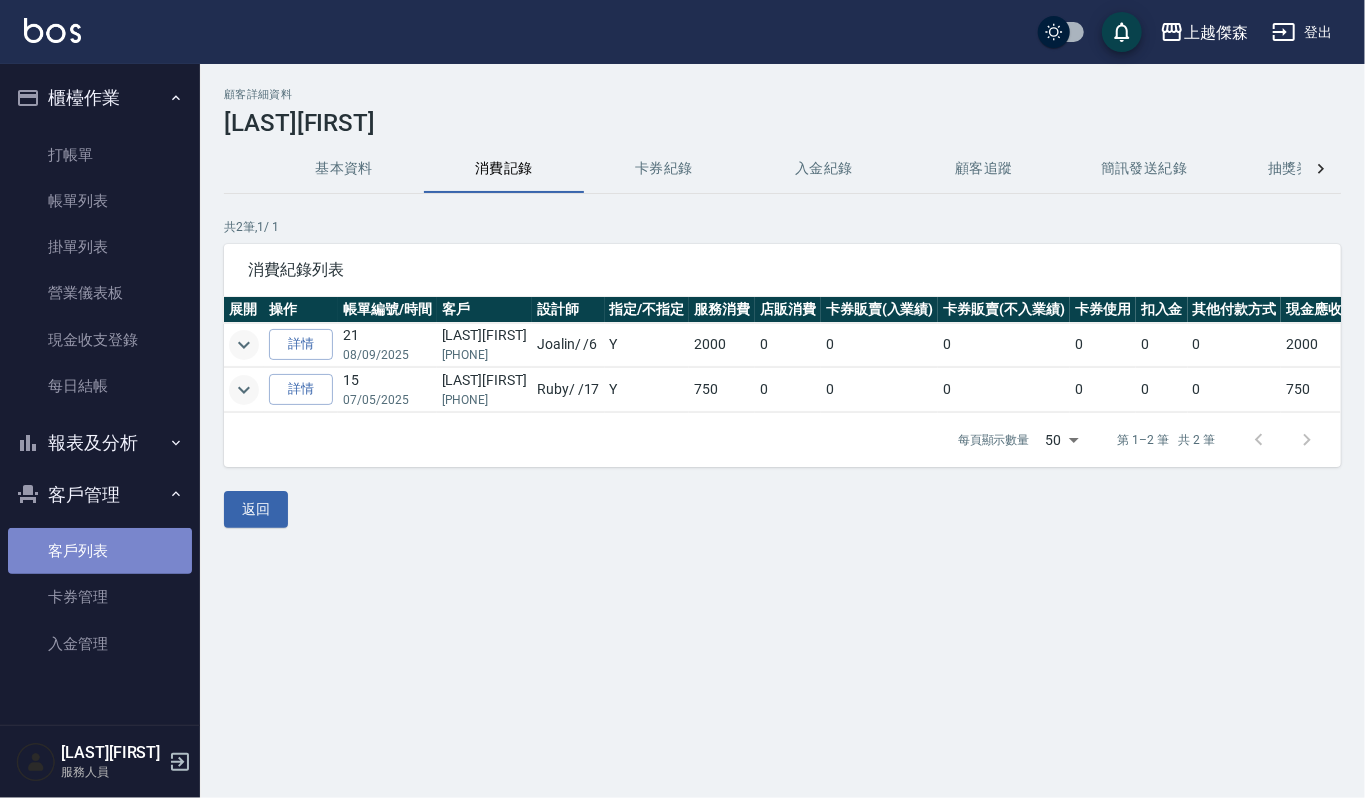 click on "客戶列表" at bounding box center (100, 551) 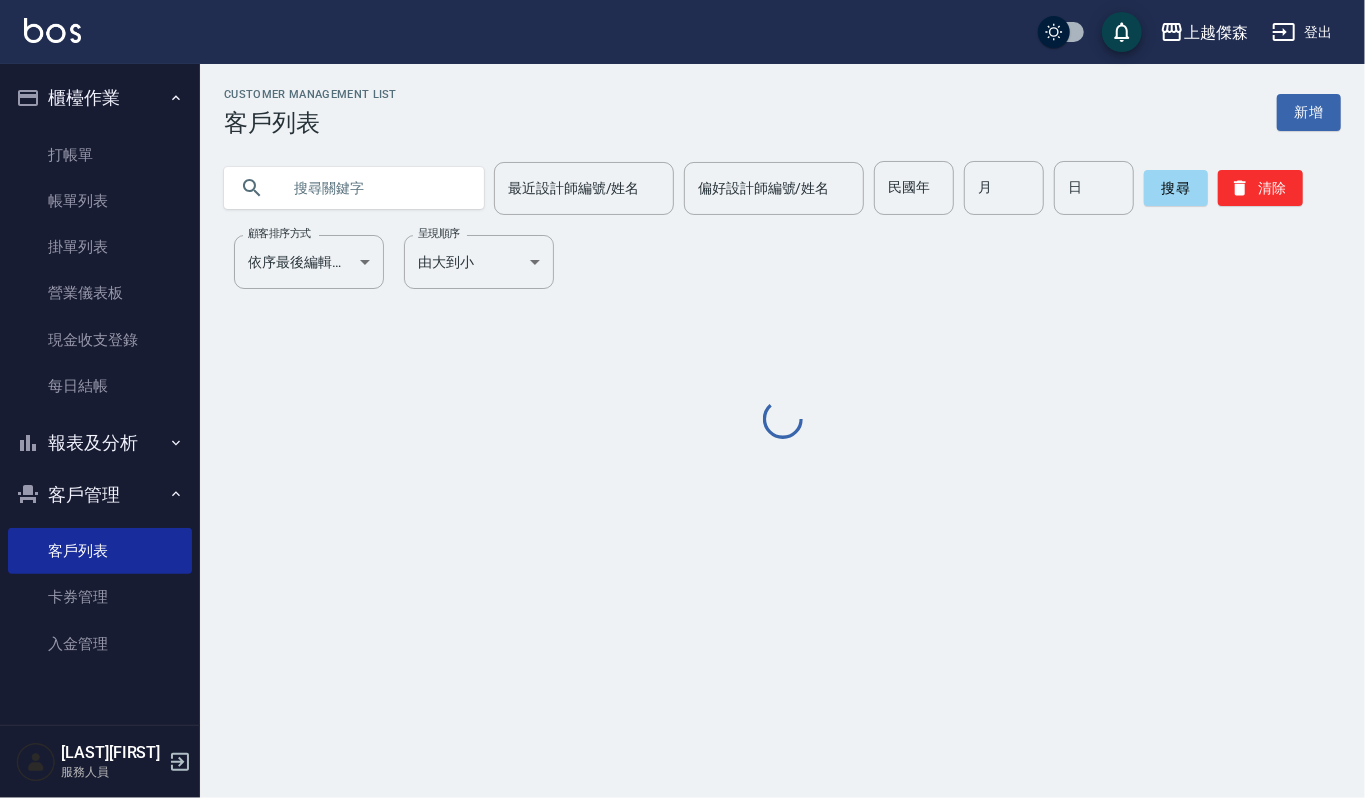 click at bounding box center [374, 188] 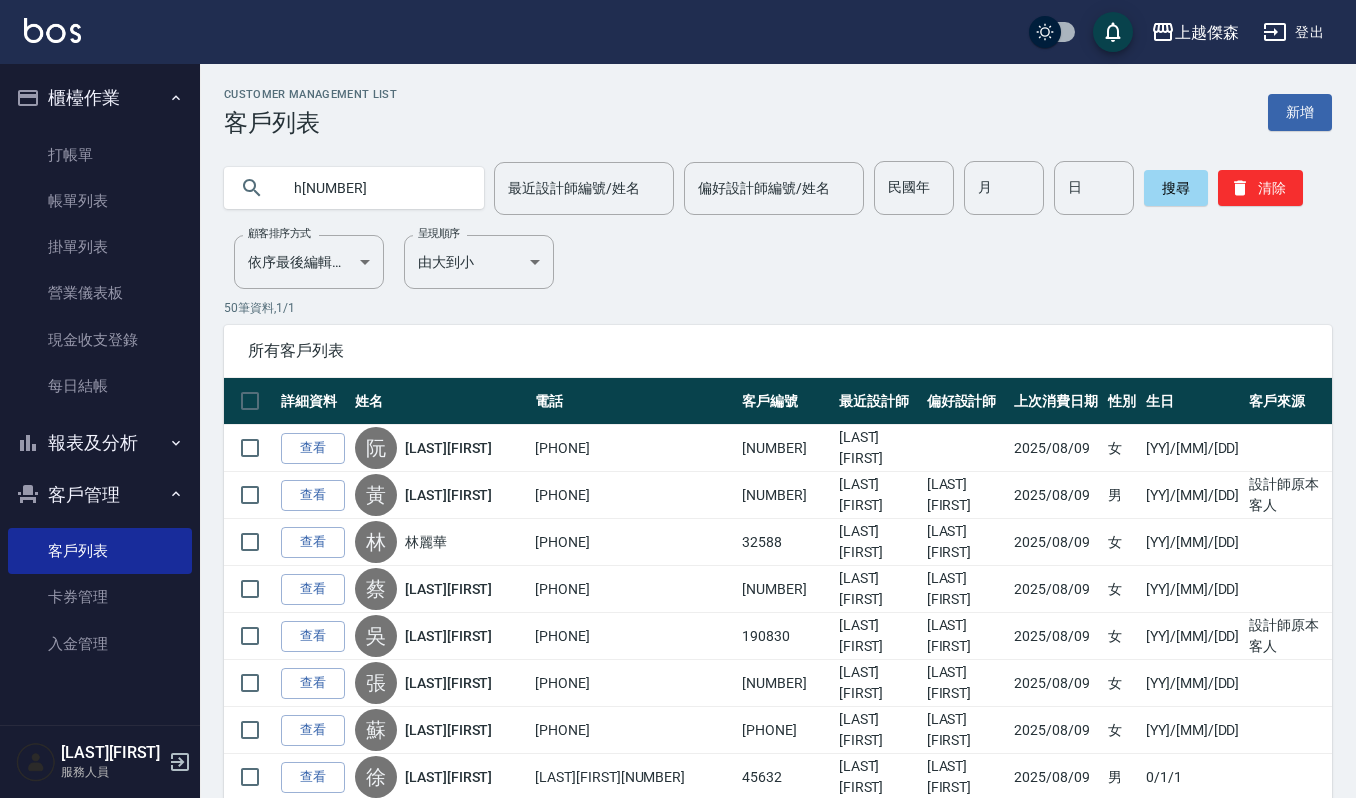 type on "h" 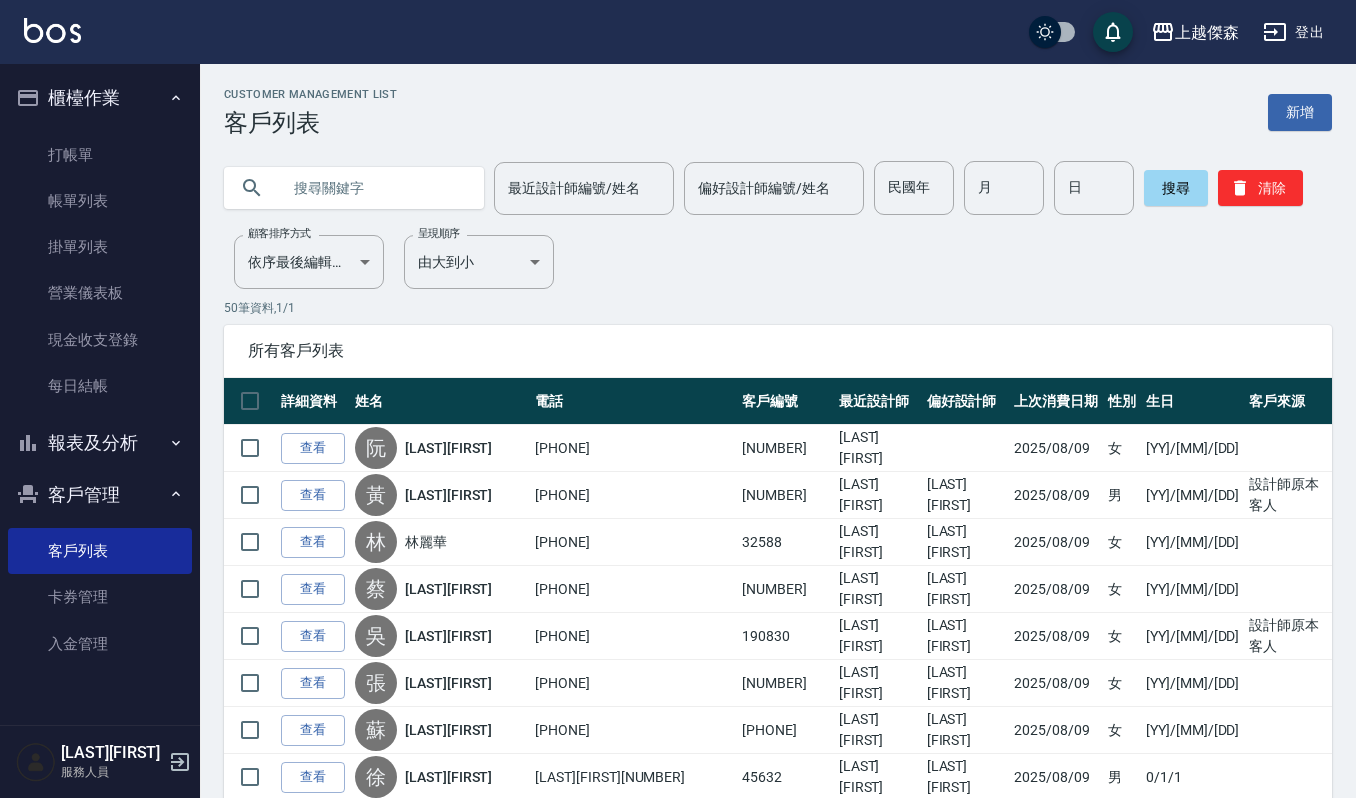 type on "h" 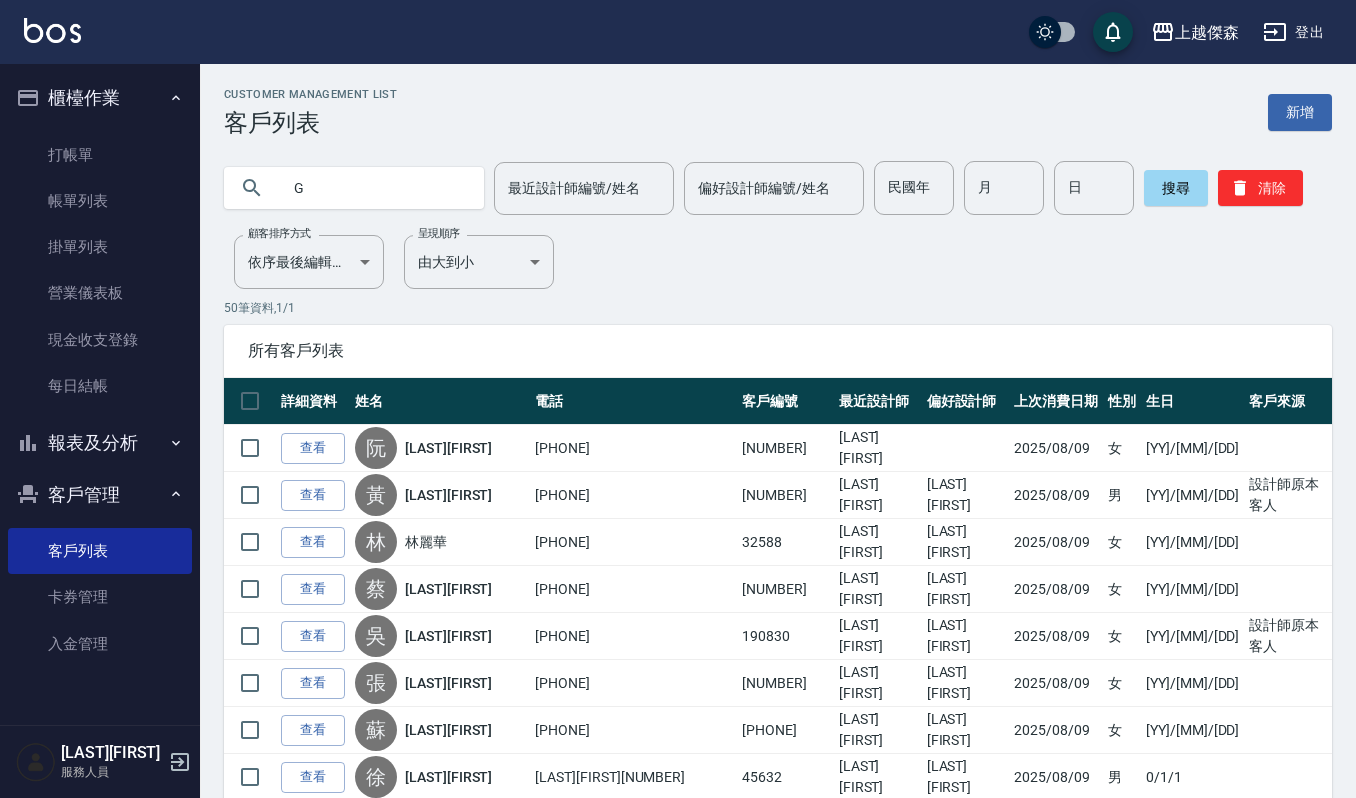 type on "G" 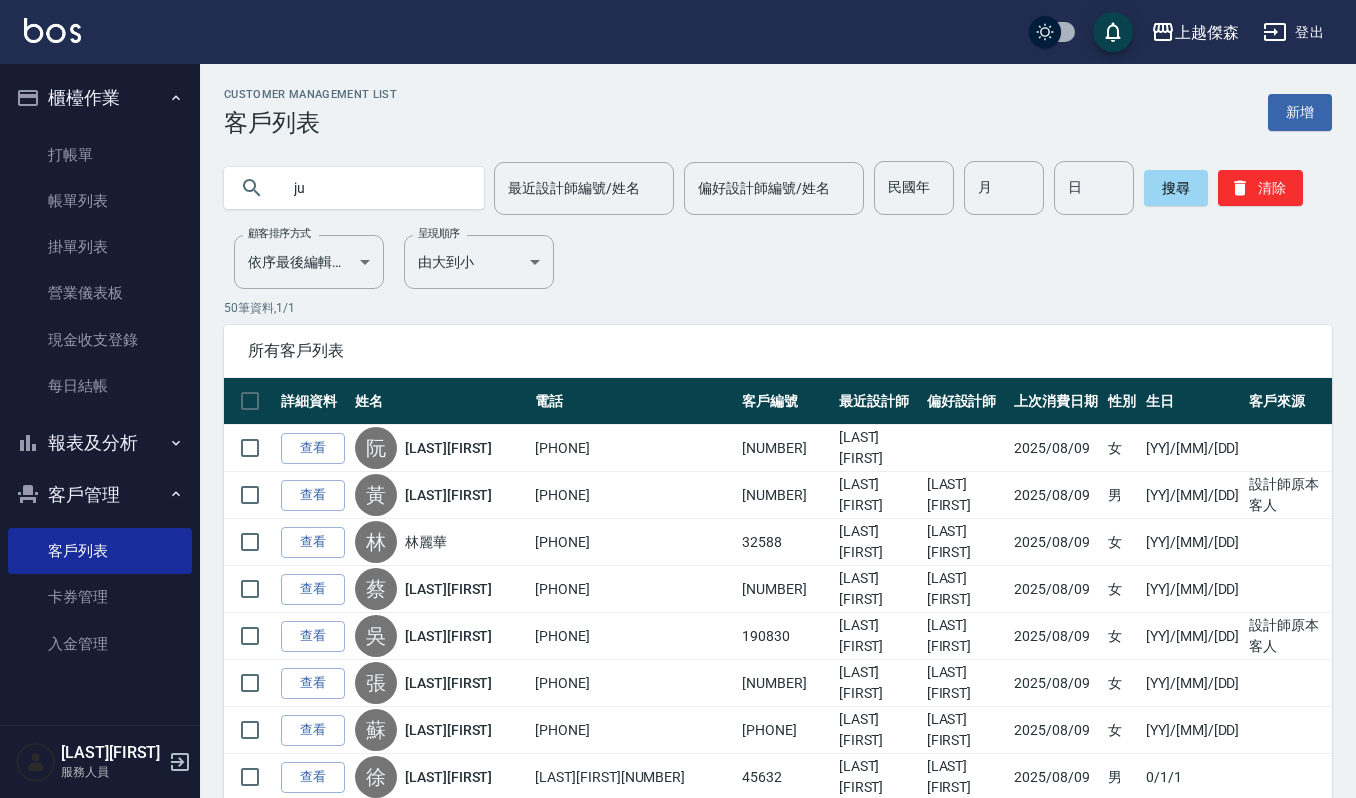 type on "j" 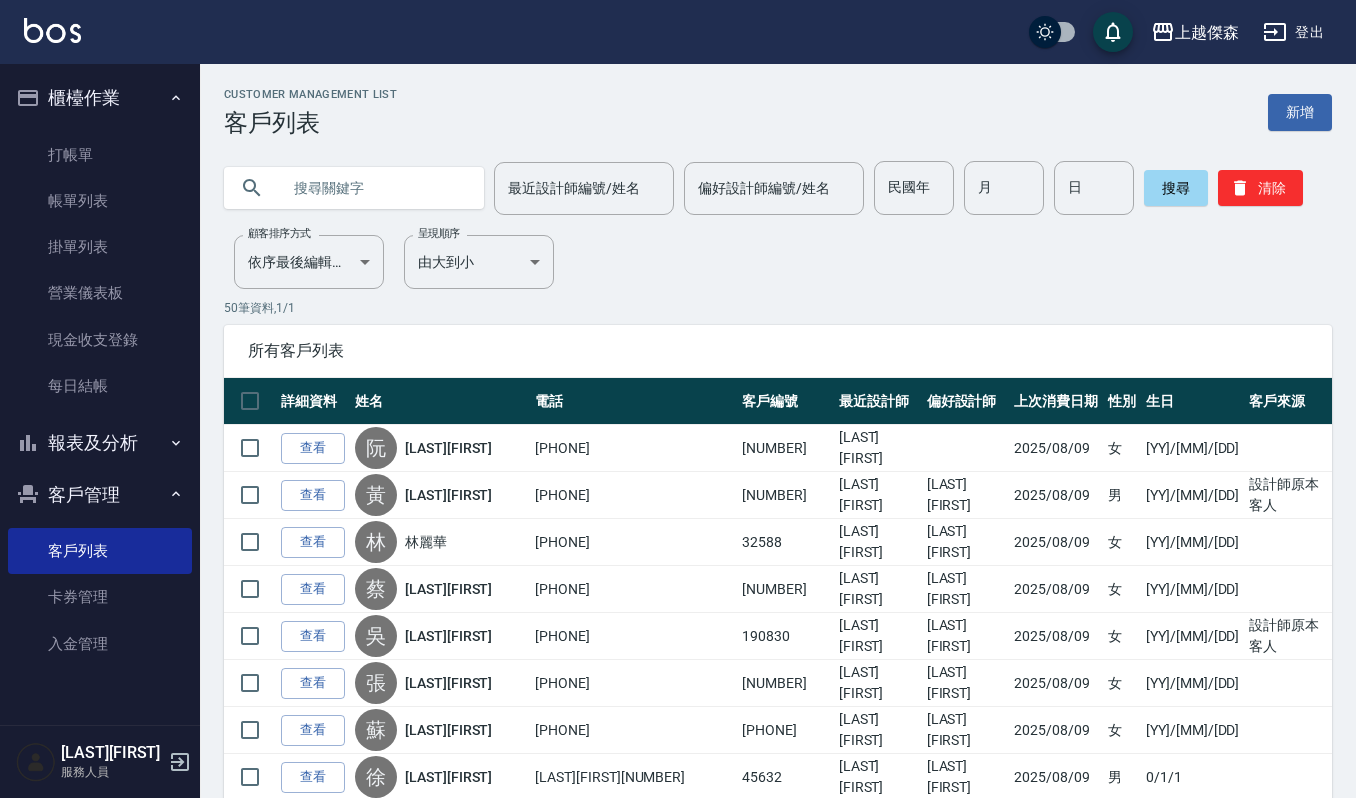 type on "ㄔ" 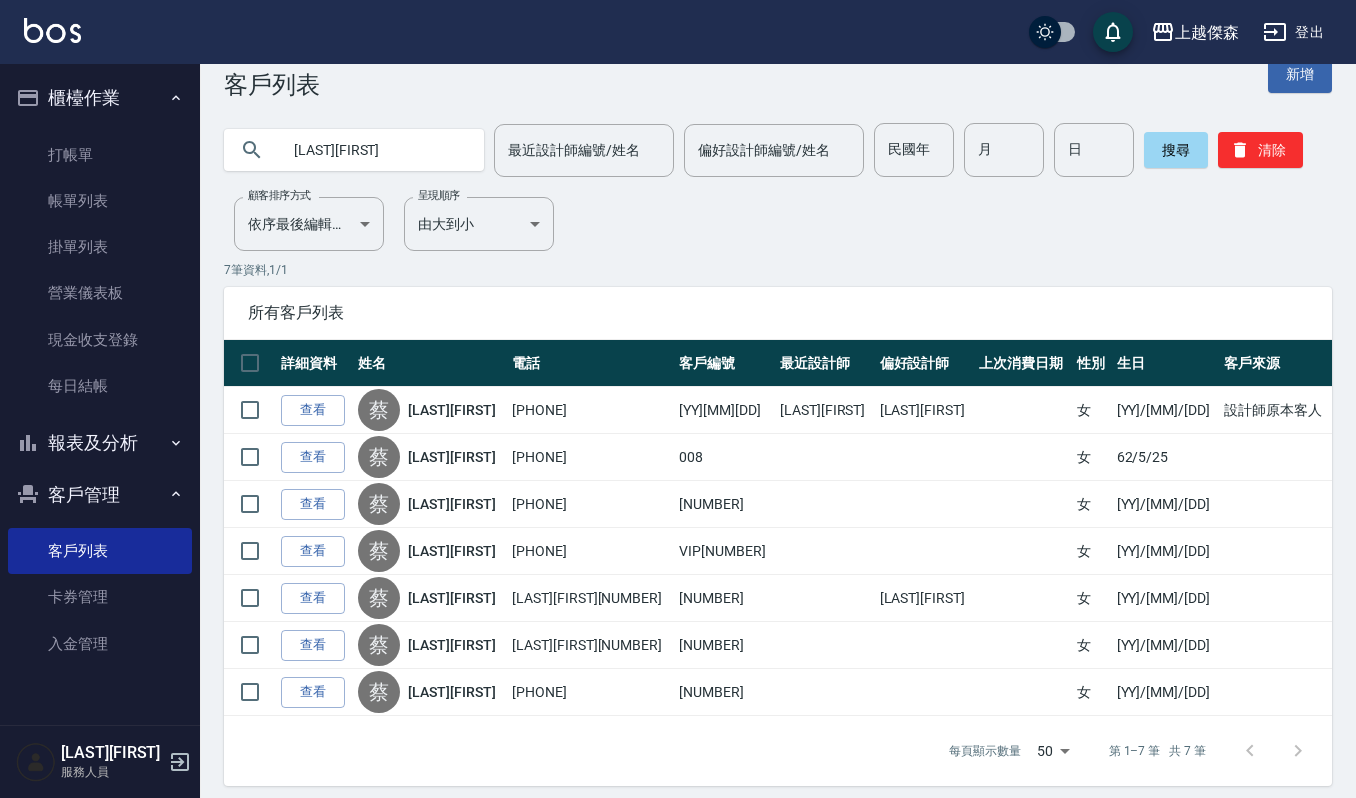 scroll, scrollTop: 45, scrollLeft: 0, axis: vertical 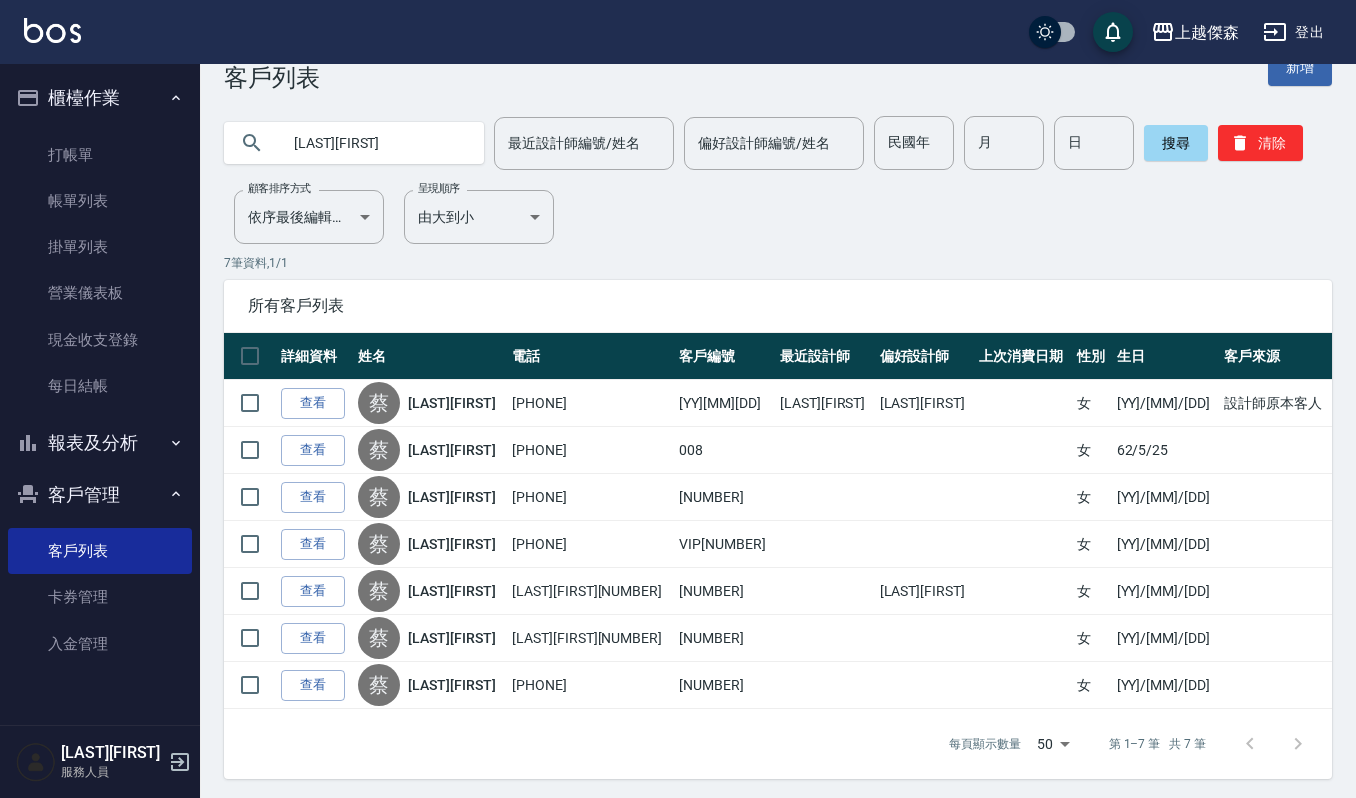 drag, startPoint x: 418, startPoint y: 128, endPoint x: 412, endPoint y: 142, distance: 15.231546 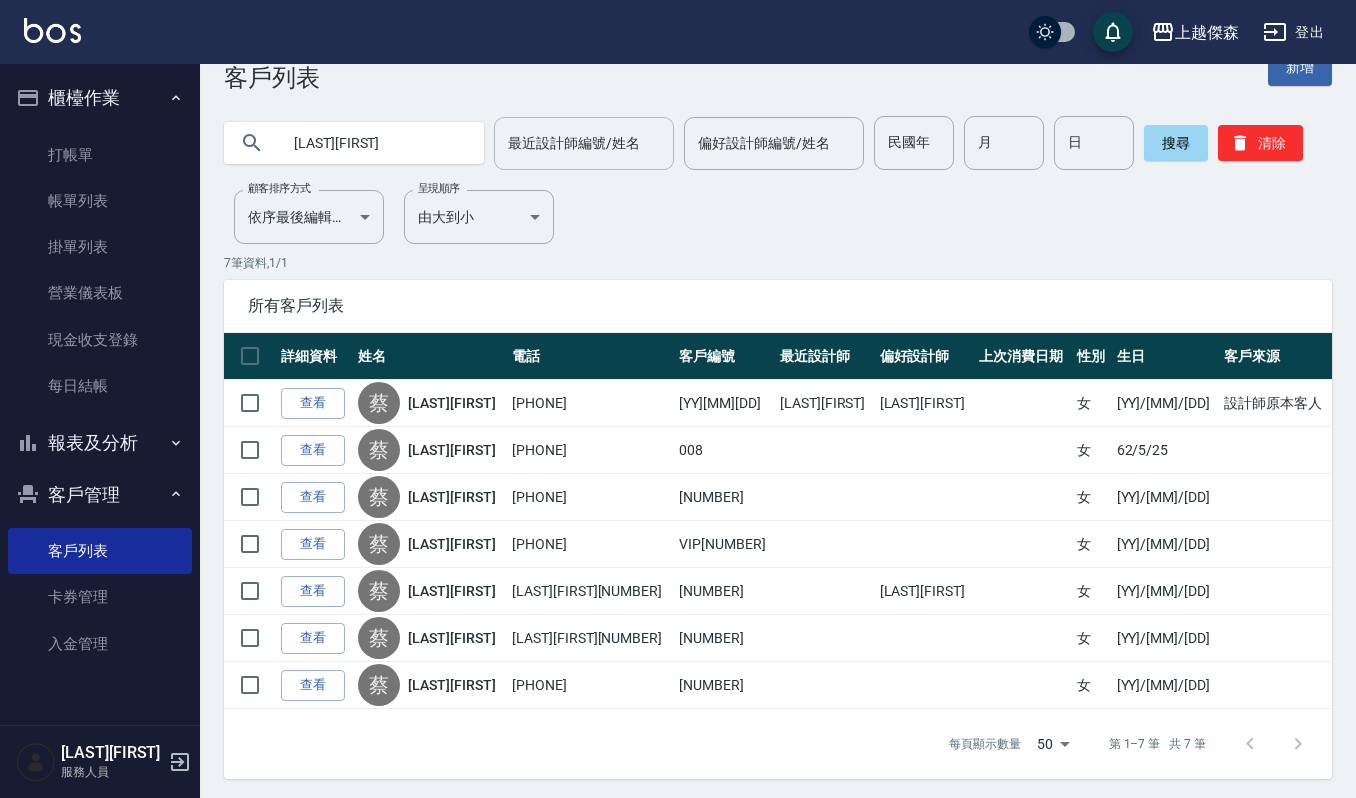 type on "蔡宜" 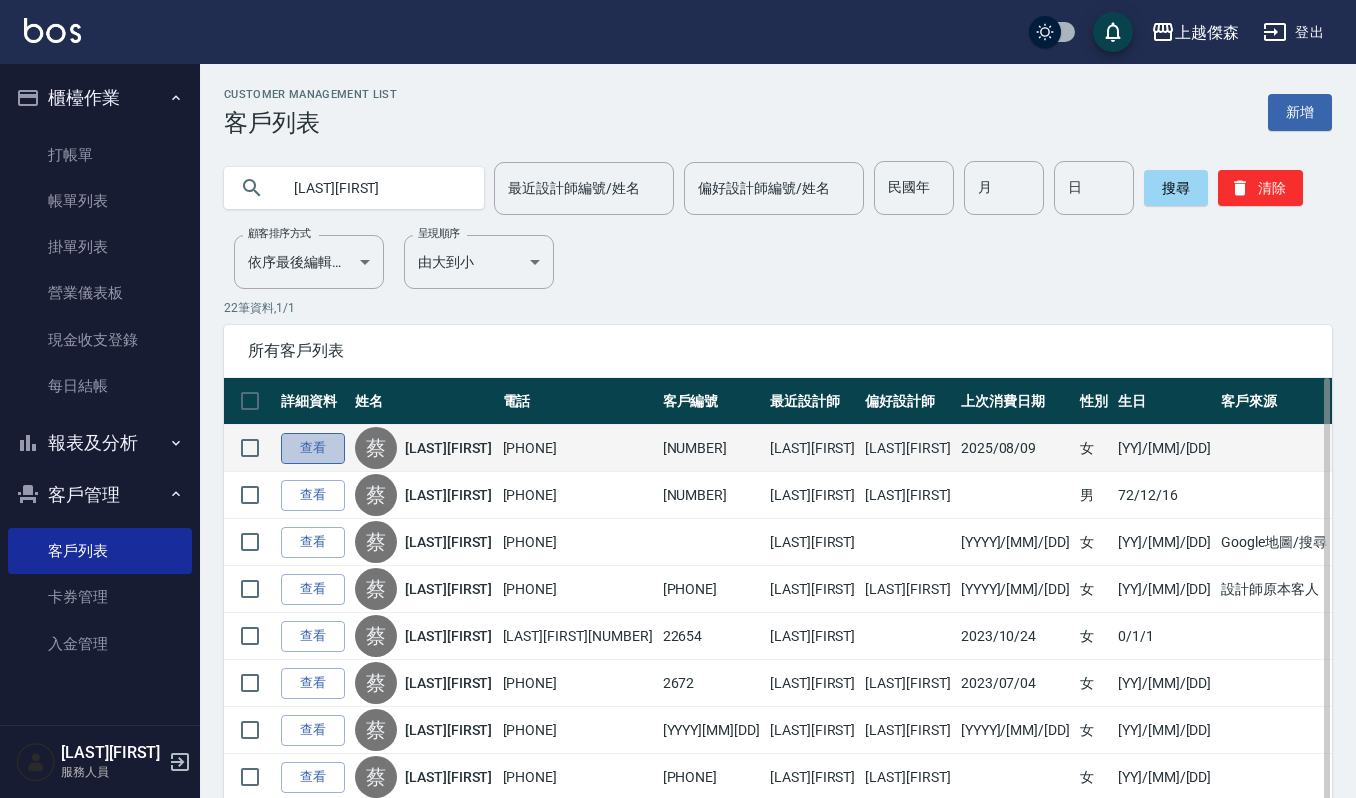click on "查看" at bounding box center (313, 448) 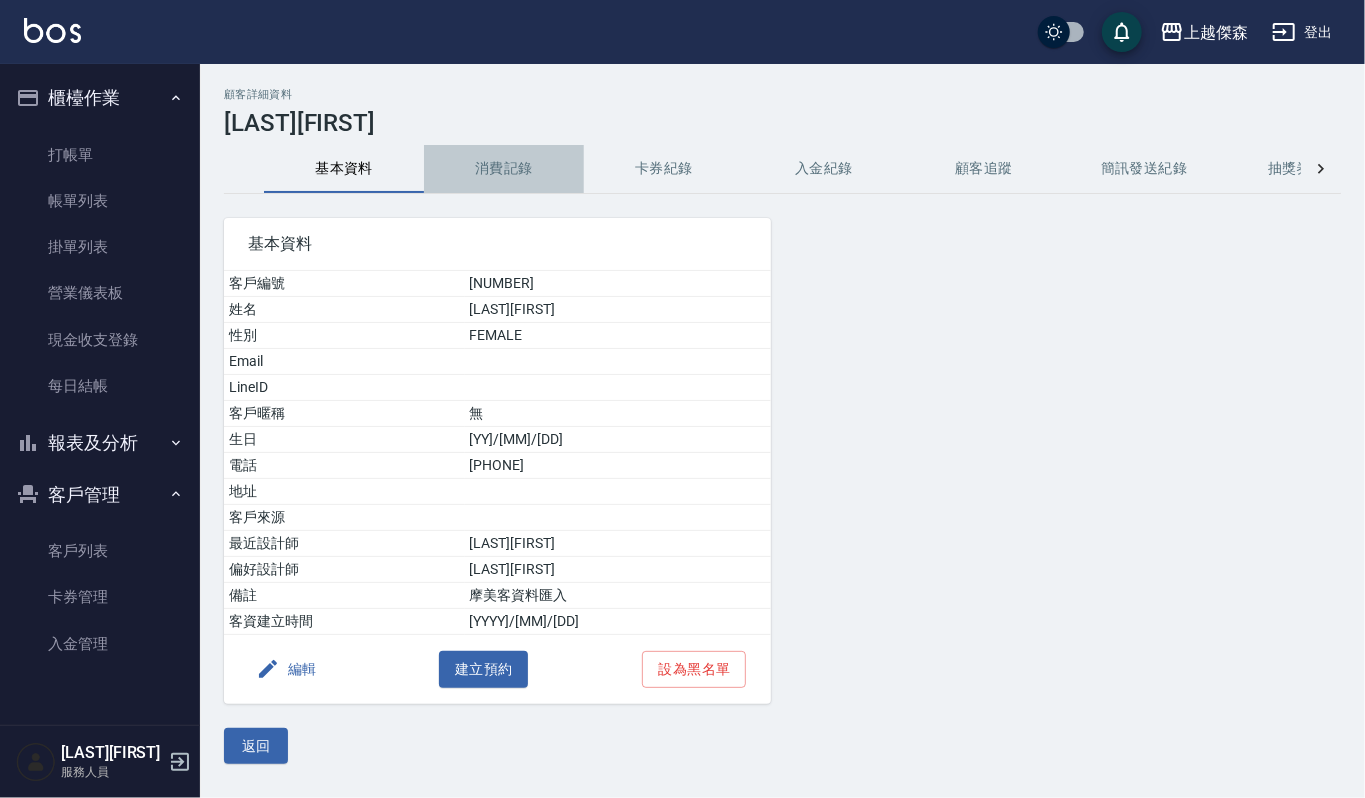 click on "消費記錄" at bounding box center [504, 169] 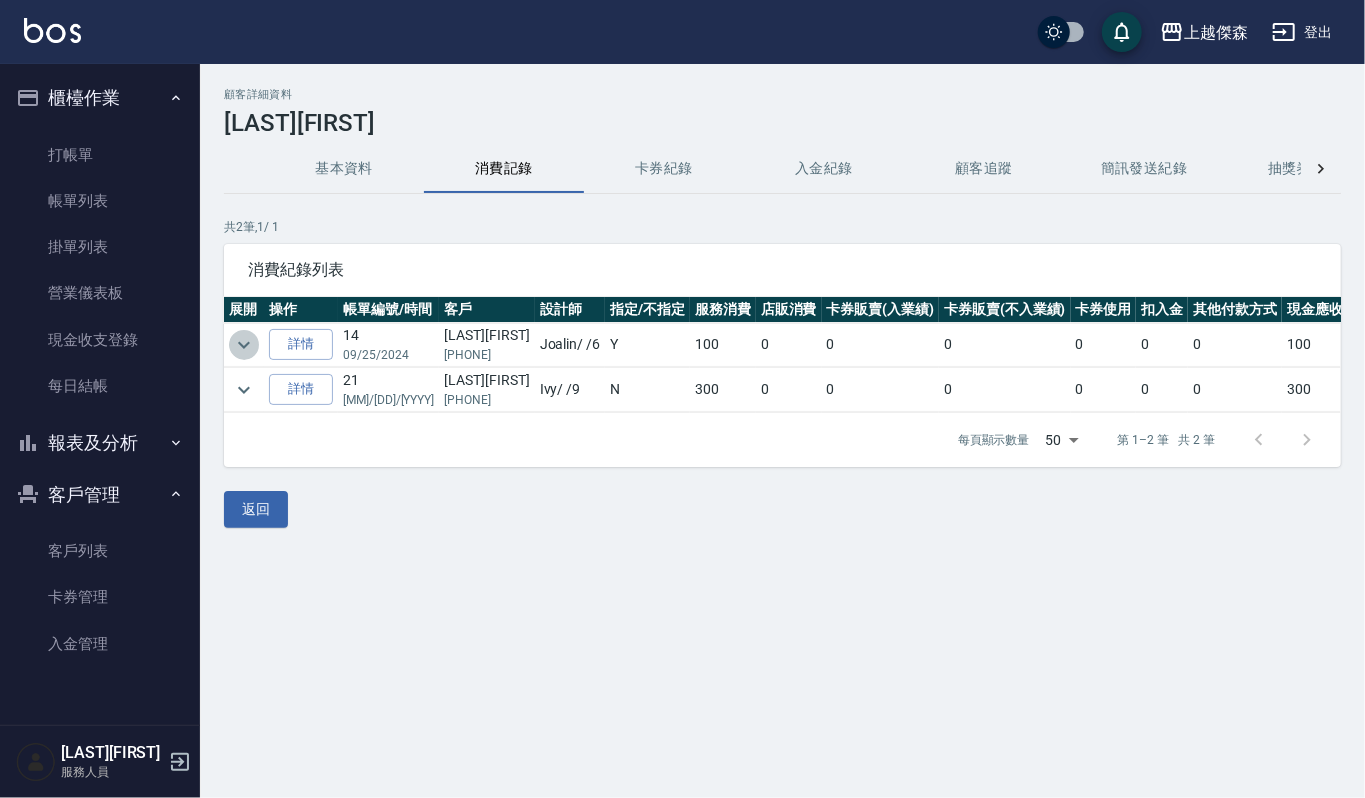 click 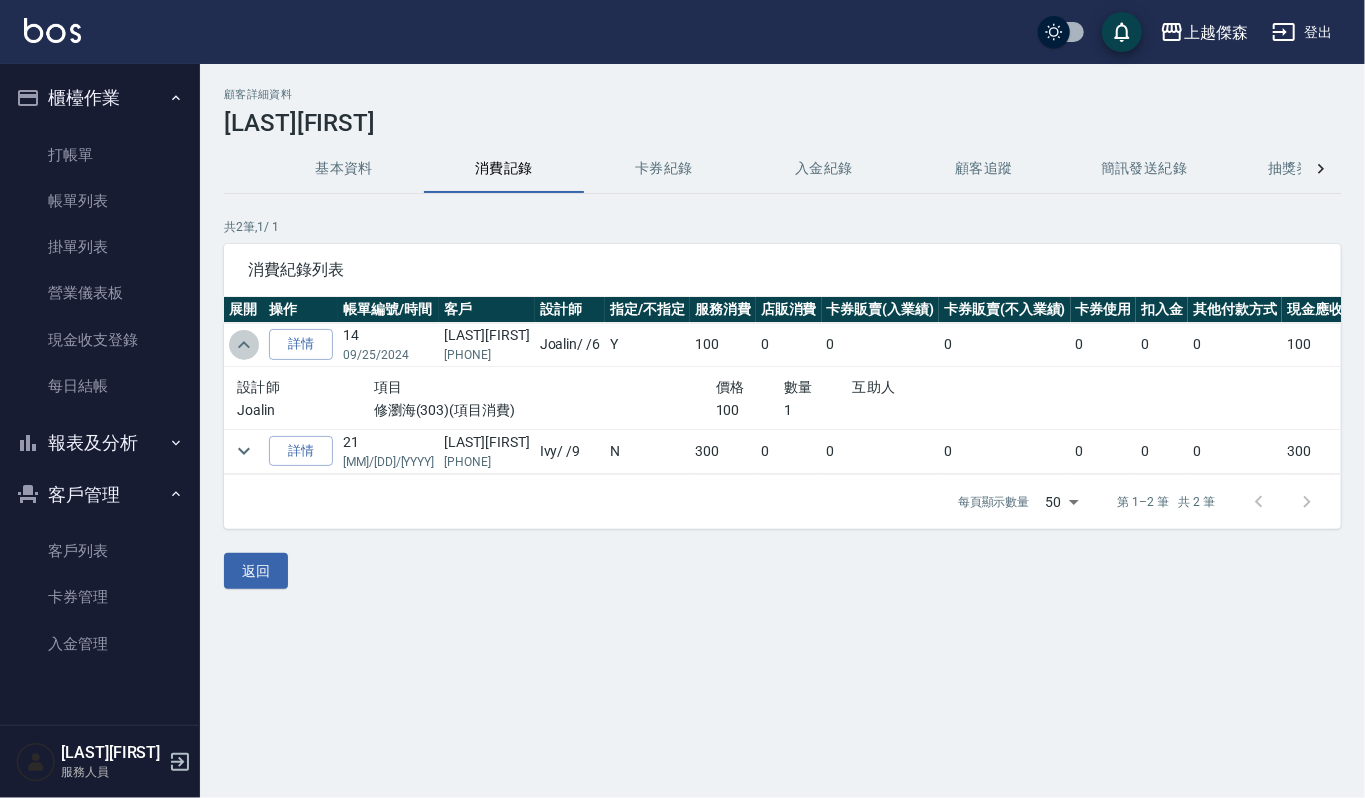 click 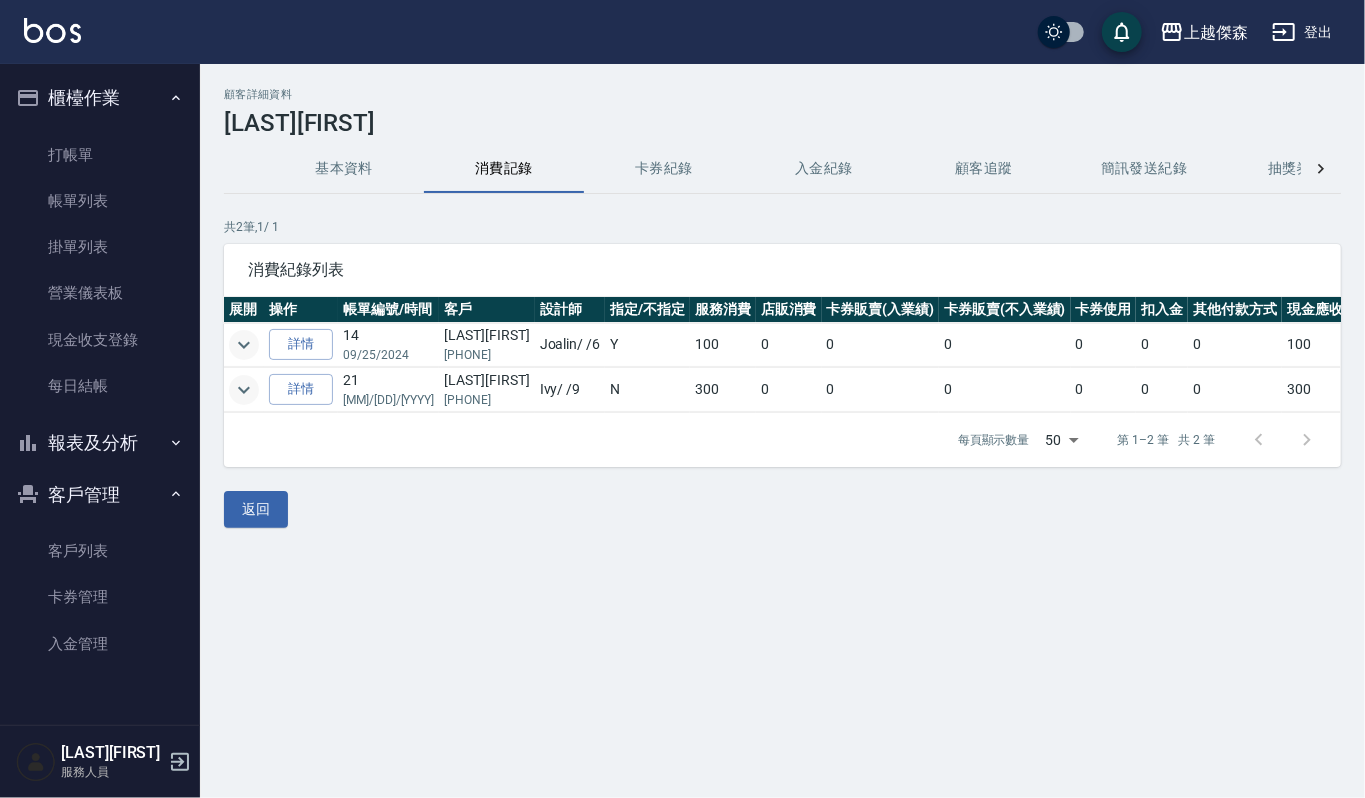 click at bounding box center (244, 390) 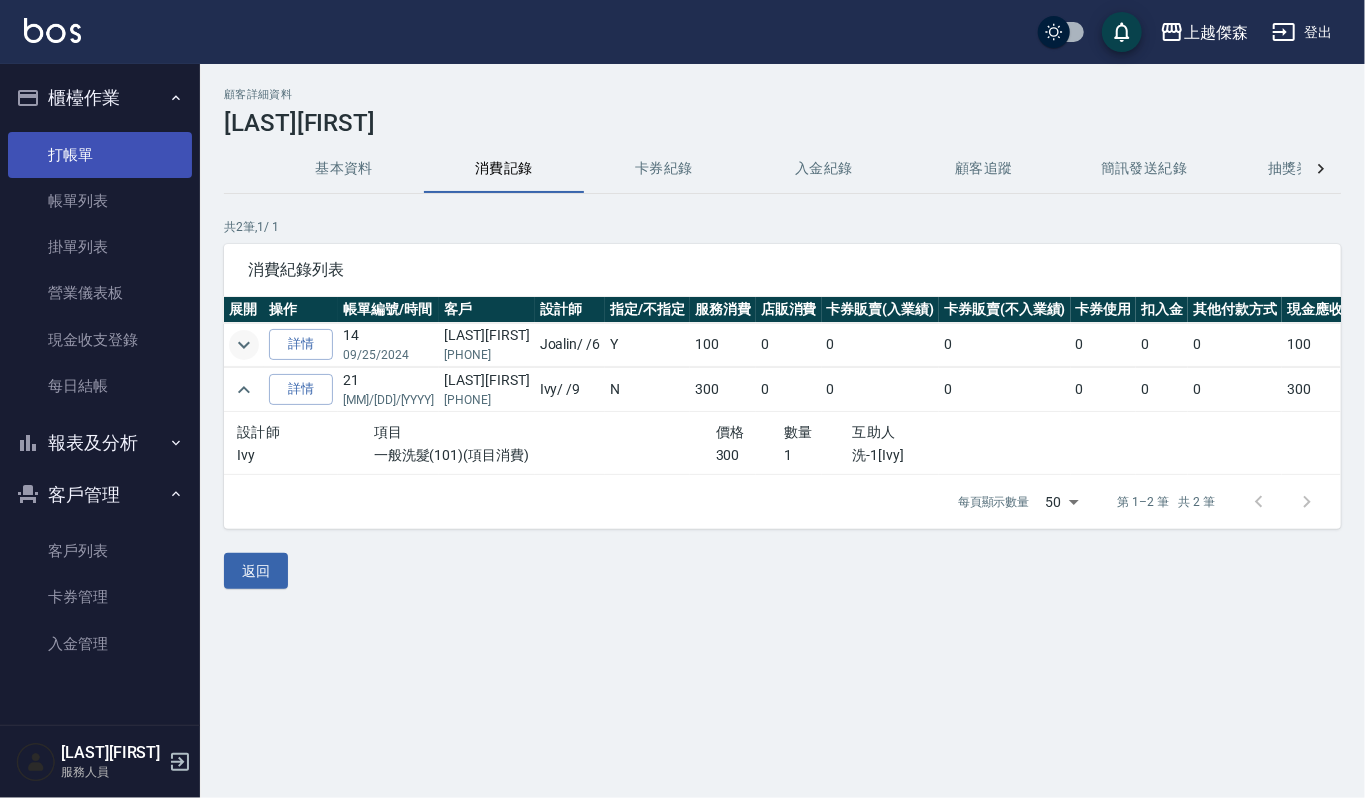 click on "打帳單" at bounding box center [100, 155] 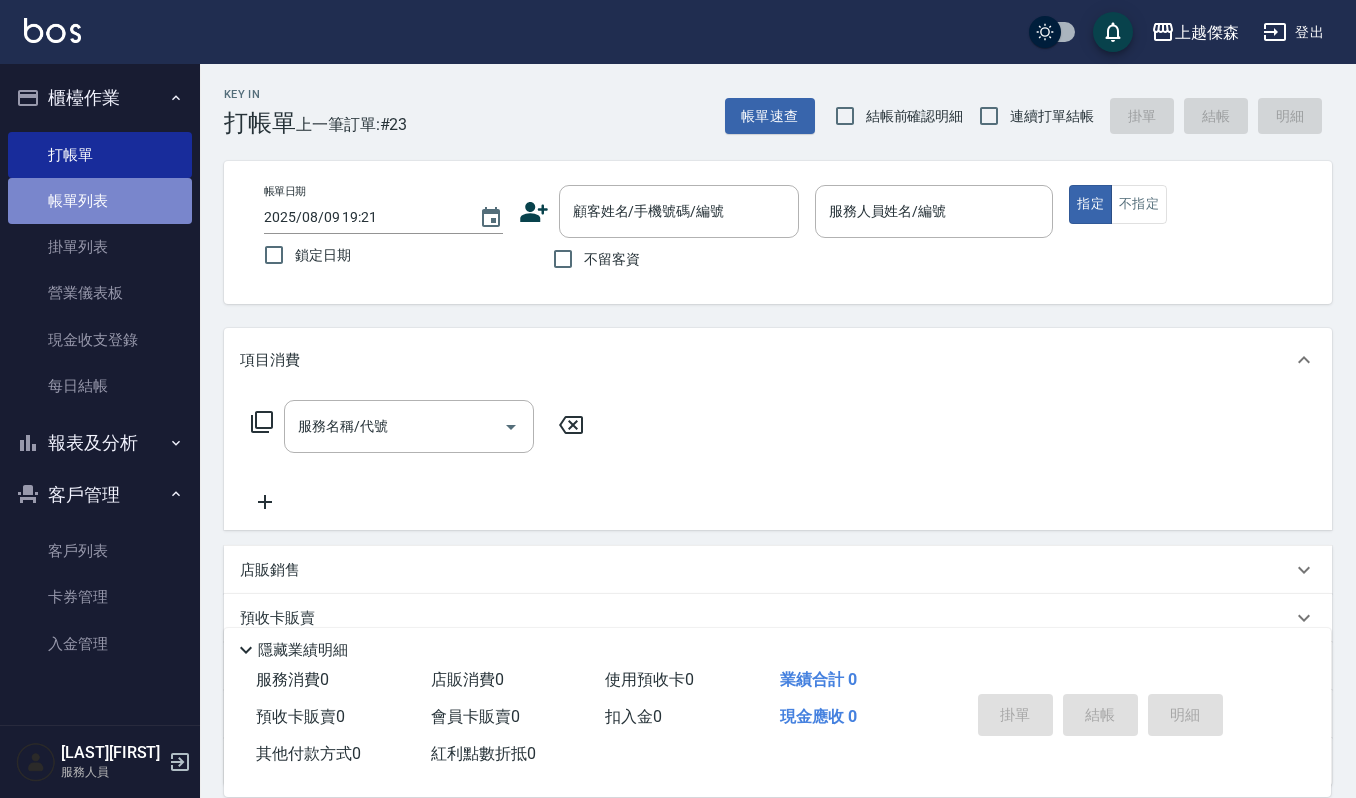 click on "帳單列表" at bounding box center [100, 201] 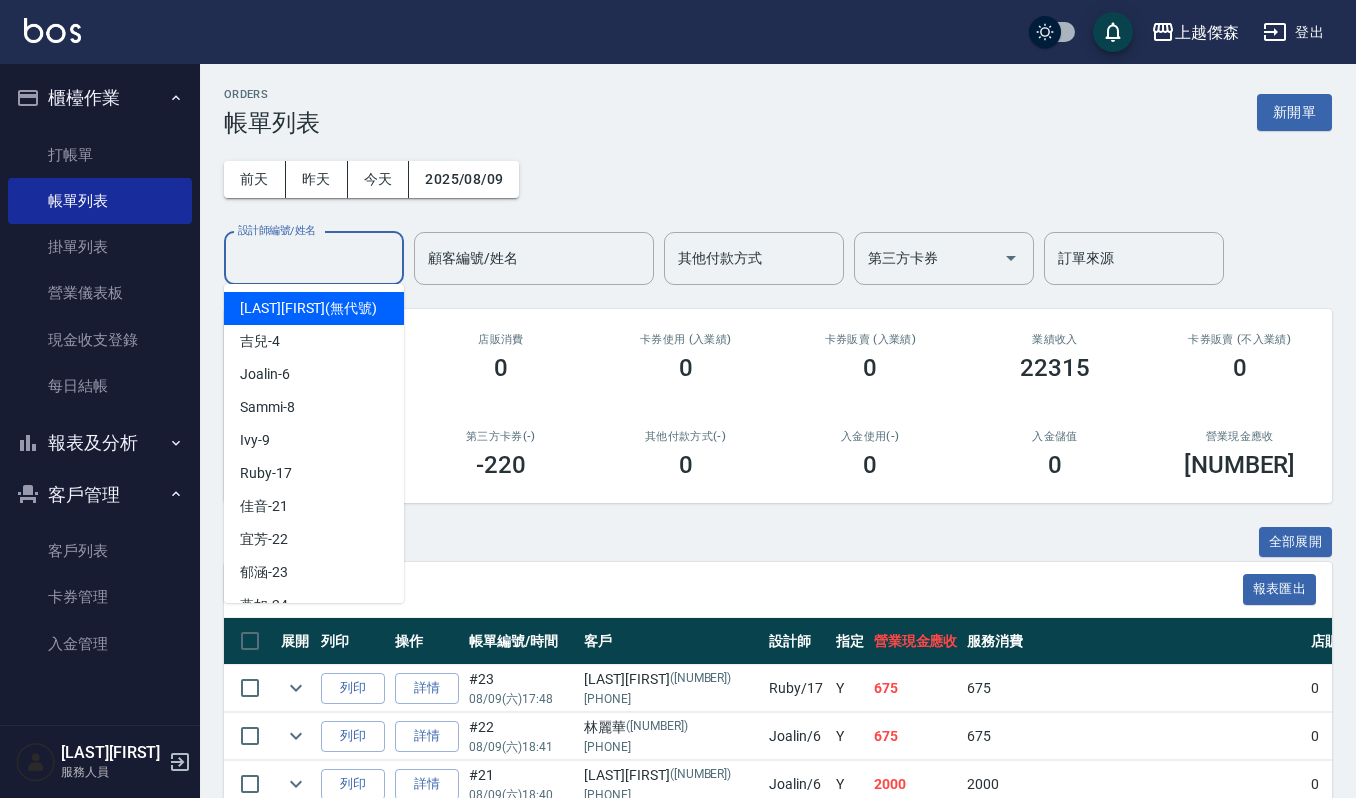 click on "設計師編號/姓名" at bounding box center (314, 258) 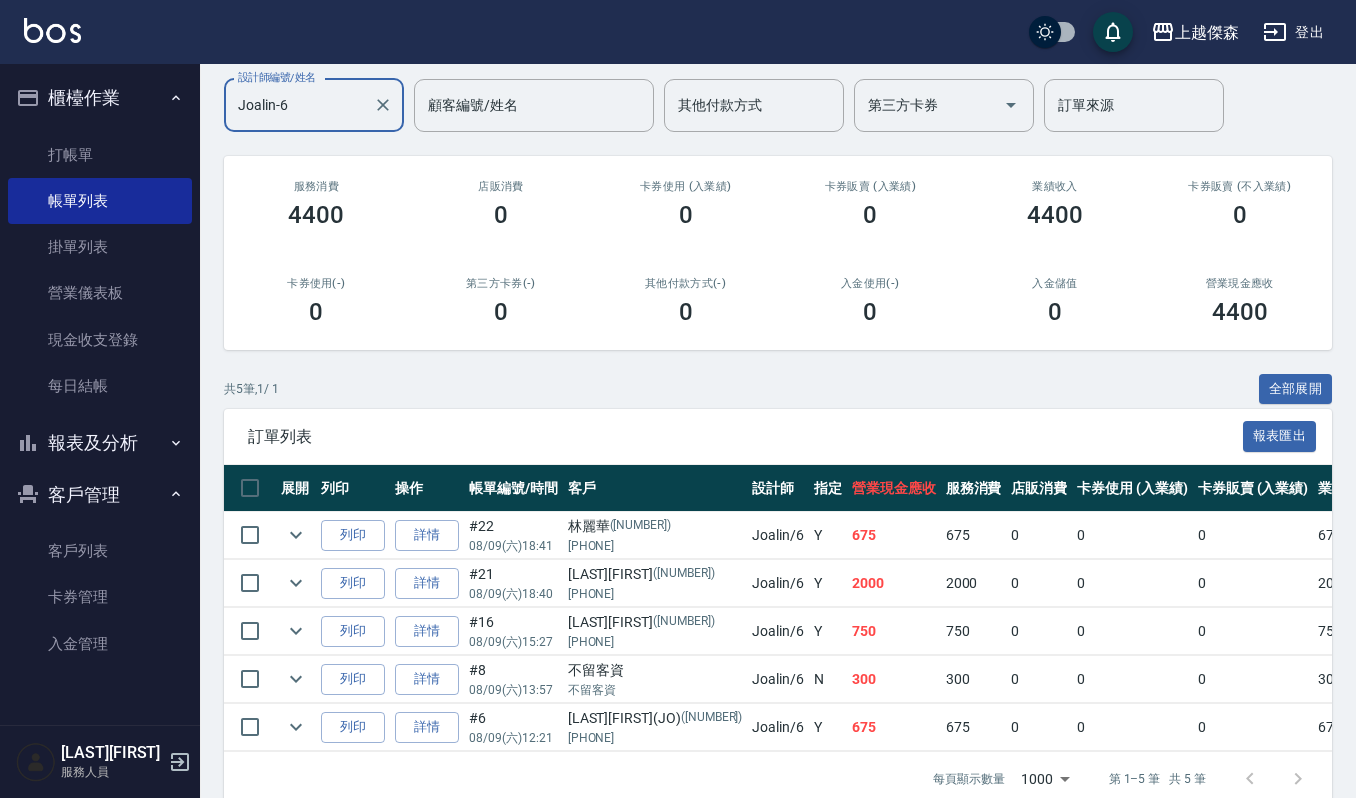 scroll, scrollTop: 208, scrollLeft: 0, axis: vertical 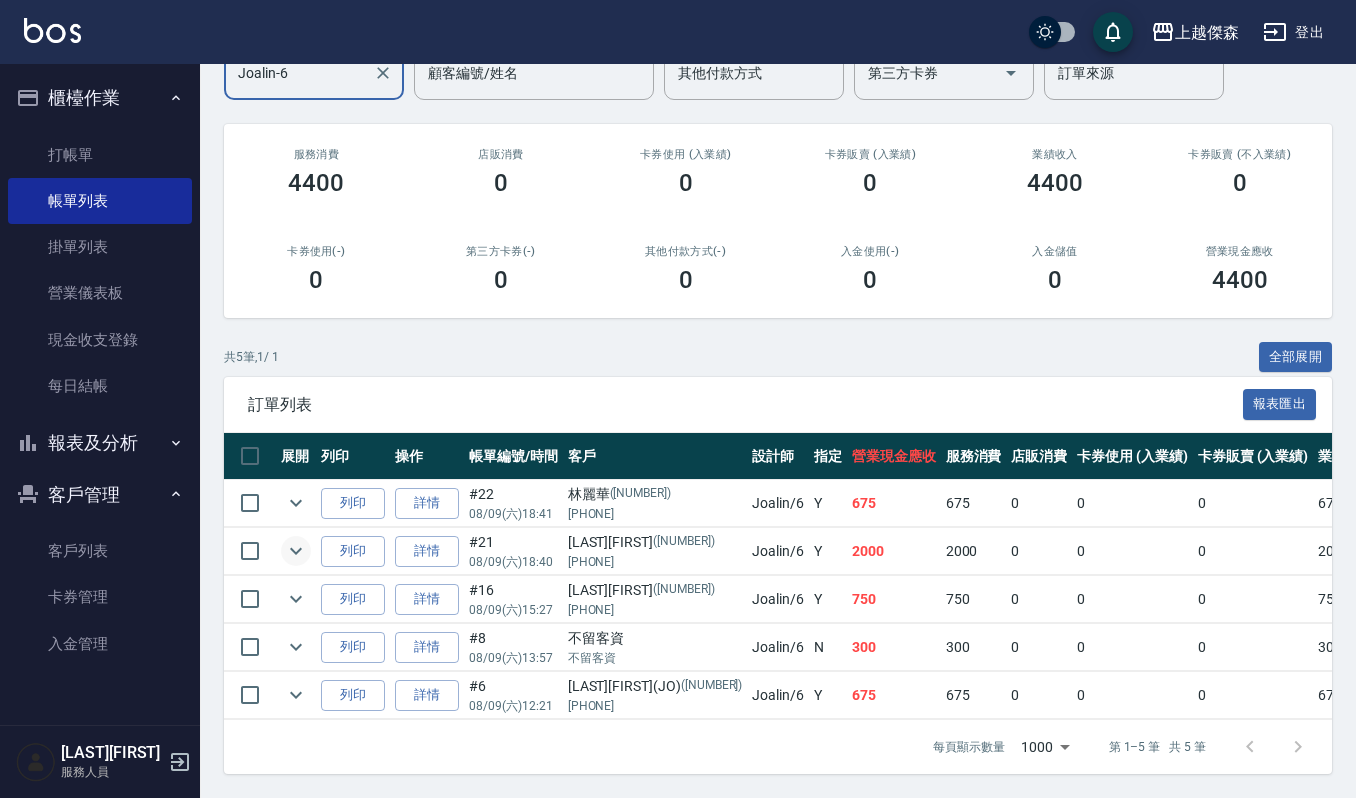 type on "Joalin-6" 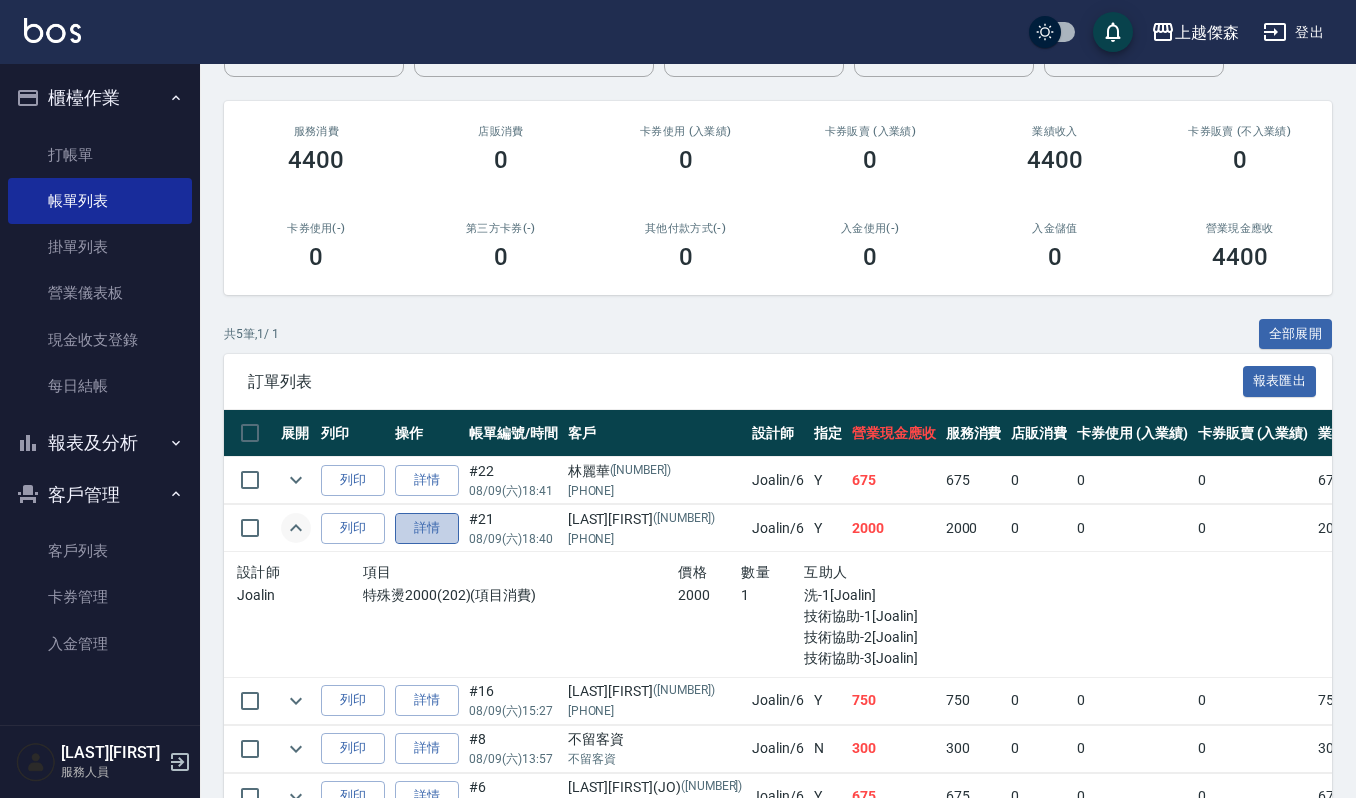 click on "詳情" at bounding box center (427, 528) 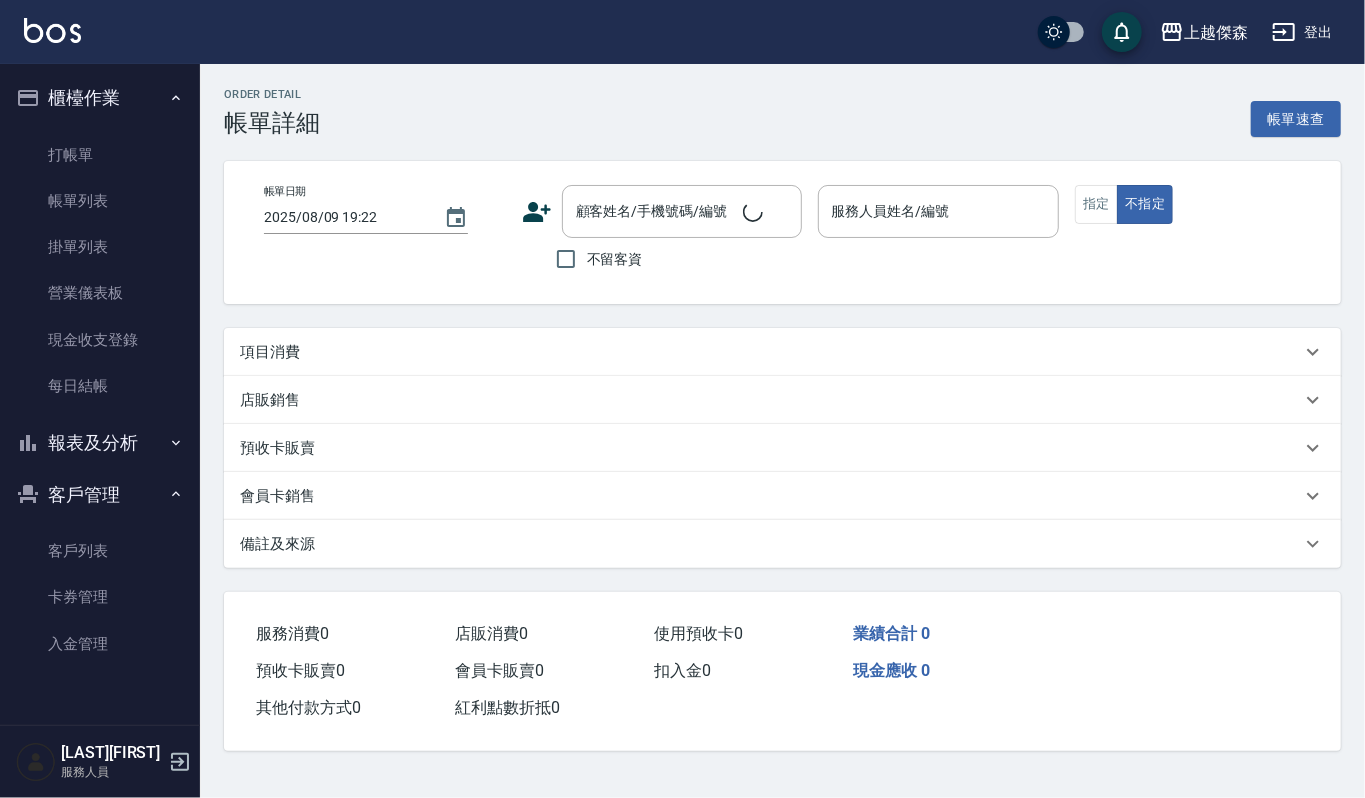 type on "2025/08/09 18:40" 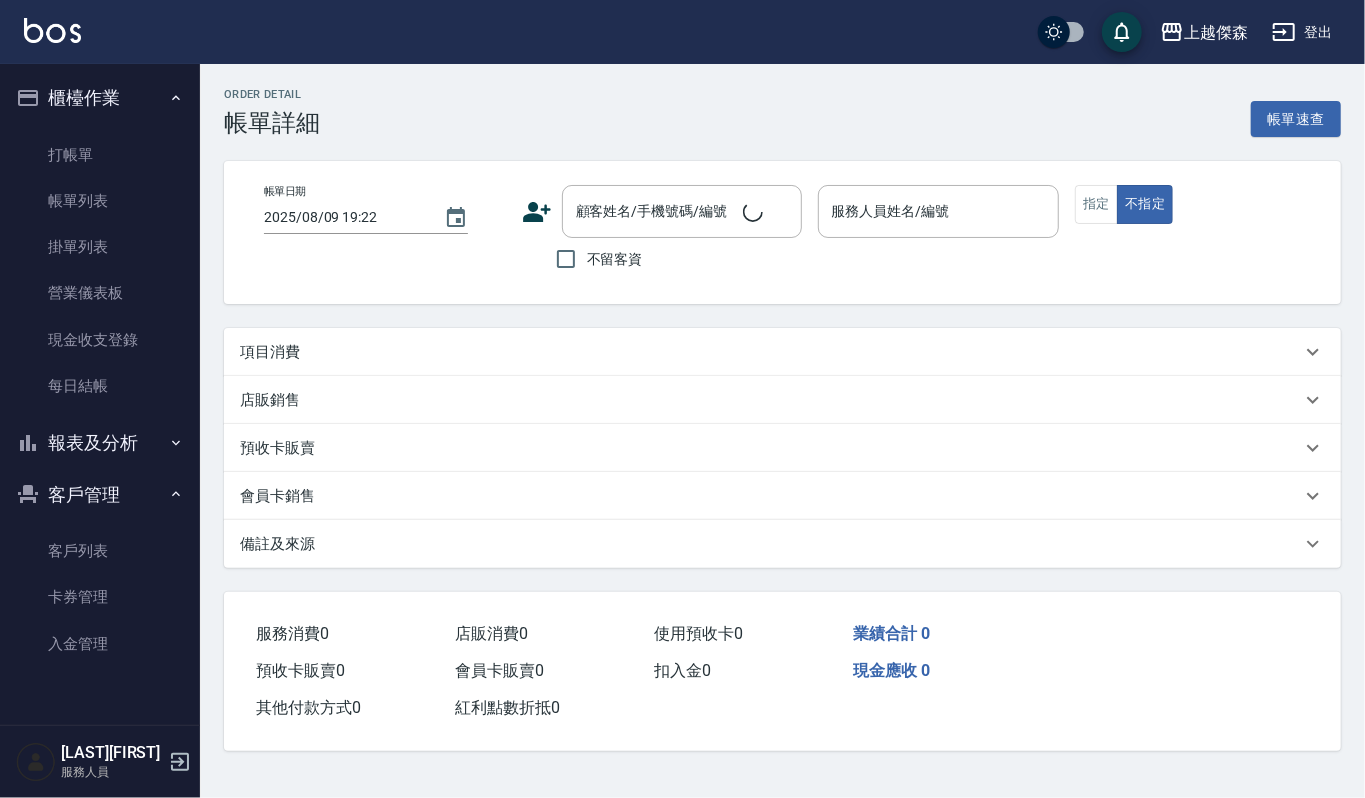 type on "Joalin-6" 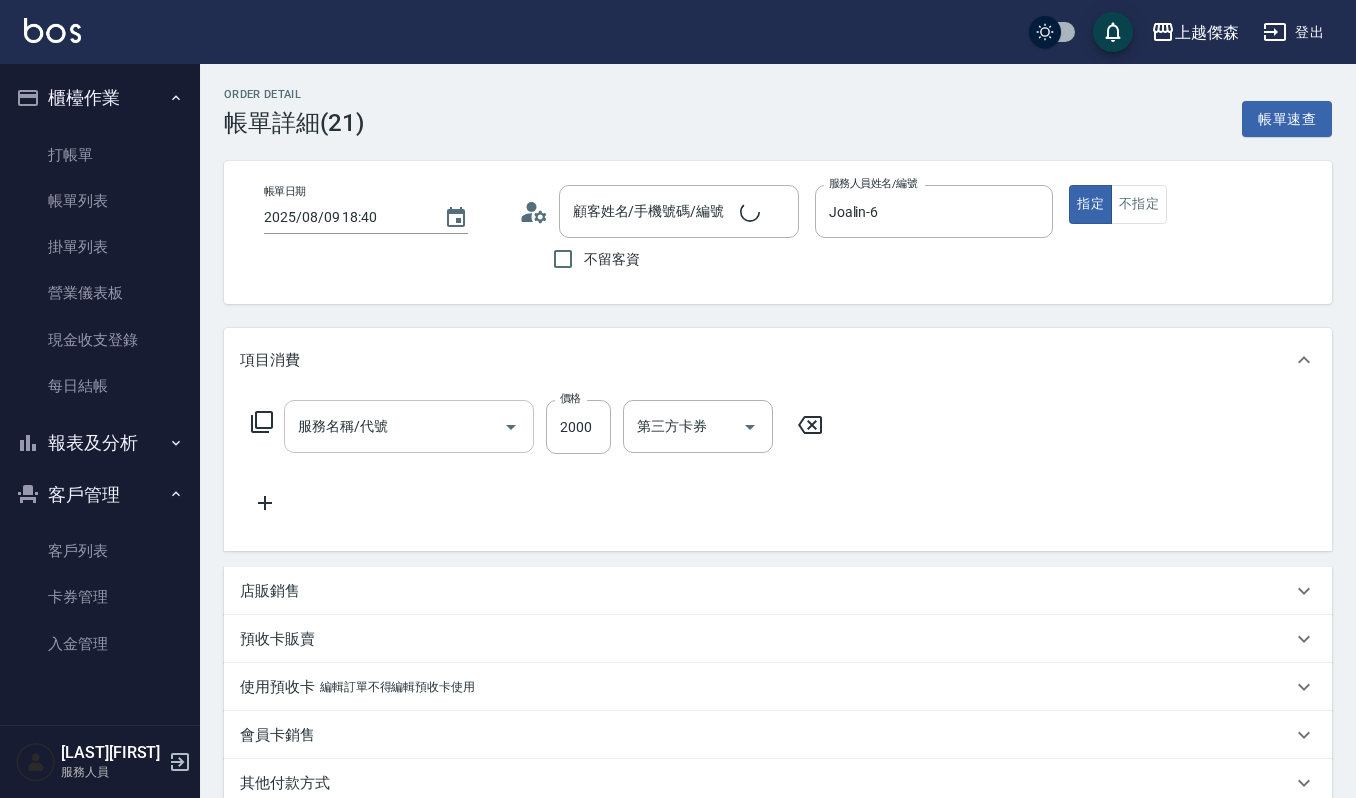 type on "黃信龍/0970125879/04029" 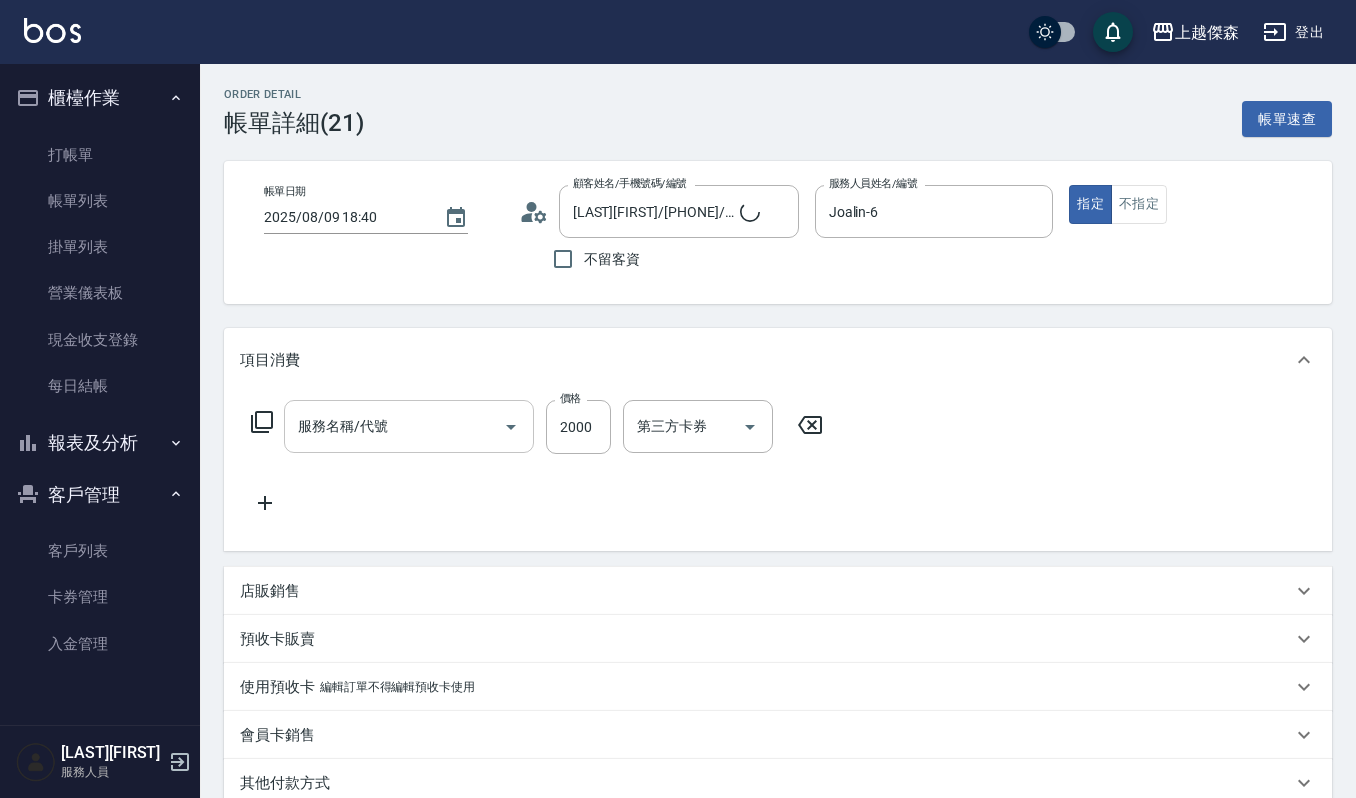 type on "特殊燙2000(202)" 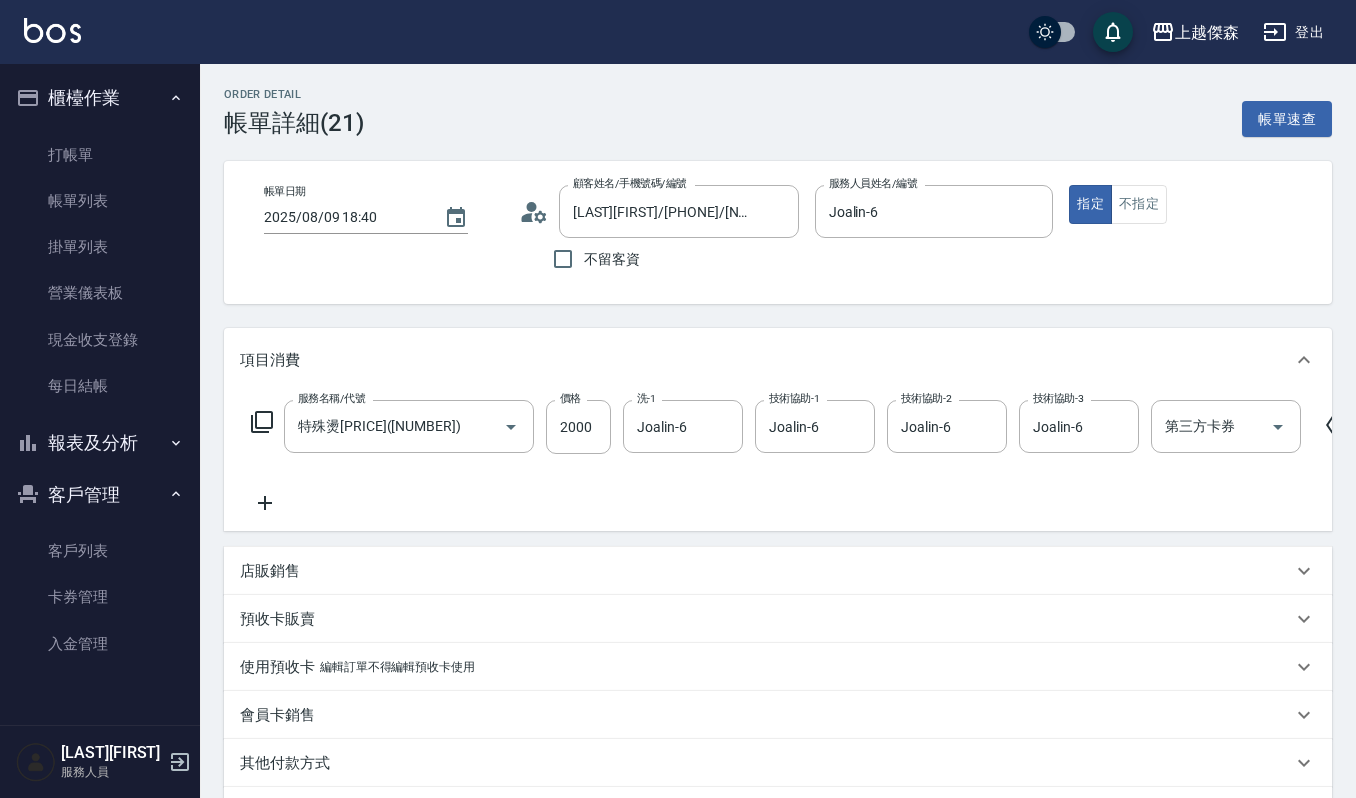click 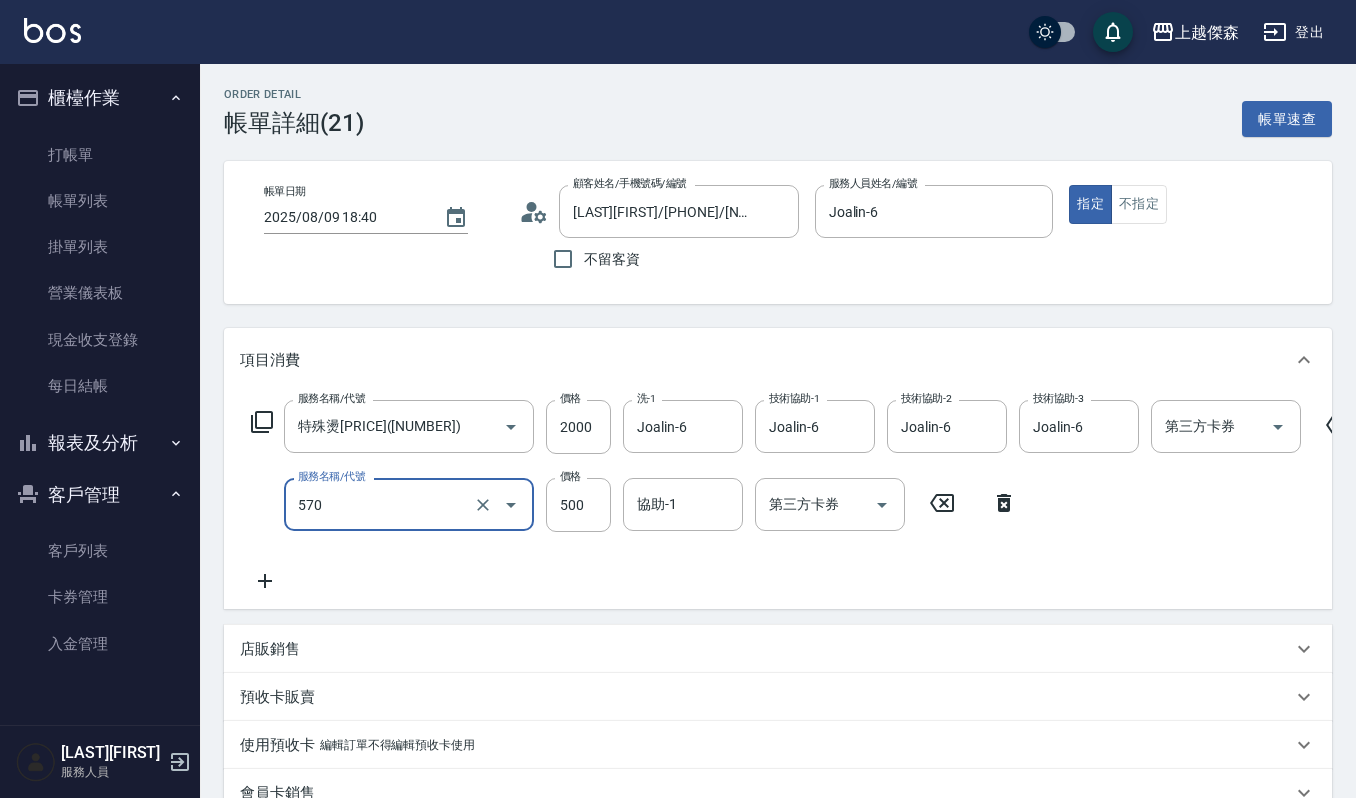type on "(設計師自備)藍色小精靈(570)" 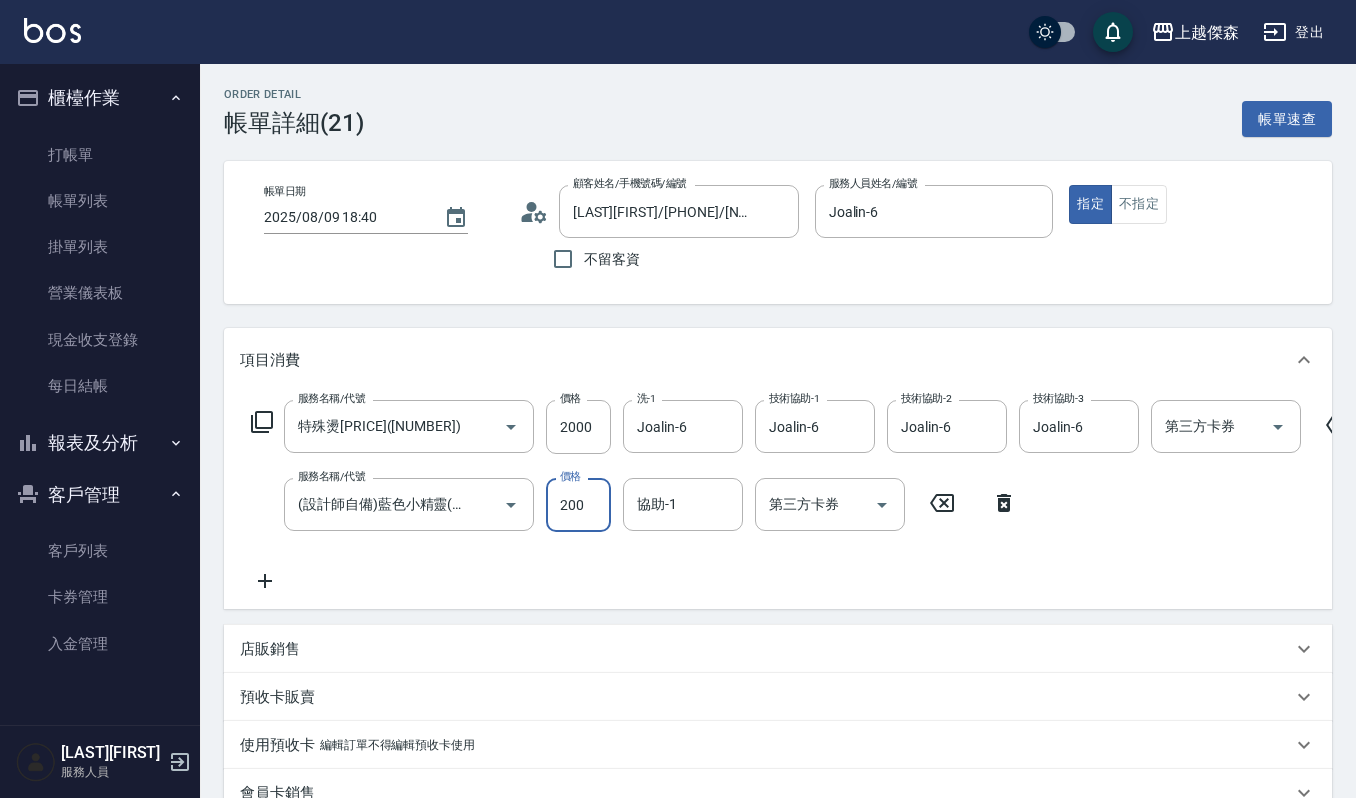 type on "200" 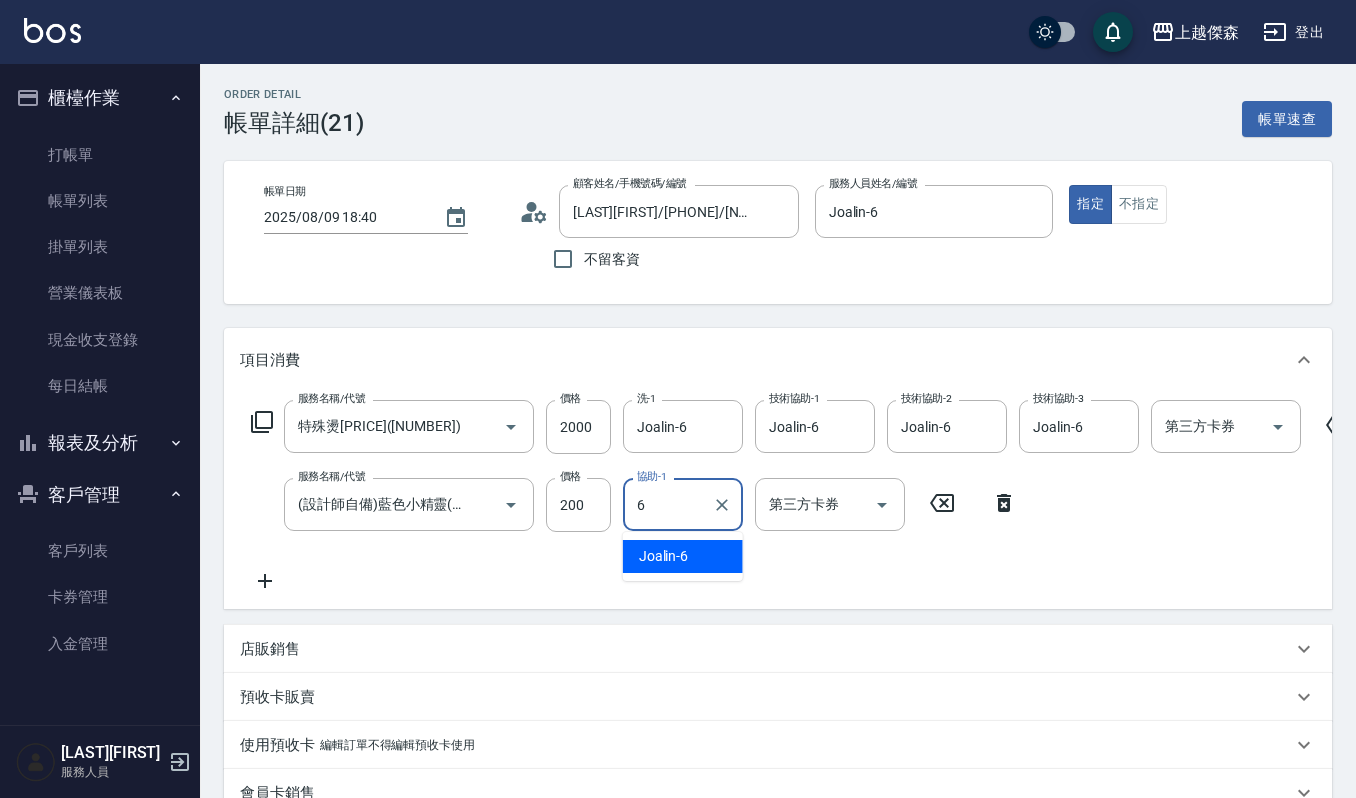 type on "Joalin-6" 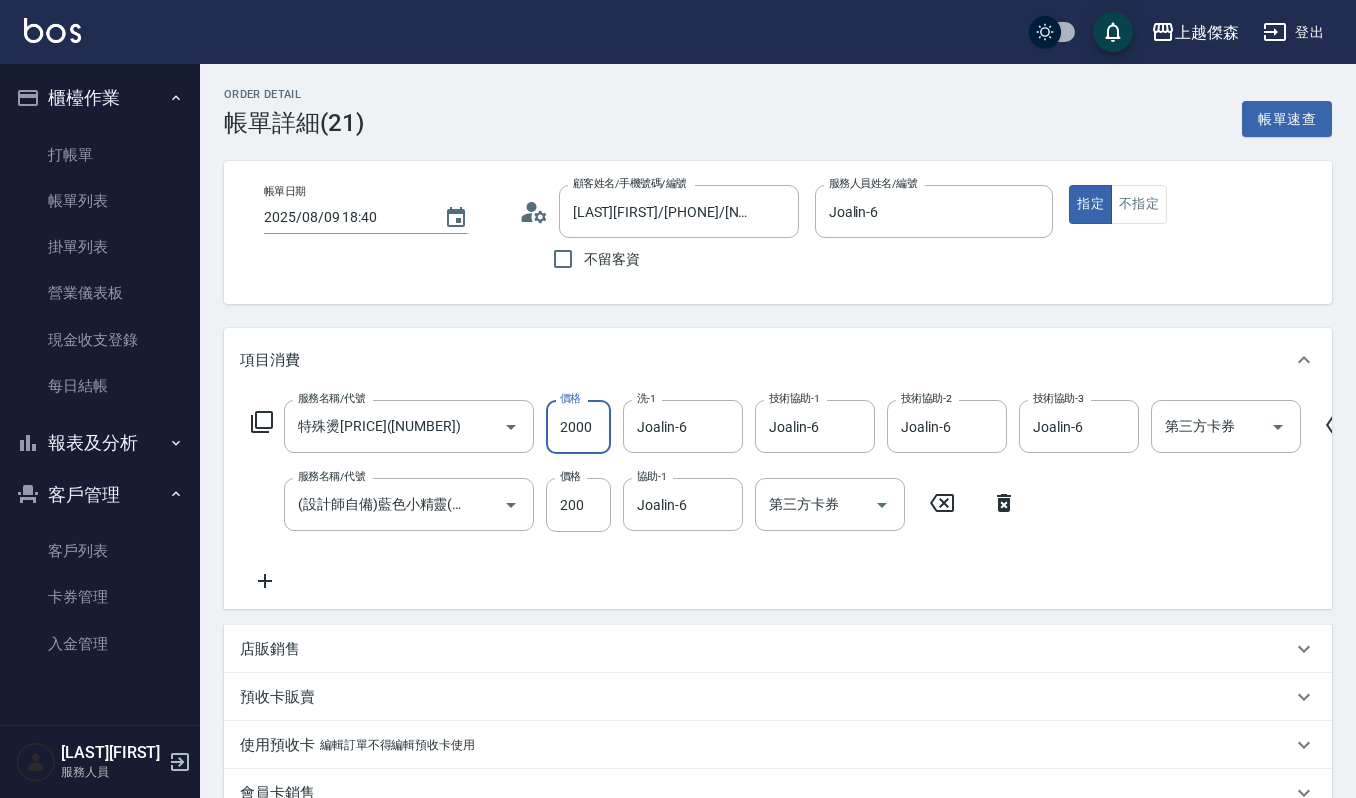 click on "2000" at bounding box center [578, 427] 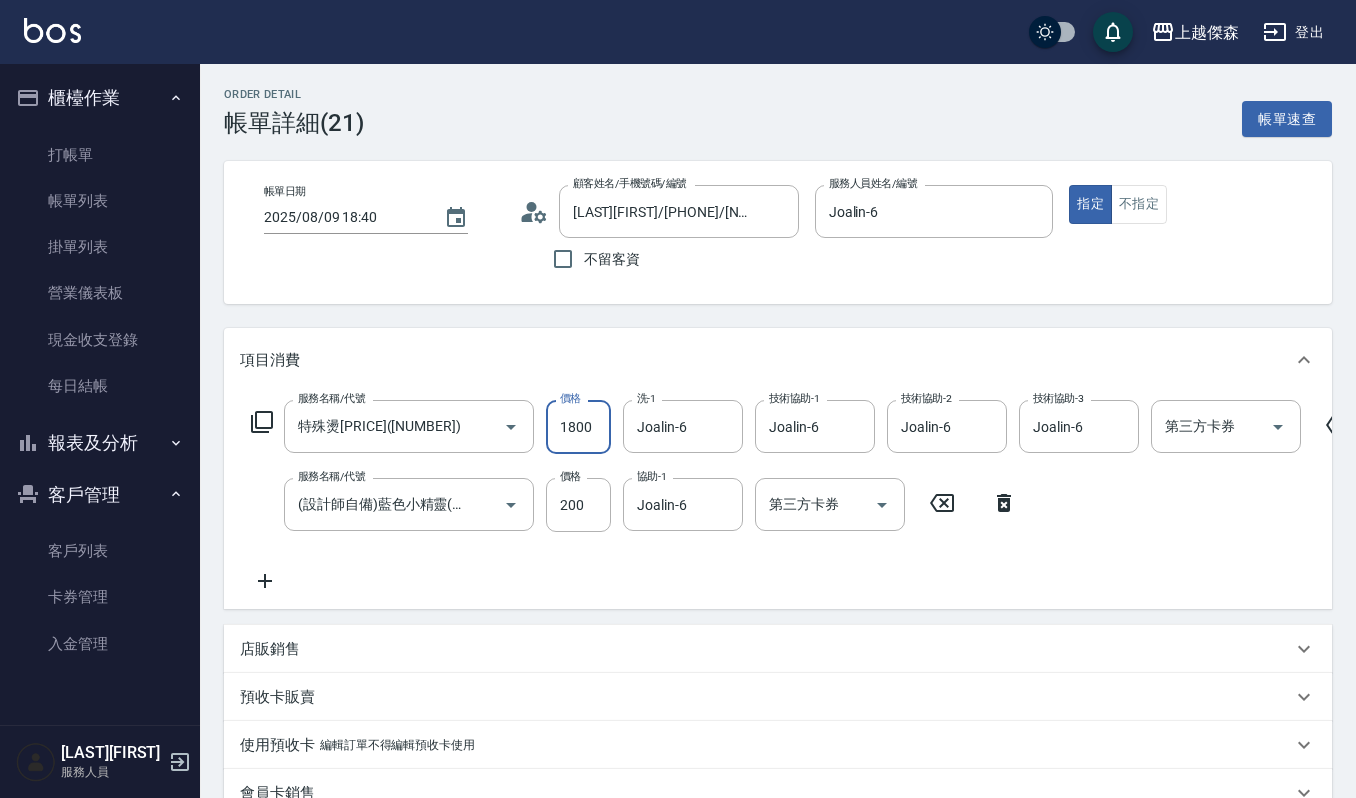 type on "1800" 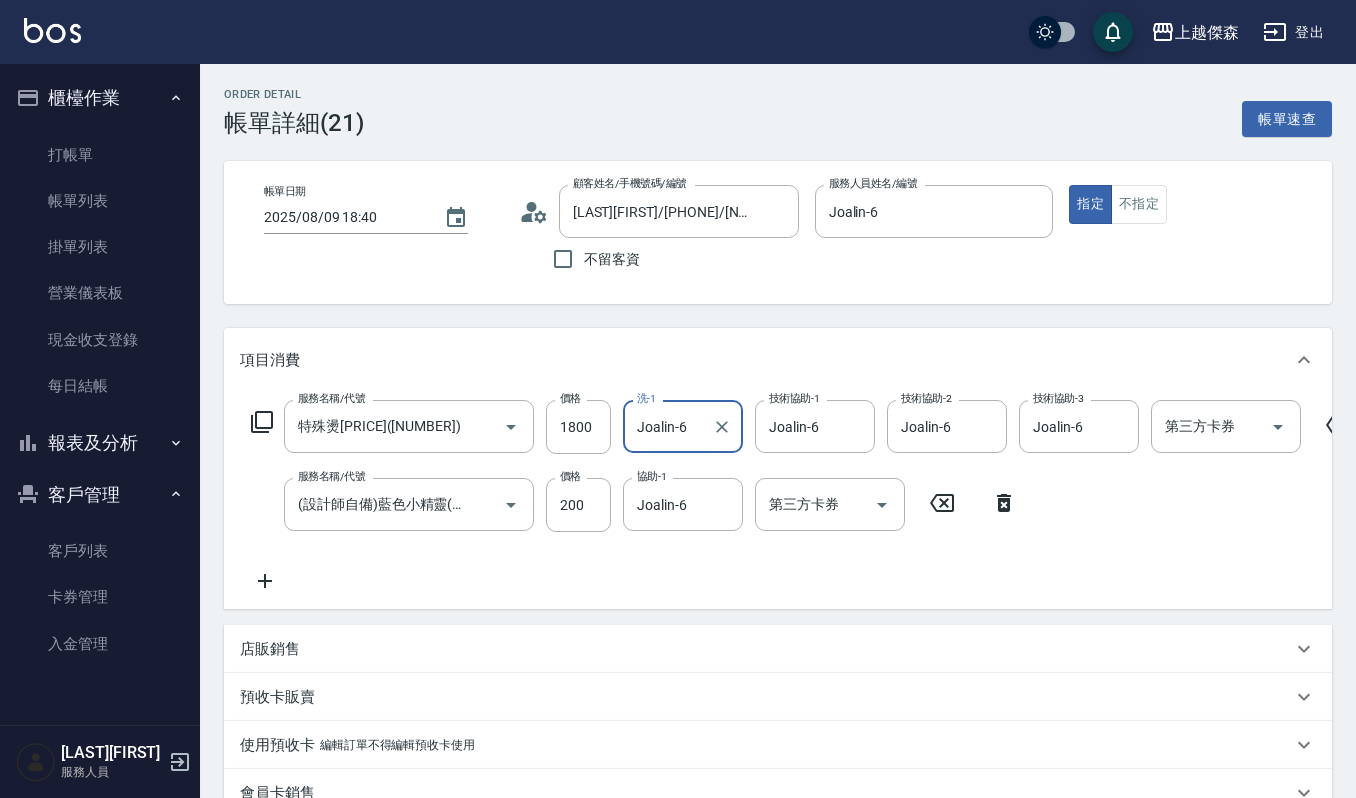 scroll, scrollTop: 346, scrollLeft: 0, axis: vertical 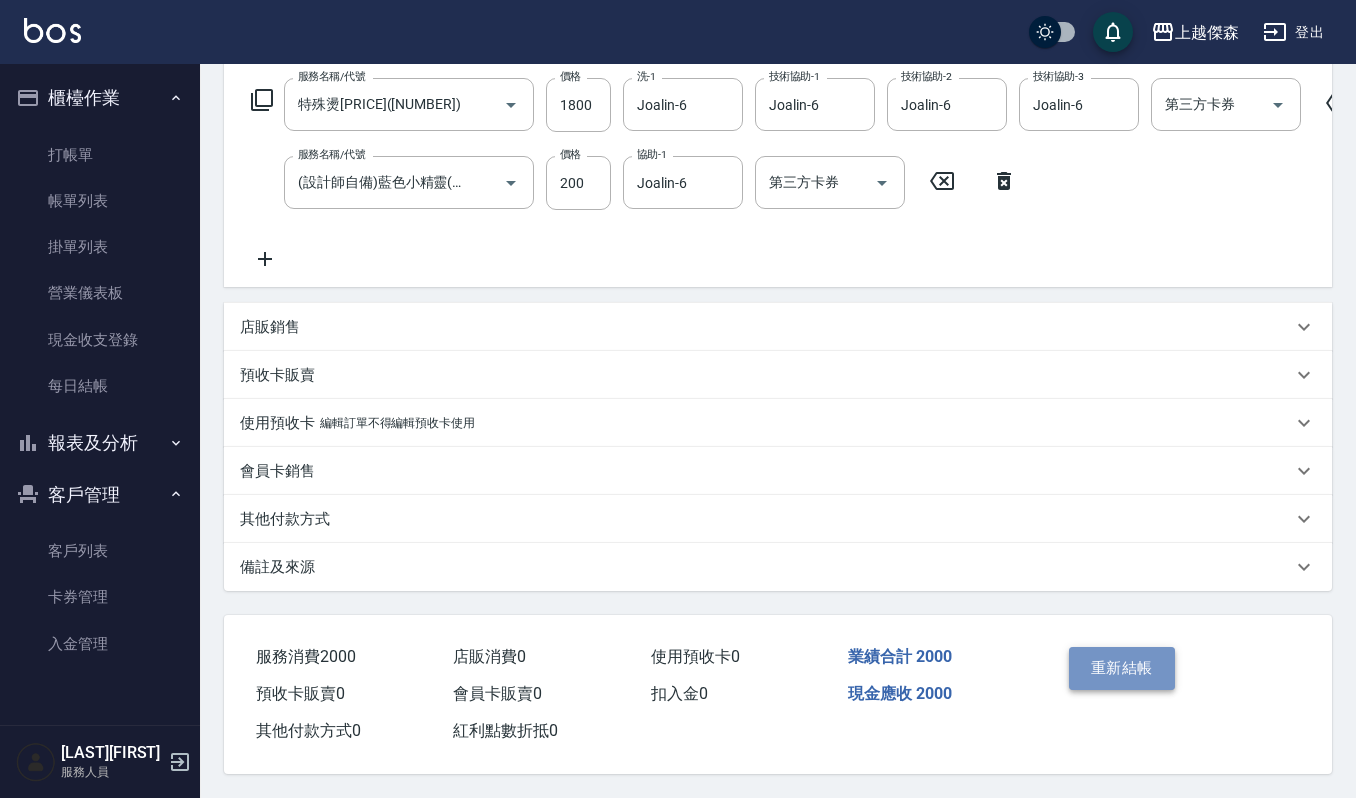 click on "重新結帳" at bounding box center (1122, 668) 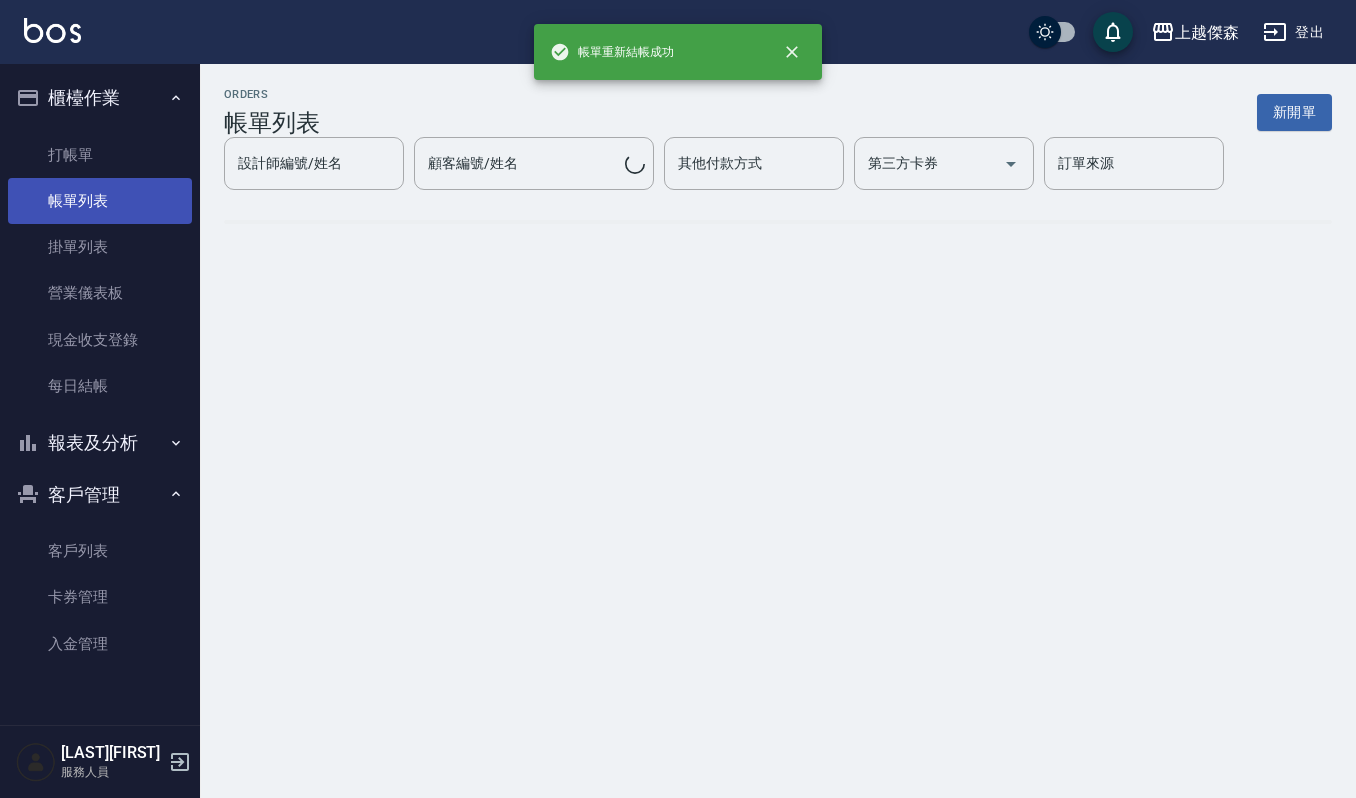 scroll, scrollTop: 0, scrollLeft: 0, axis: both 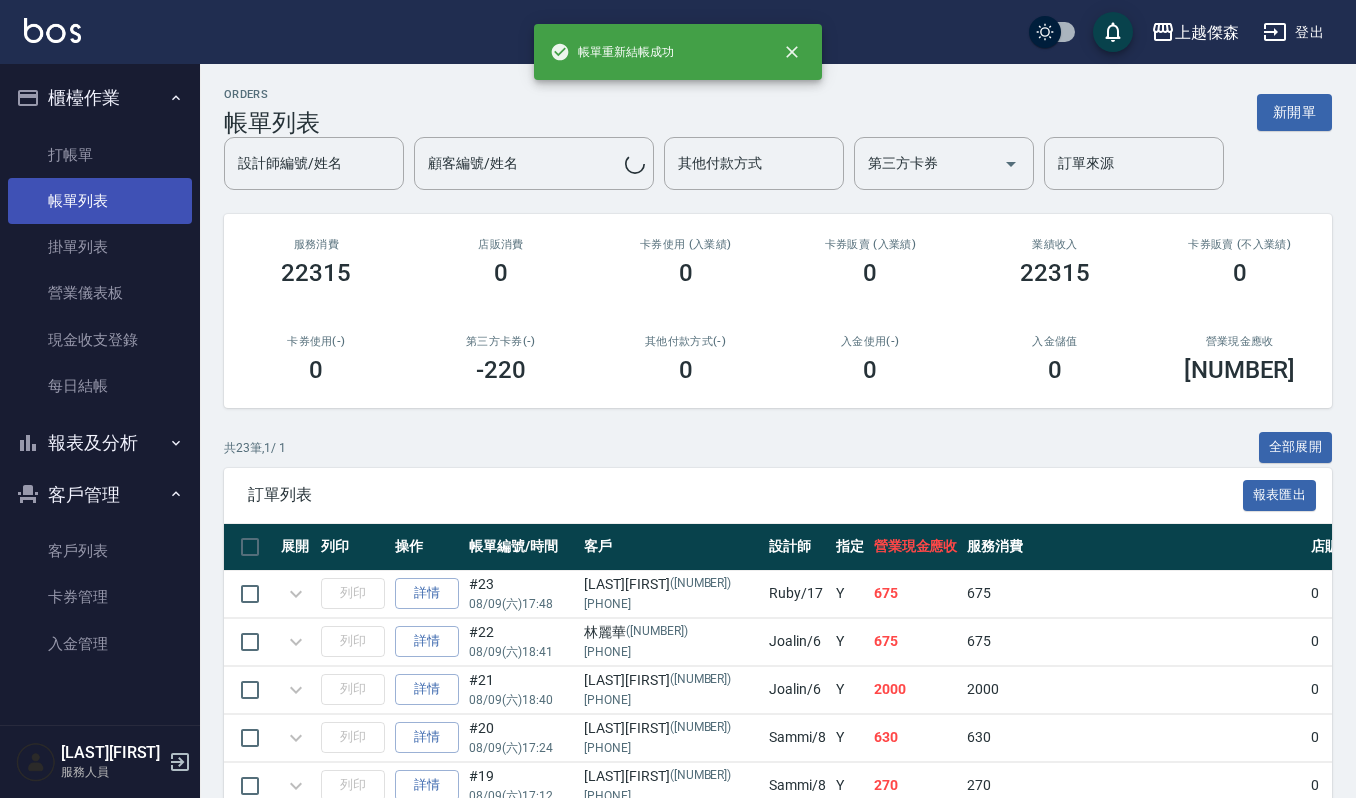 click on "帳單列表" at bounding box center [100, 201] 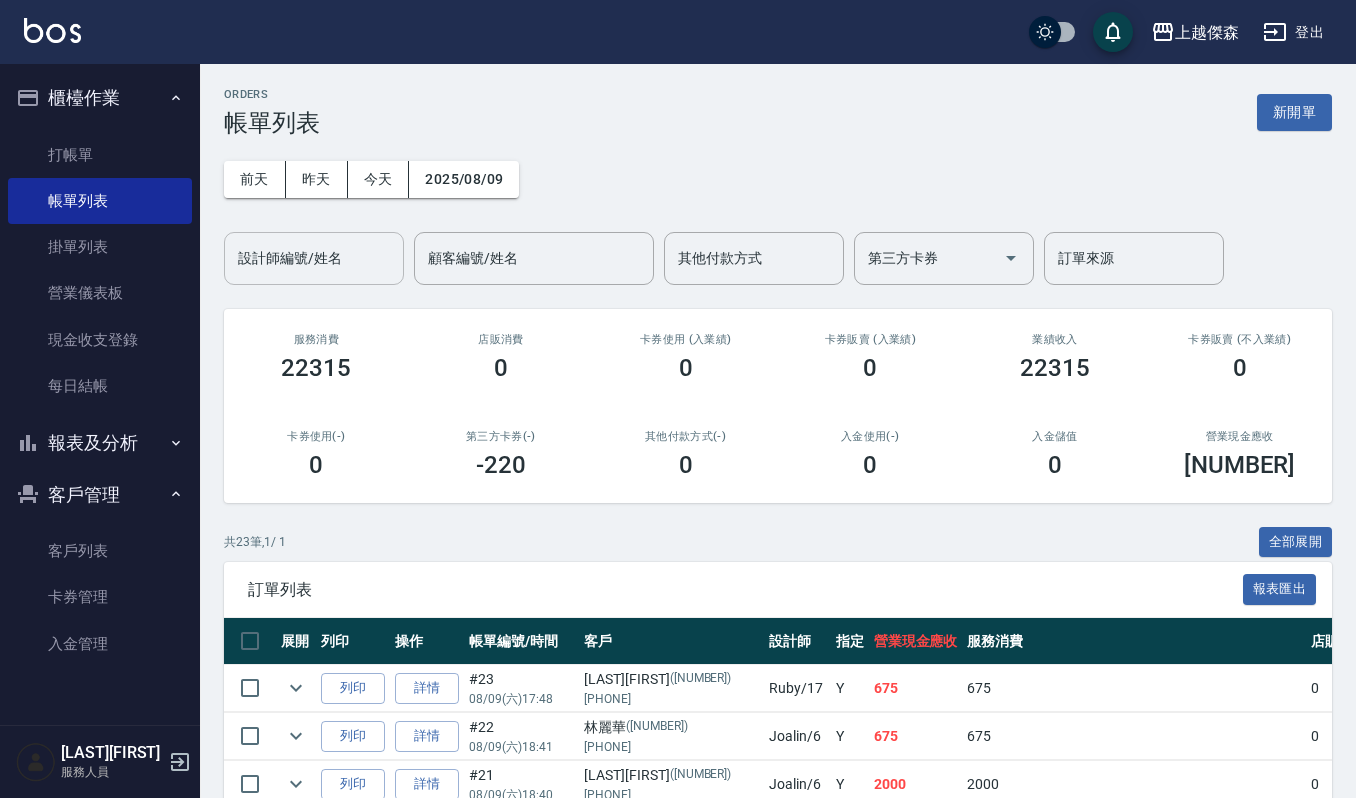 click on "設計師編號/姓名" at bounding box center [314, 258] 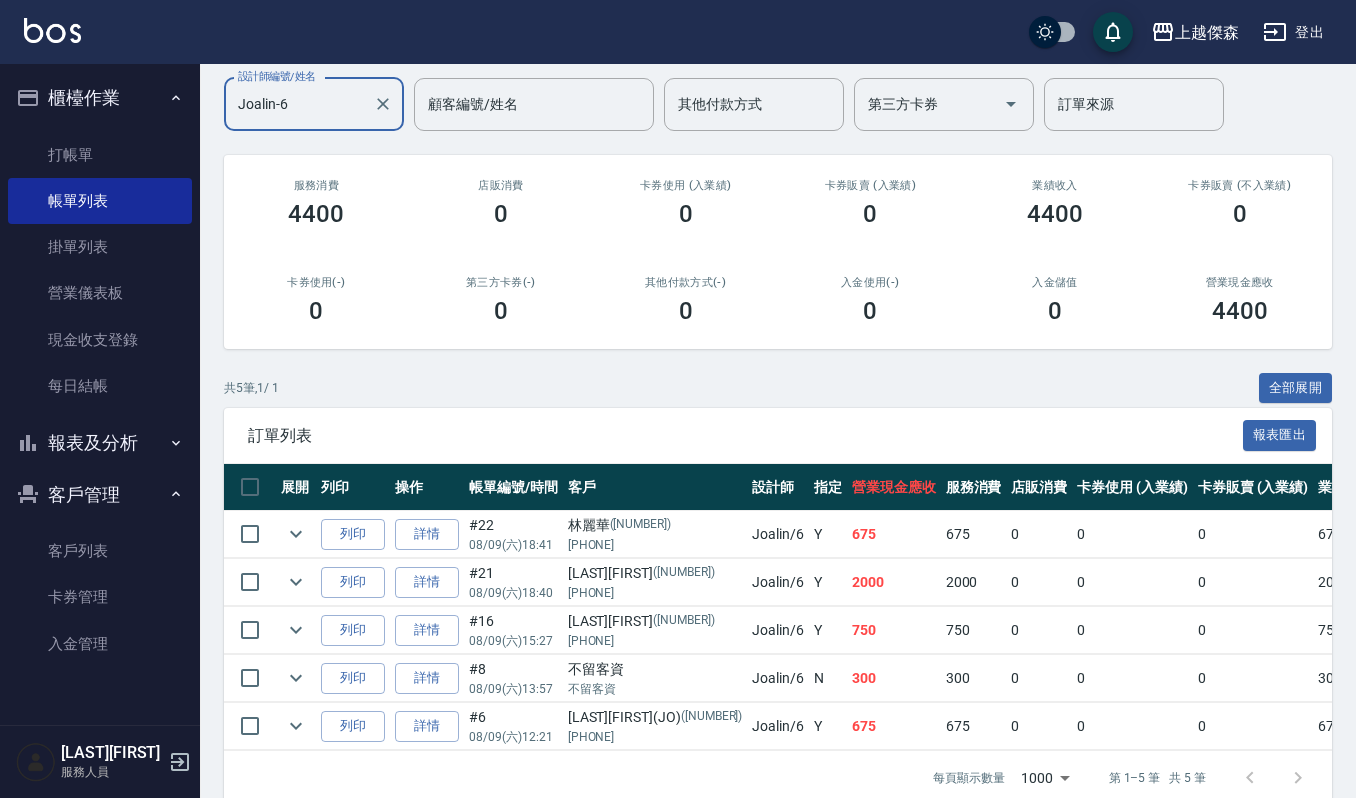 scroll, scrollTop: 208, scrollLeft: 0, axis: vertical 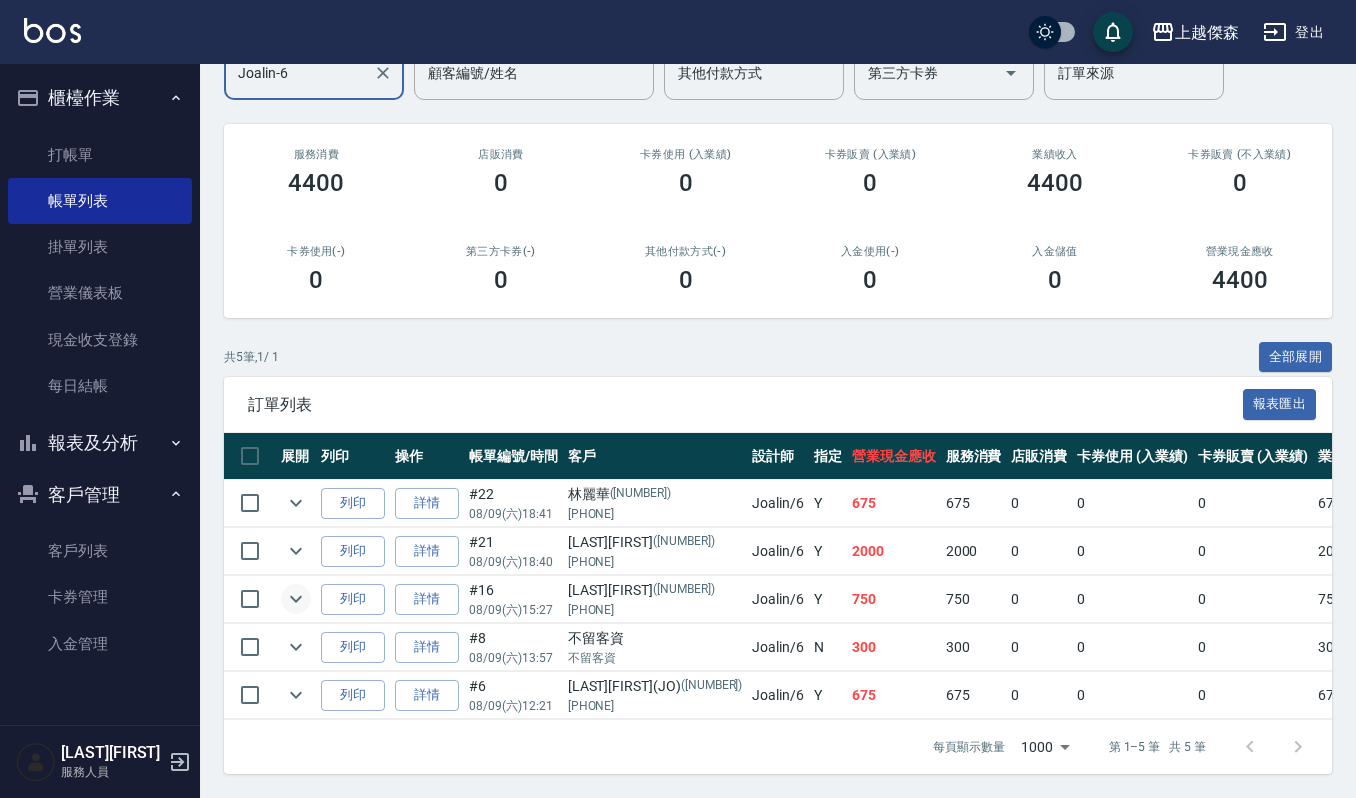 type on "Joalin-6" 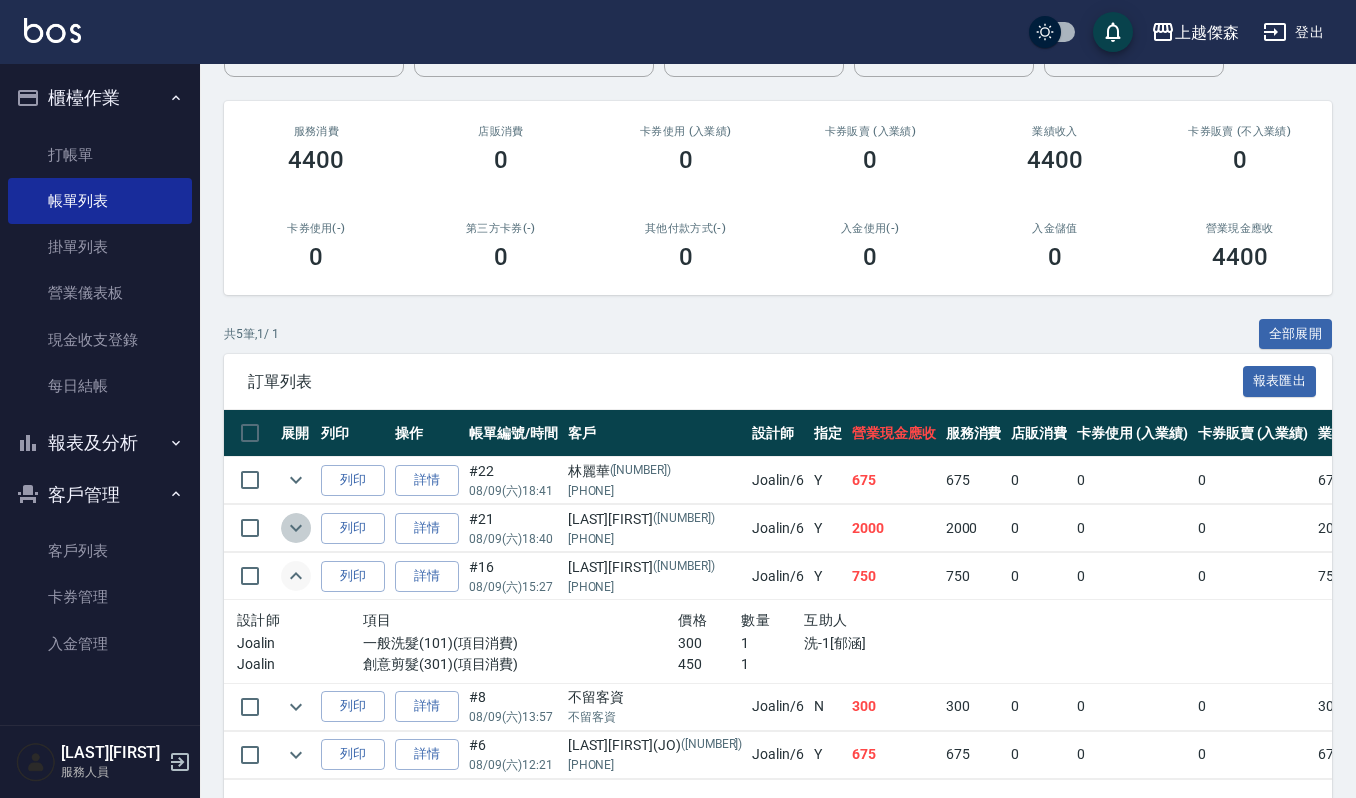click 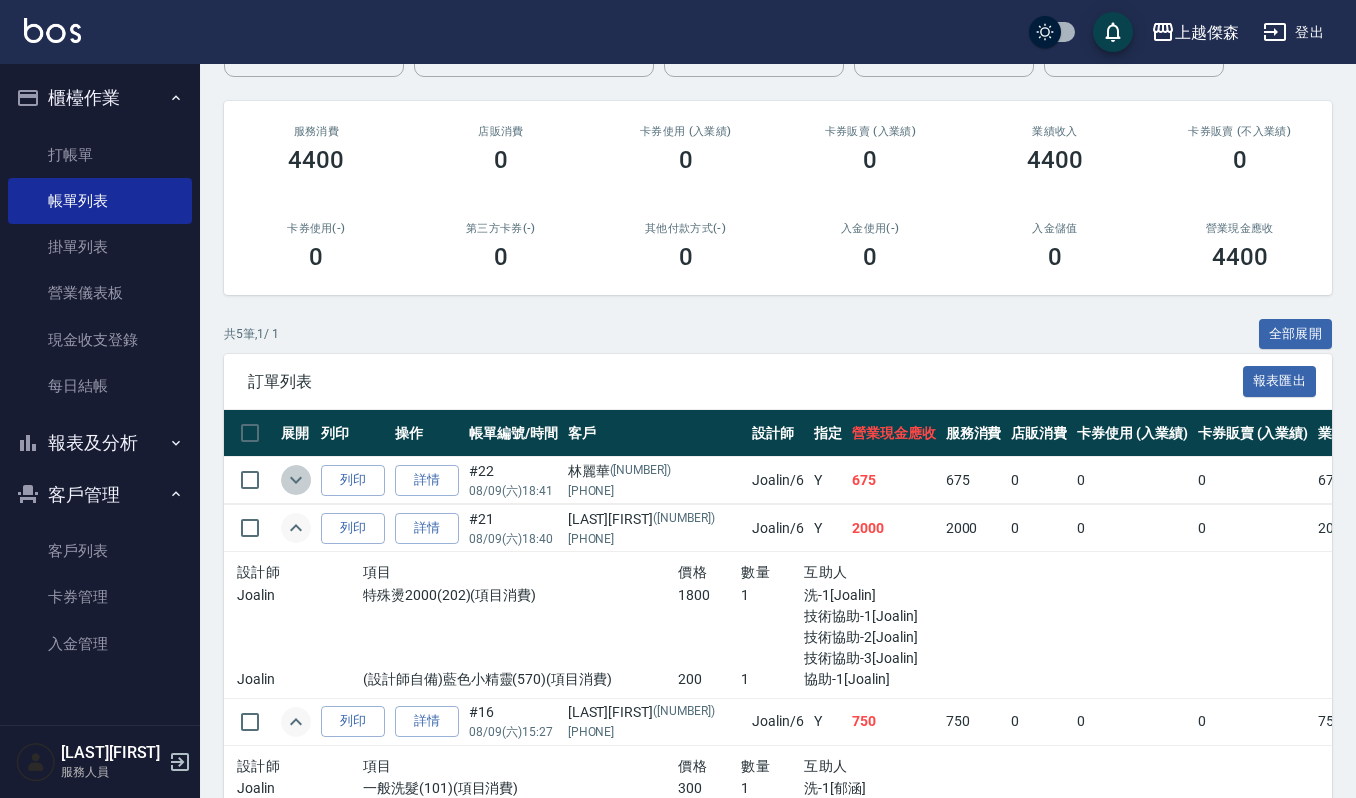 click 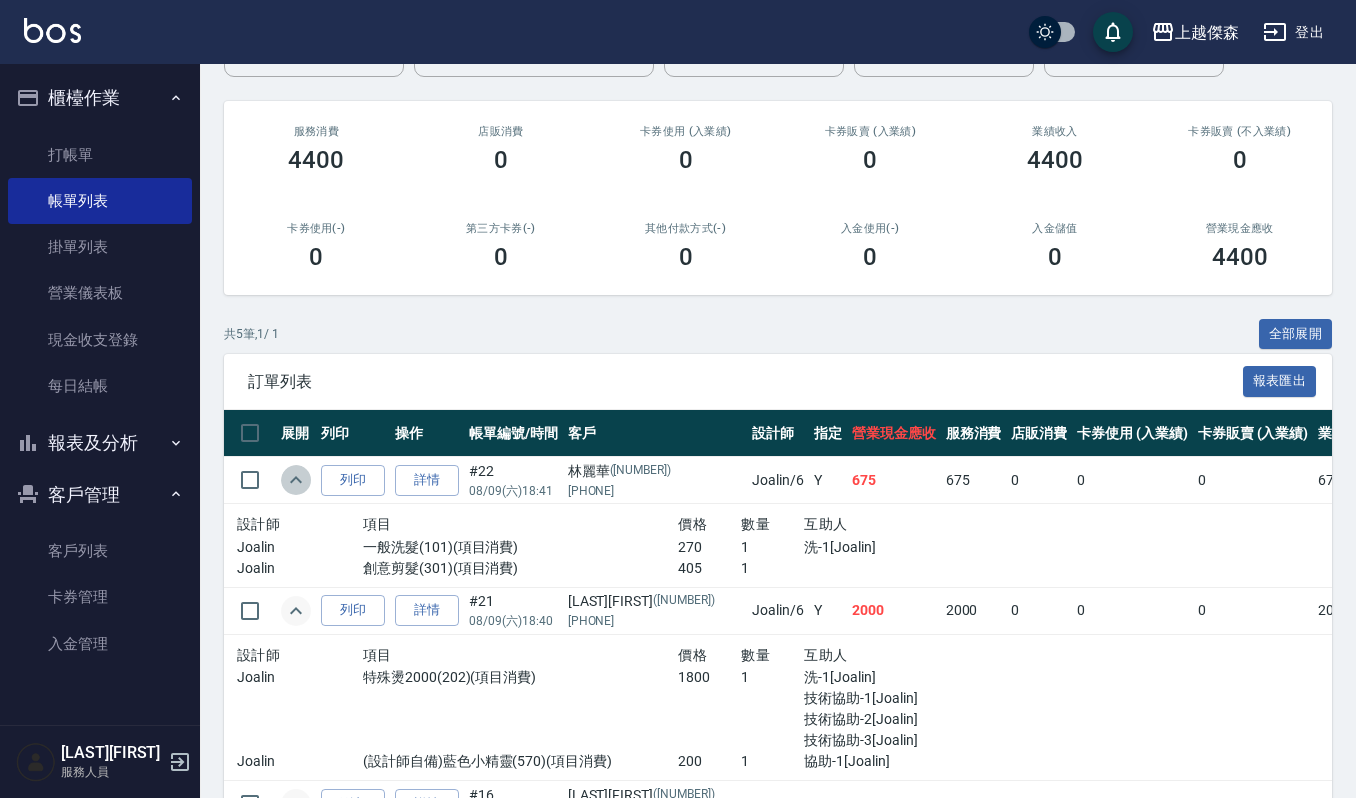 click 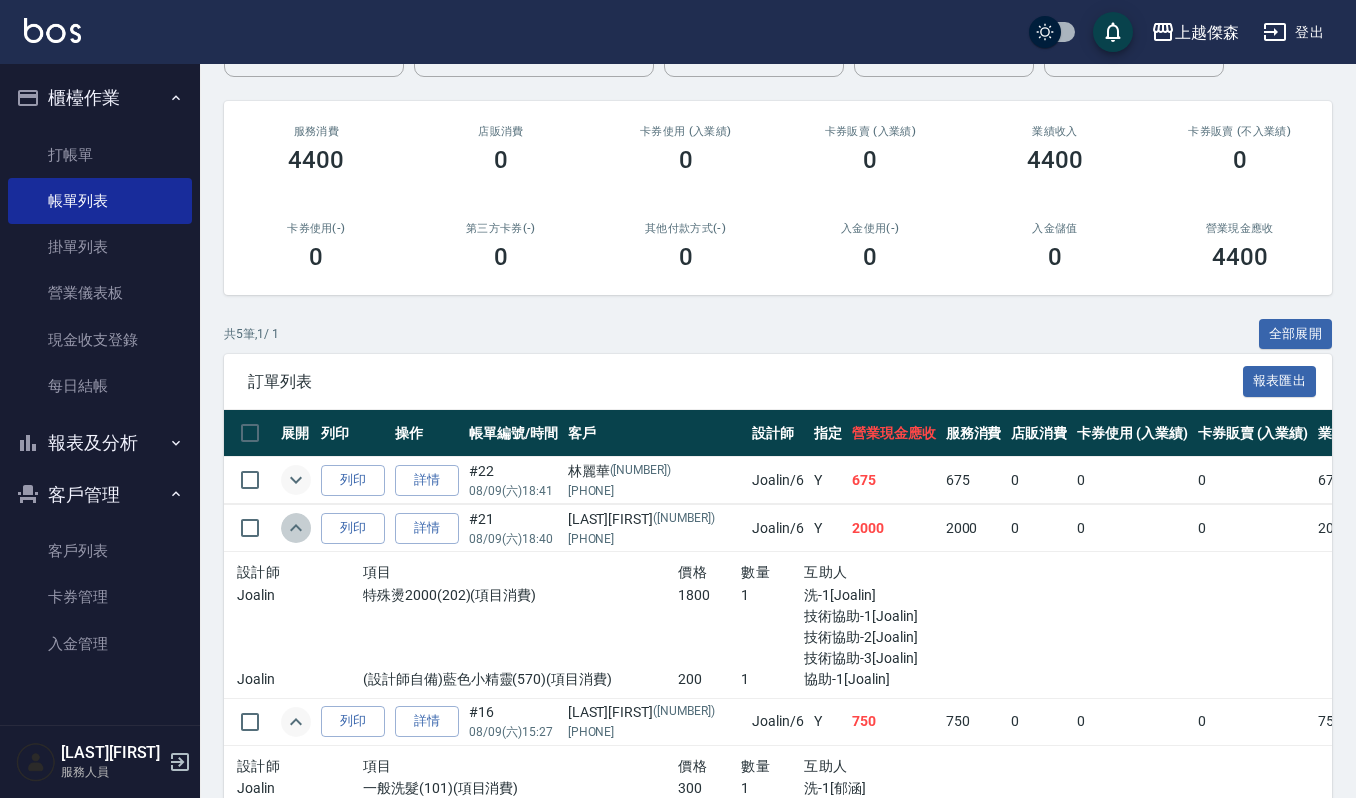 click 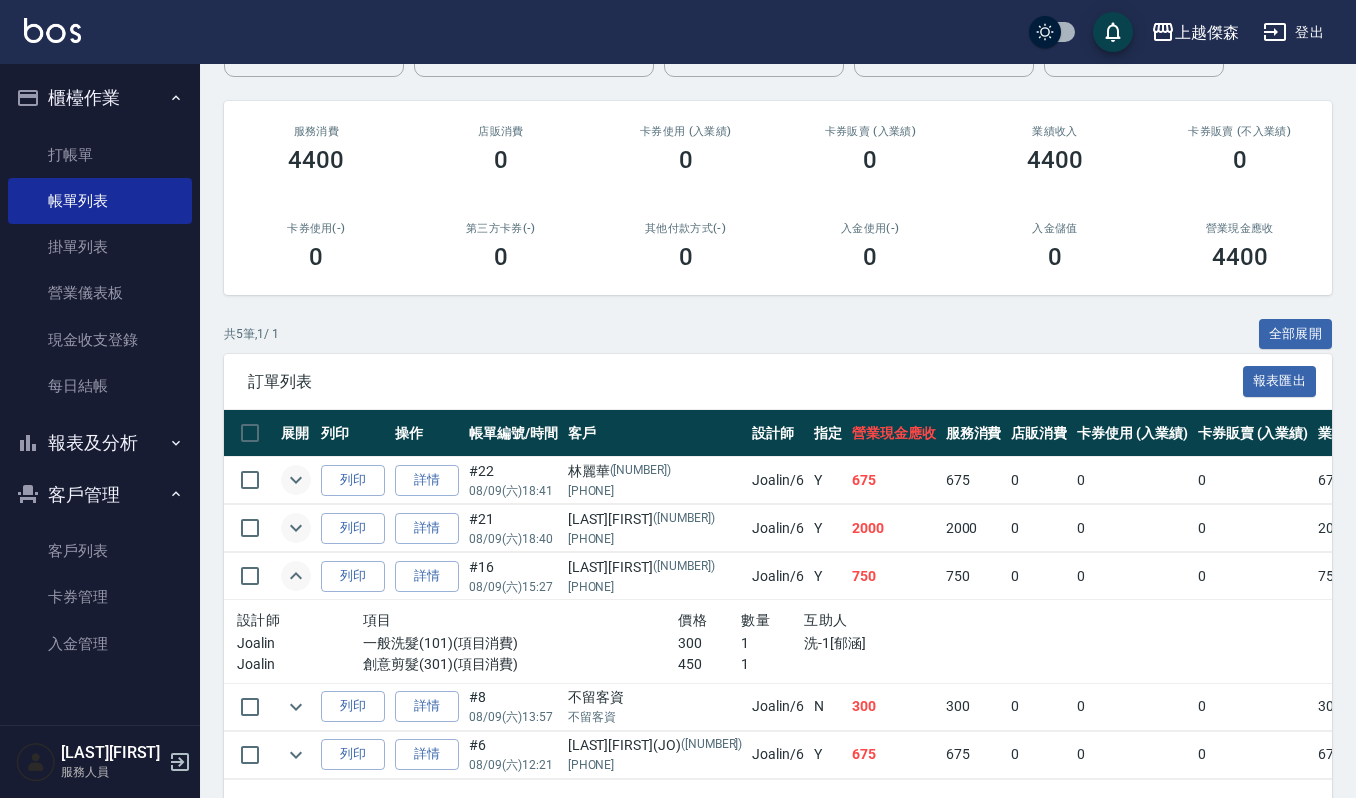 click 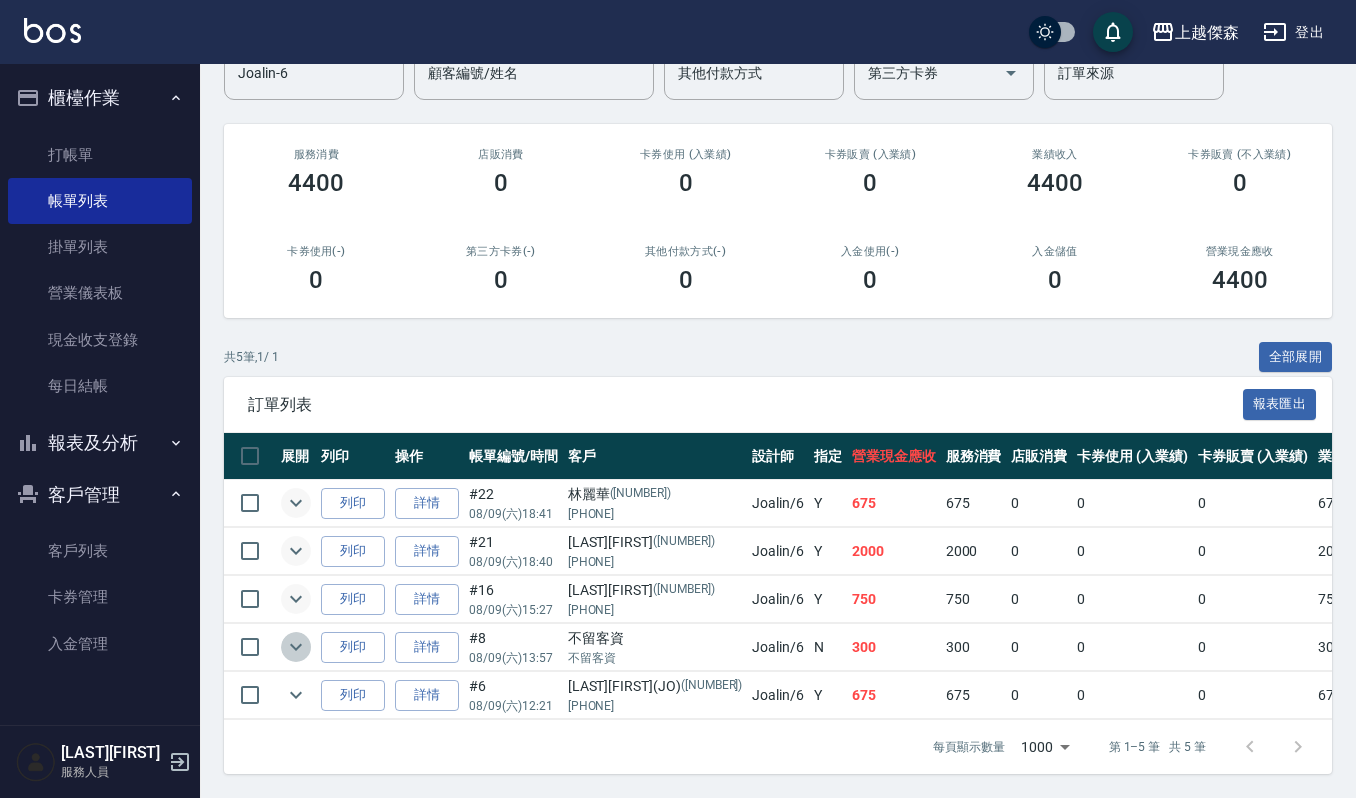 click 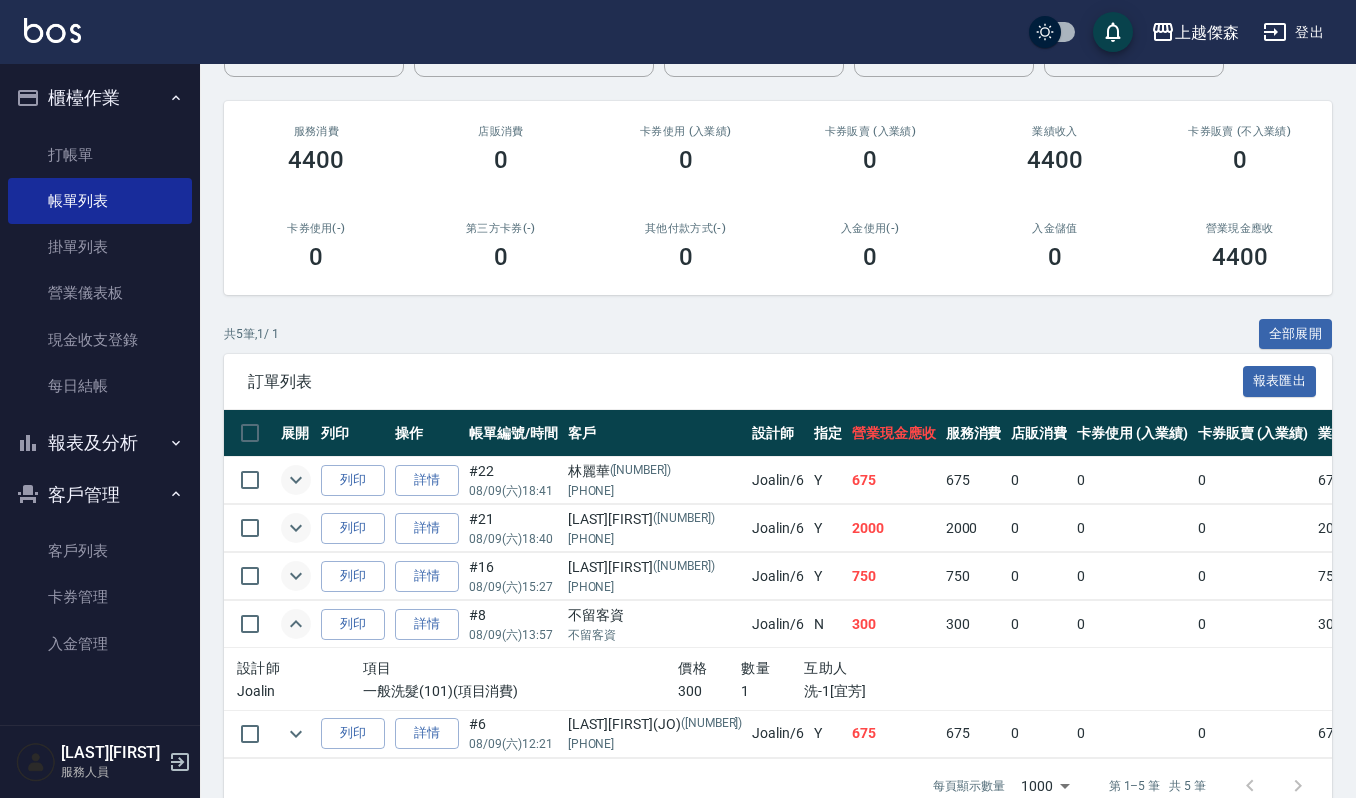 click 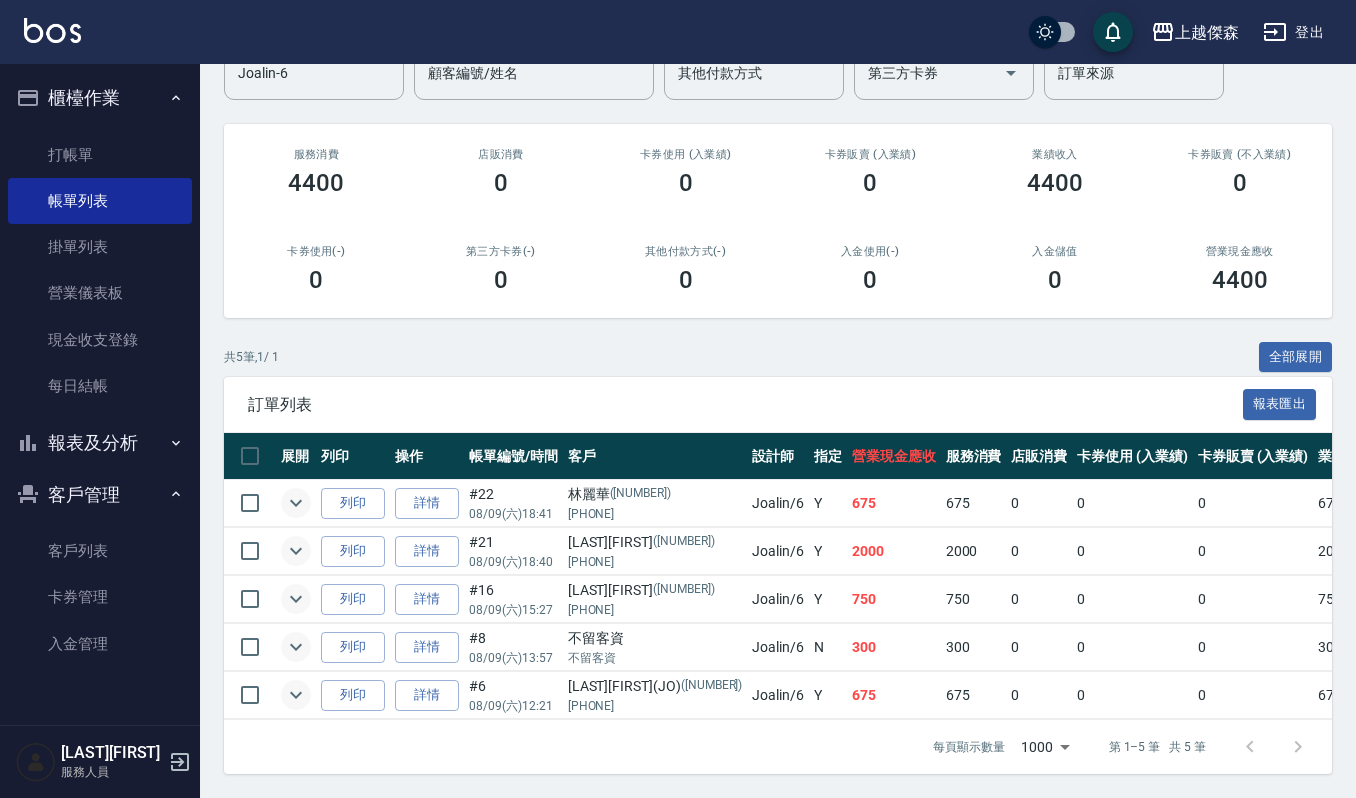 click 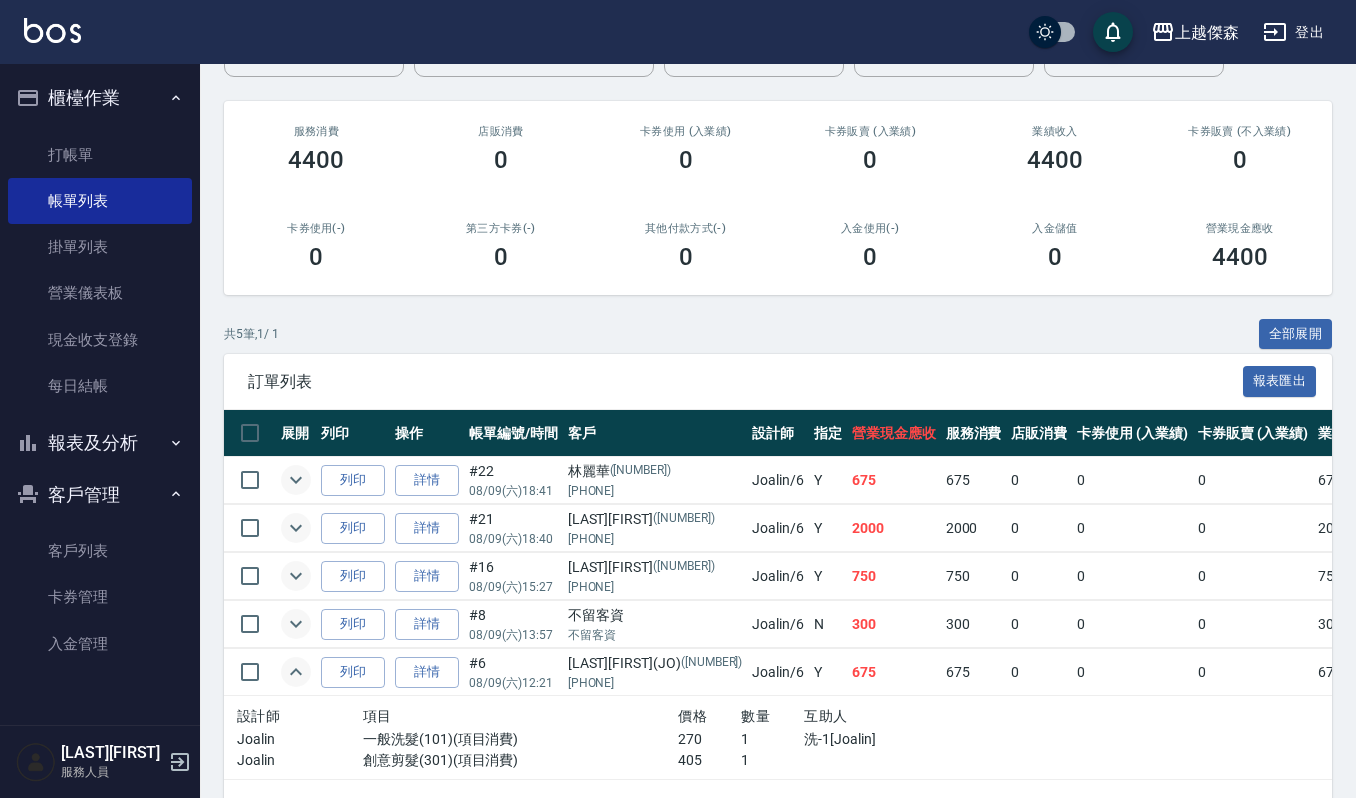 click 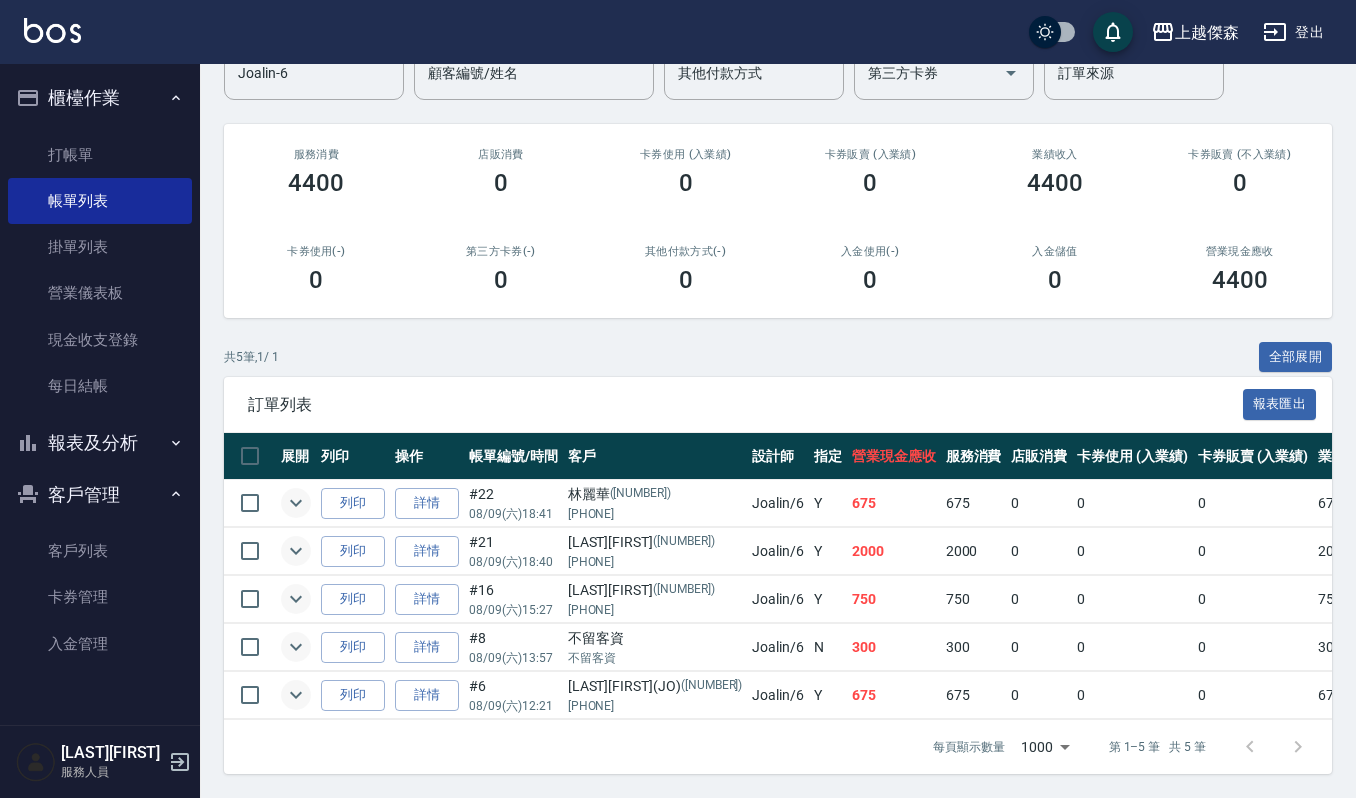 click on "報表及分析" at bounding box center (100, 443) 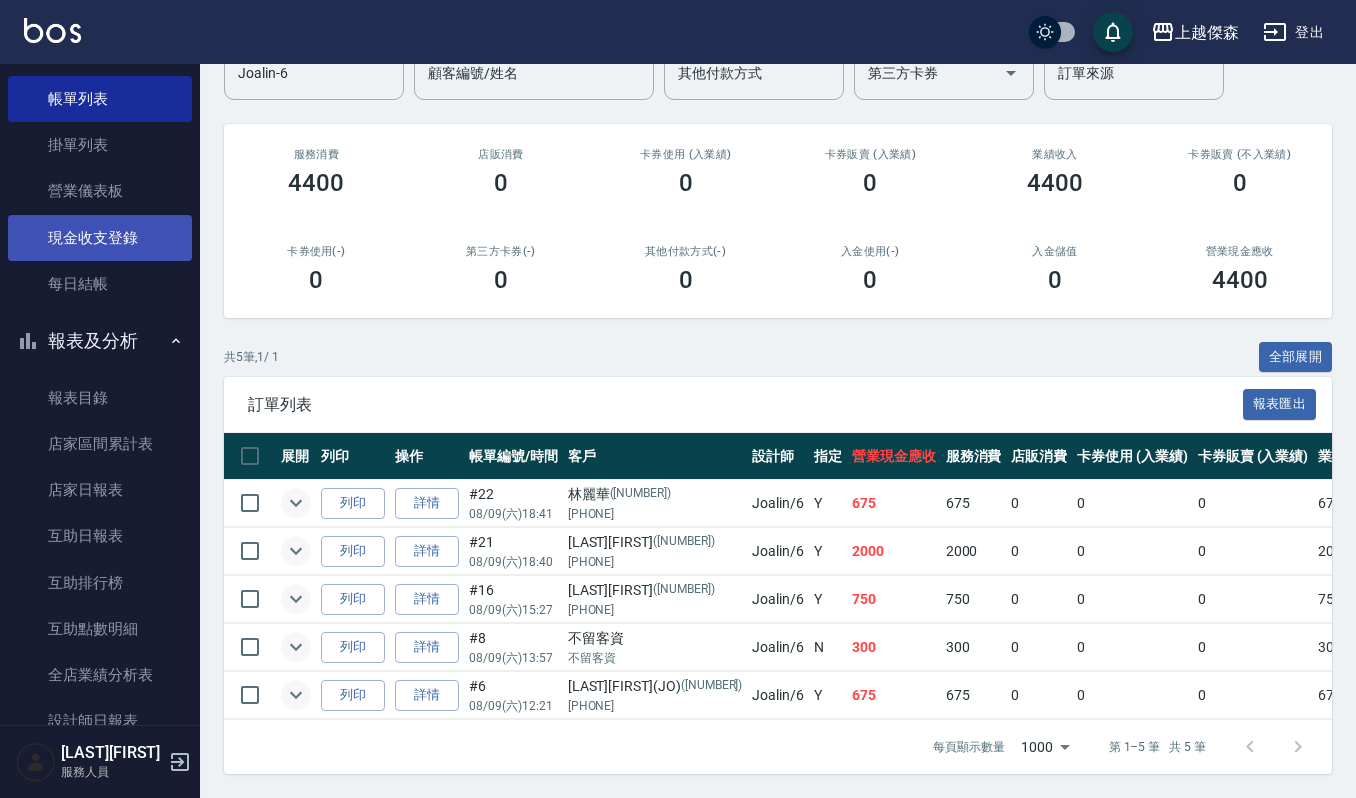 scroll, scrollTop: 0, scrollLeft: 0, axis: both 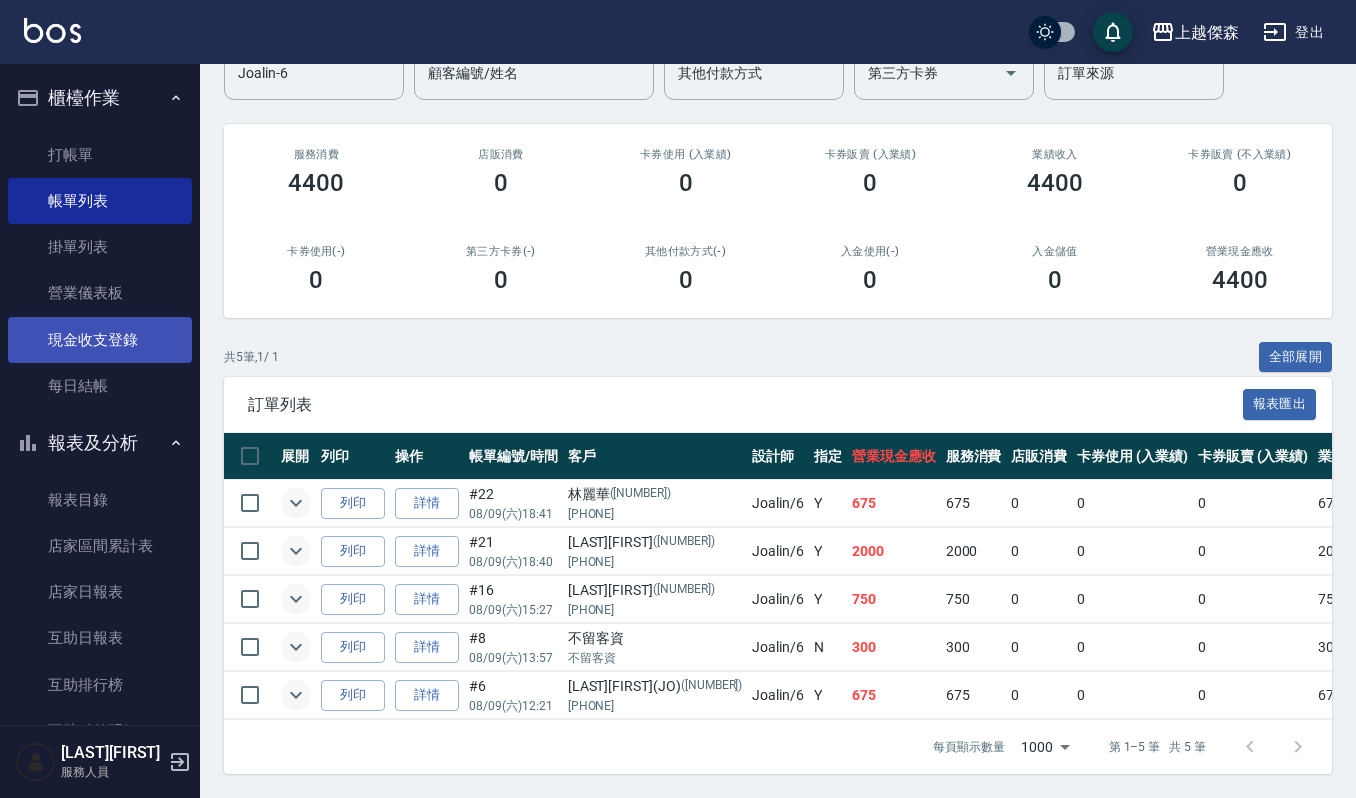 click on "現金收支登錄" at bounding box center [100, 340] 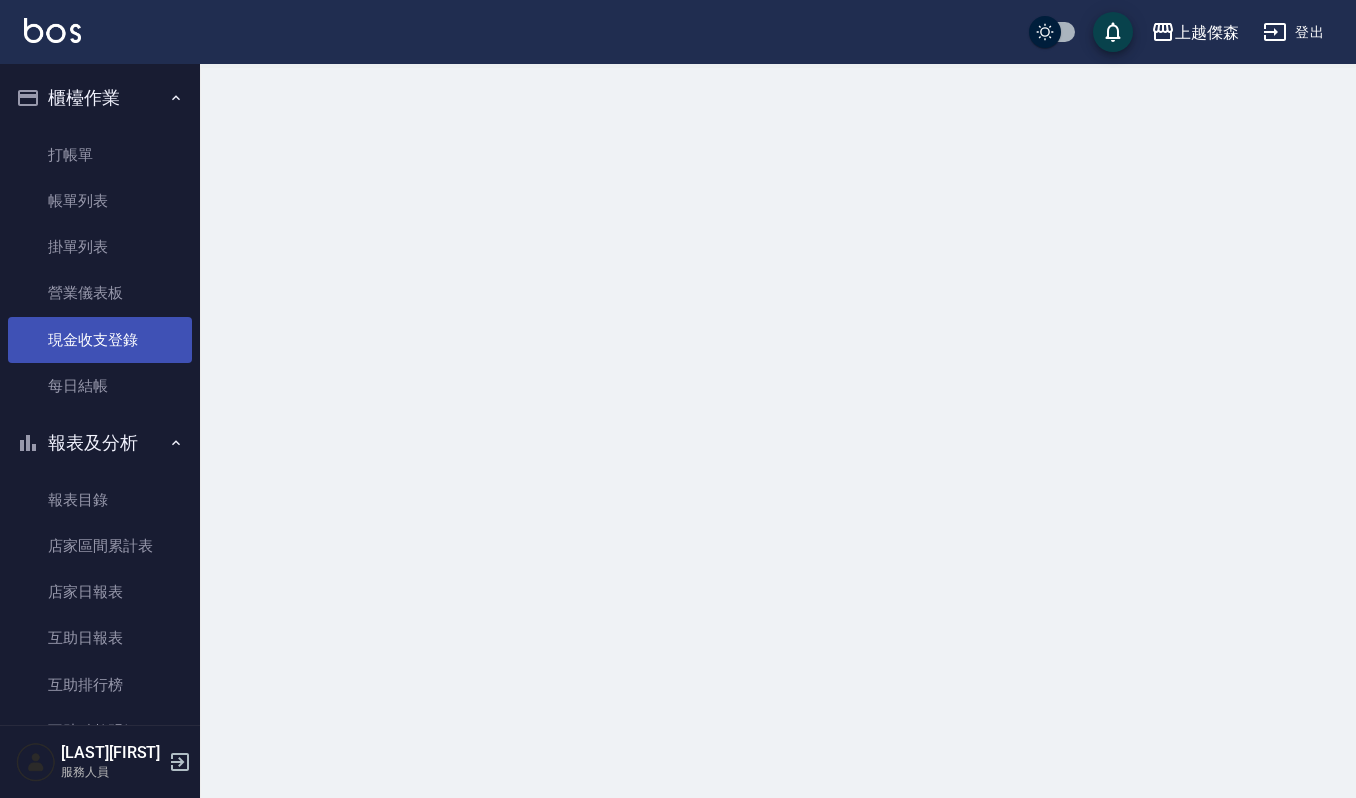 scroll, scrollTop: 0, scrollLeft: 0, axis: both 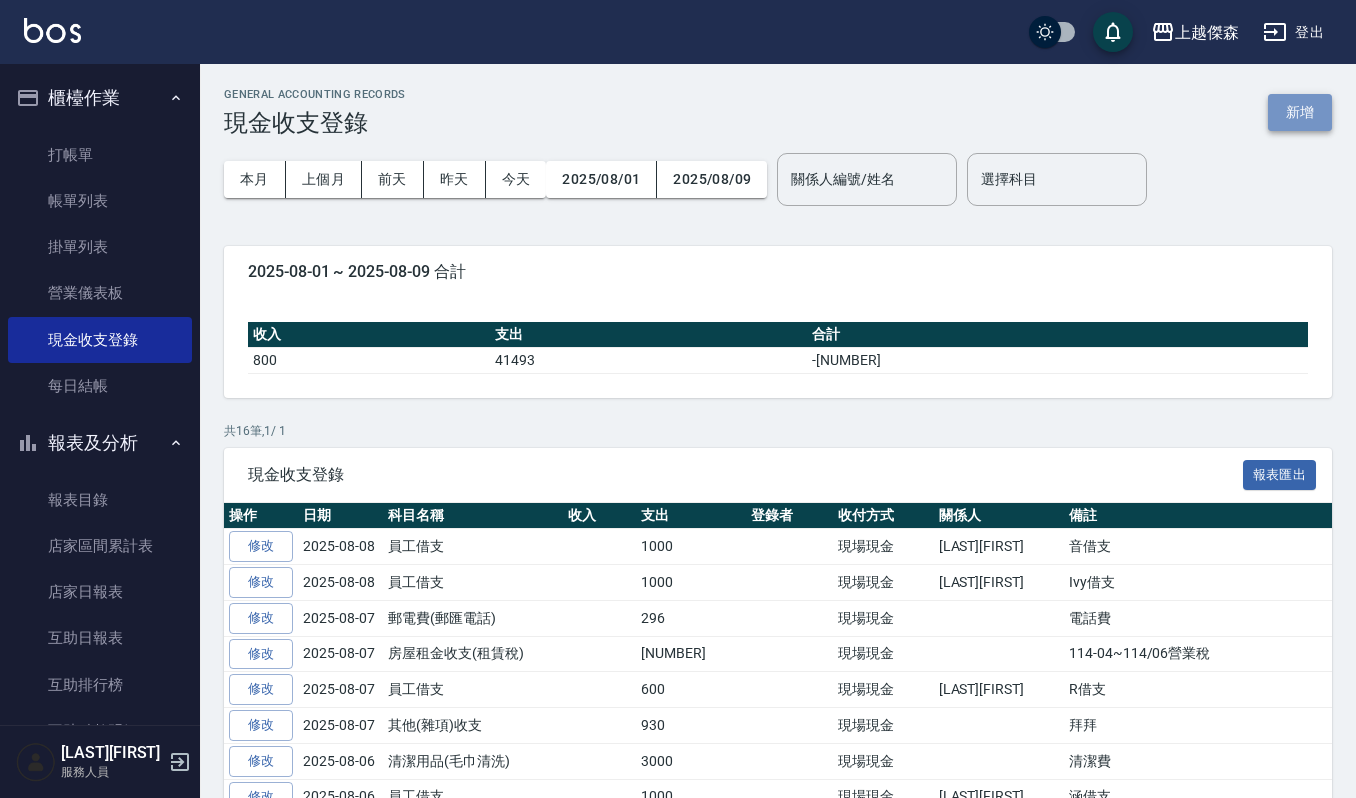 click on "新增" at bounding box center (1300, 112) 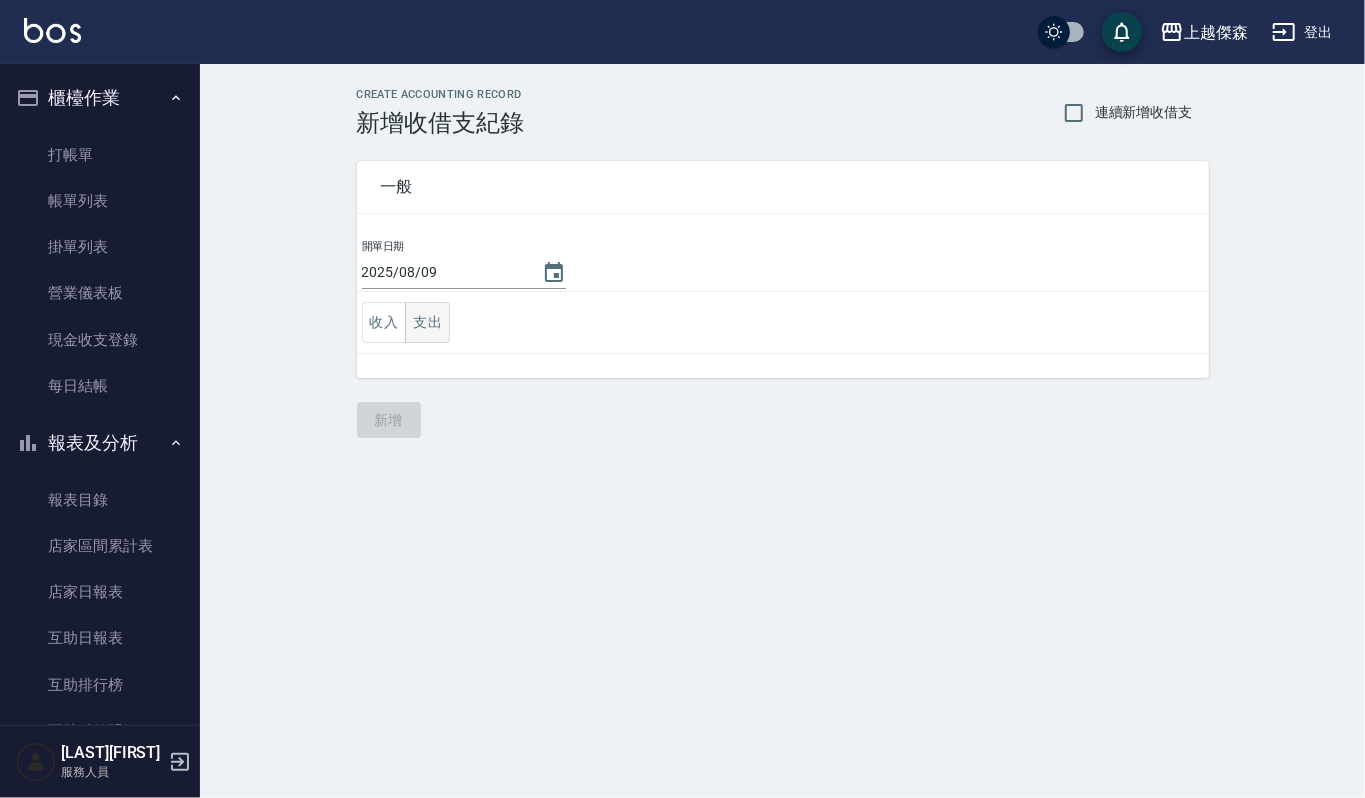 click on "支出" at bounding box center (427, 322) 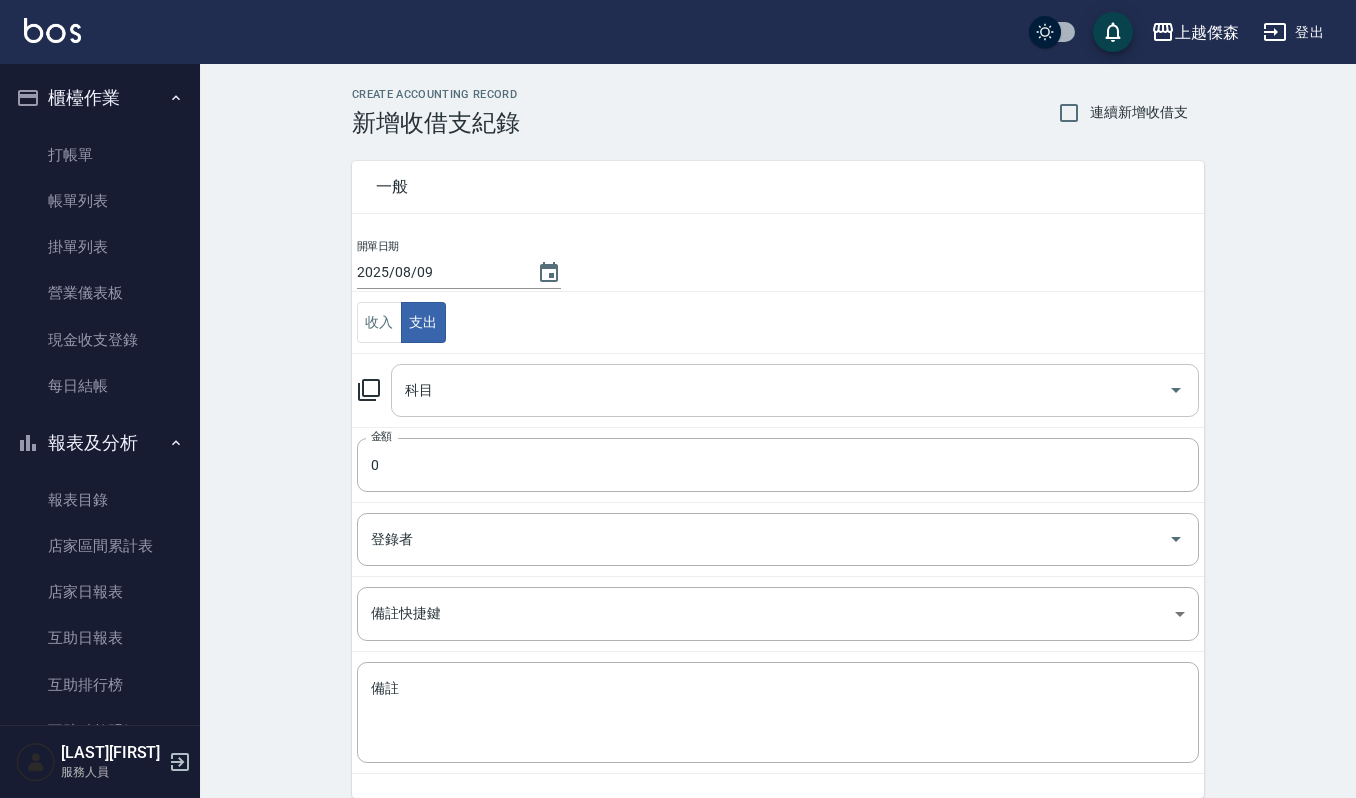 click on "科目" at bounding box center [780, 390] 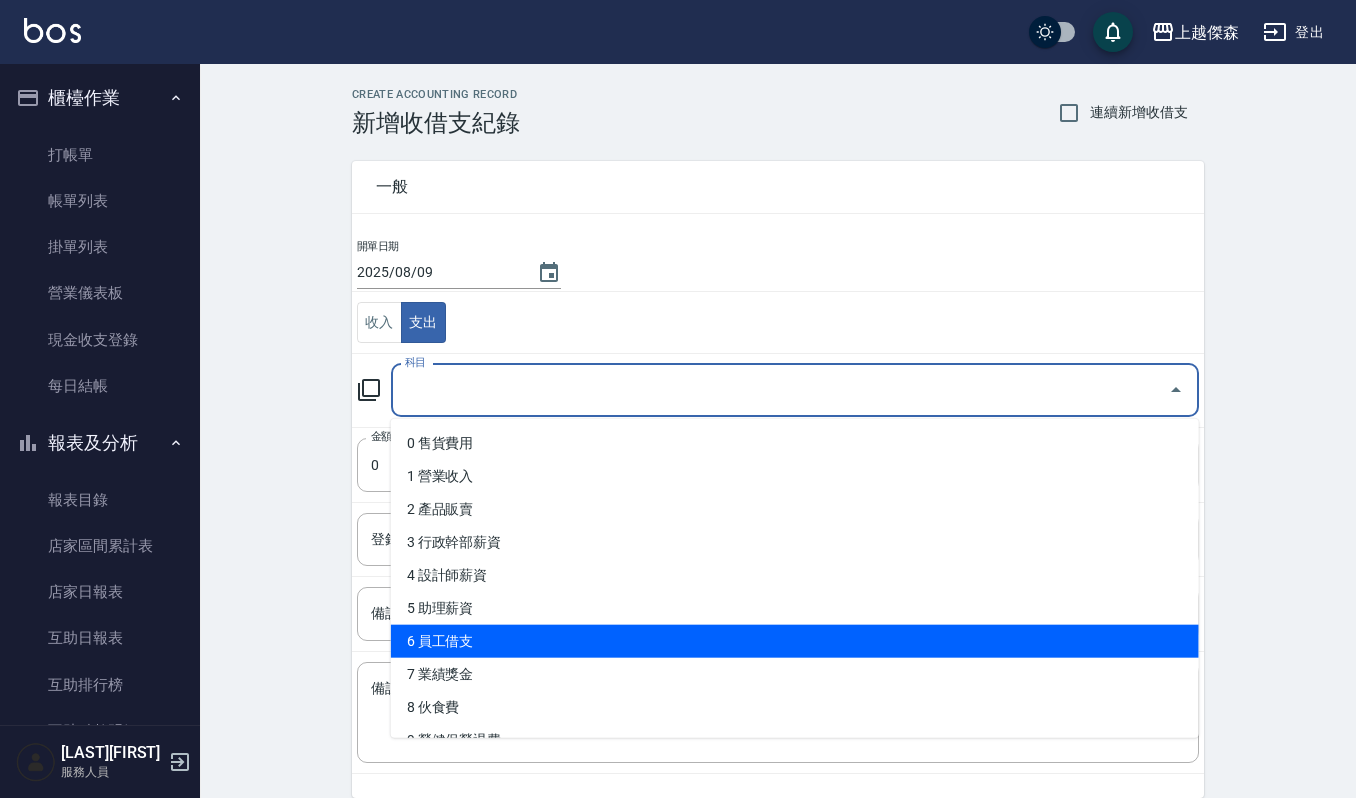 click on "6 員工借支" at bounding box center [795, 641] 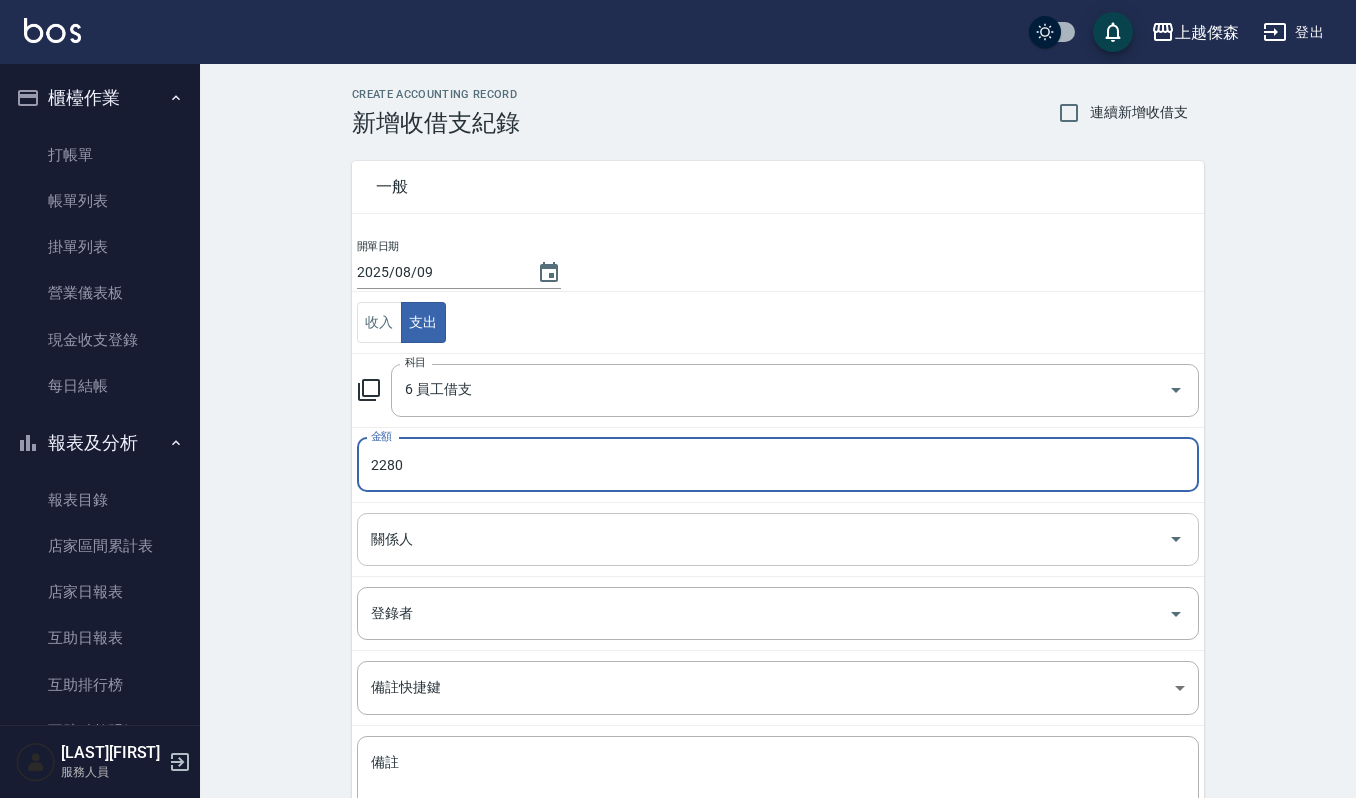 type on "2280" 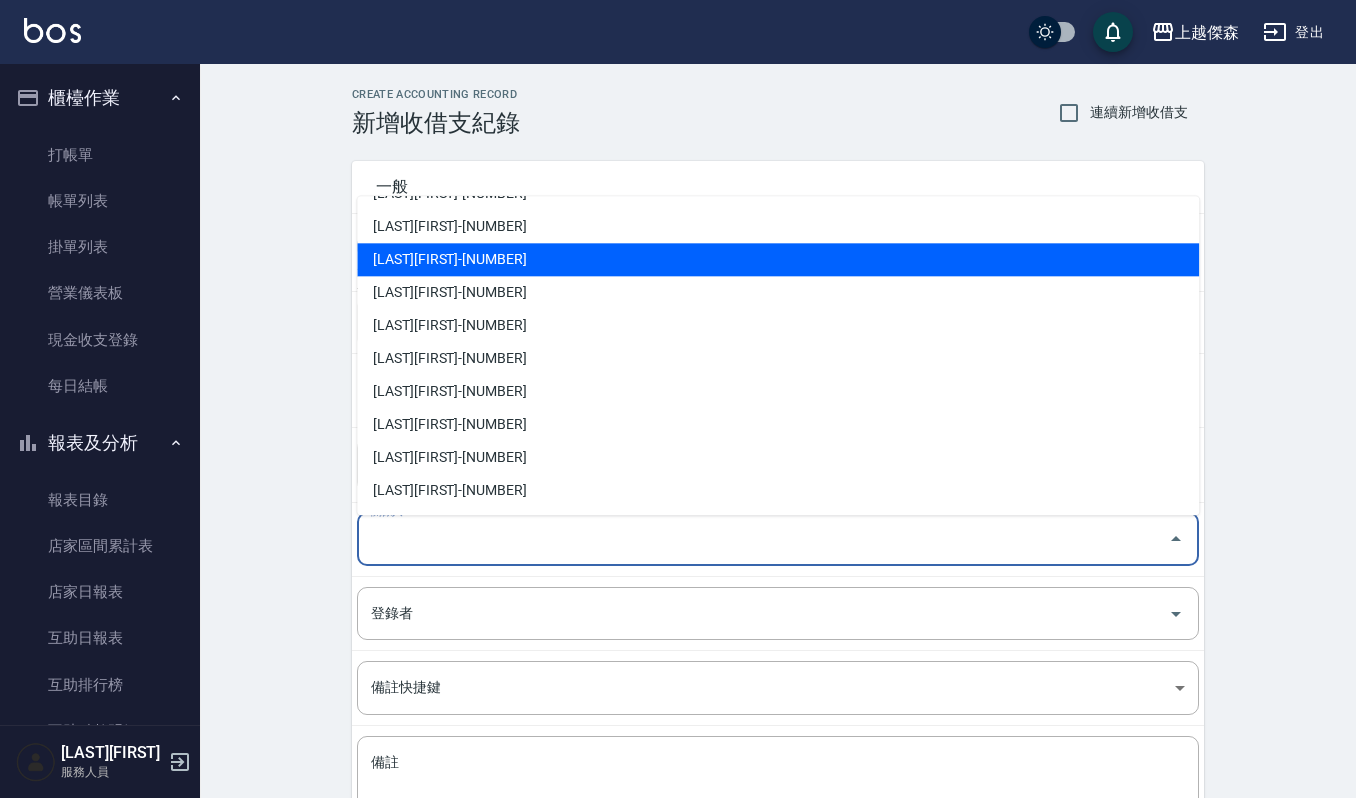 scroll, scrollTop: 0, scrollLeft: 0, axis: both 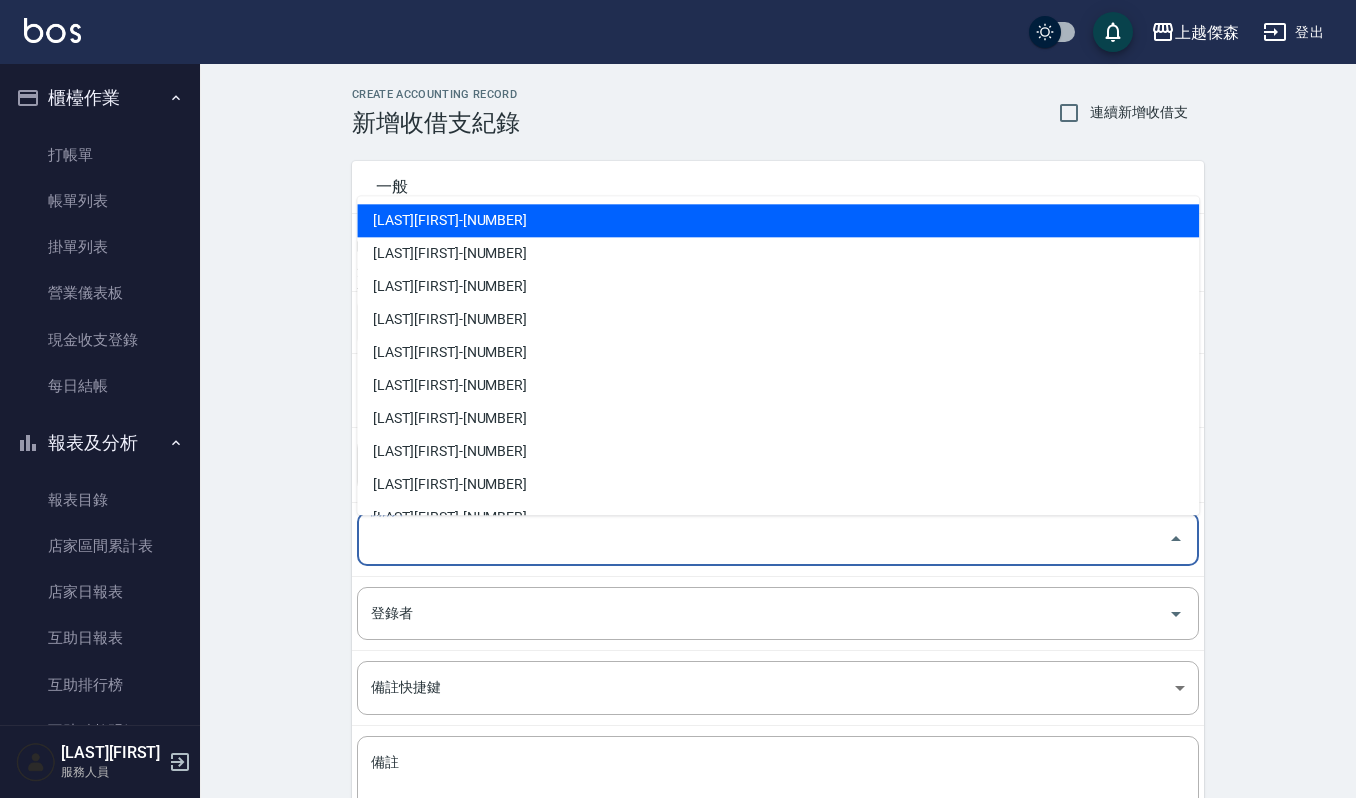 click on "陳芊瑜-4" at bounding box center [778, 220] 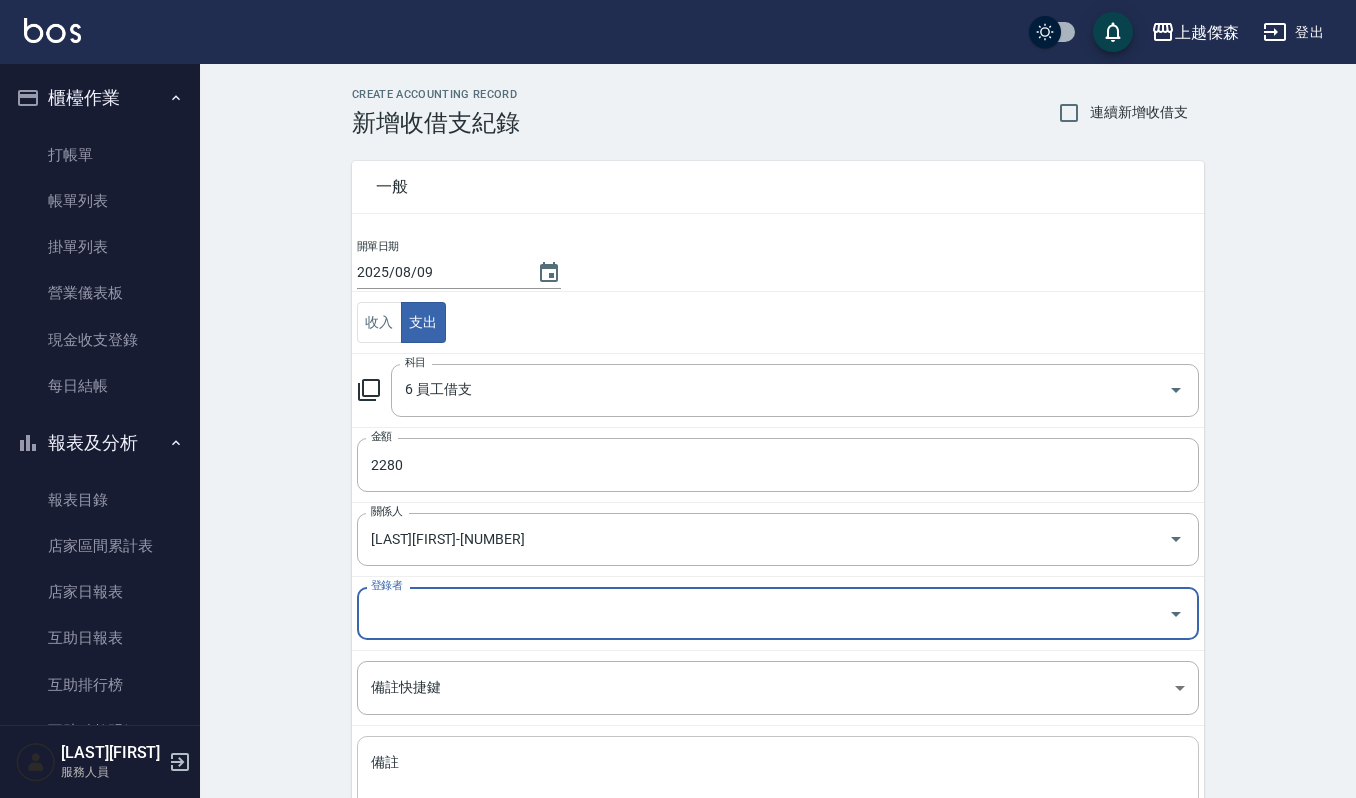 scroll, scrollTop: 133, scrollLeft: 0, axis: vertical 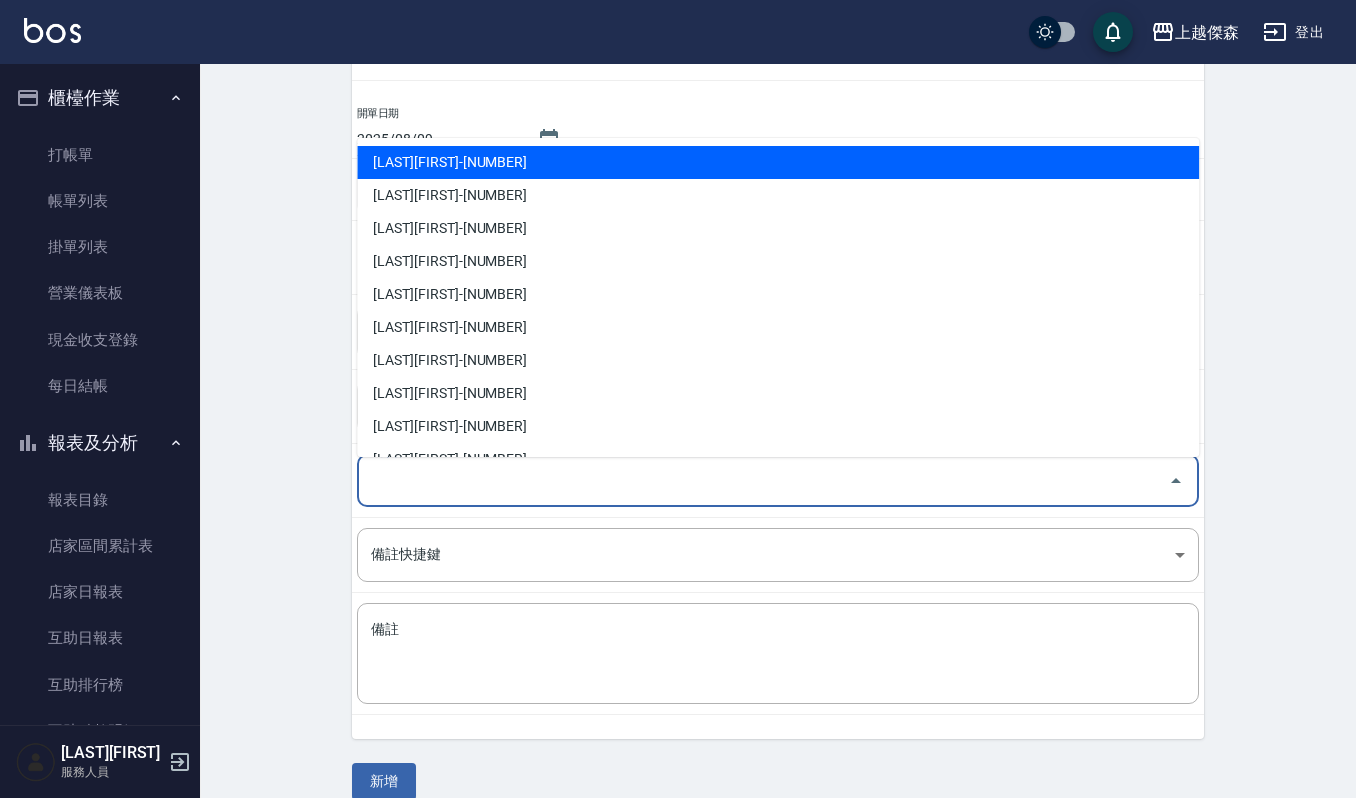 click on "登錄者" at bounding box center [763, 480] 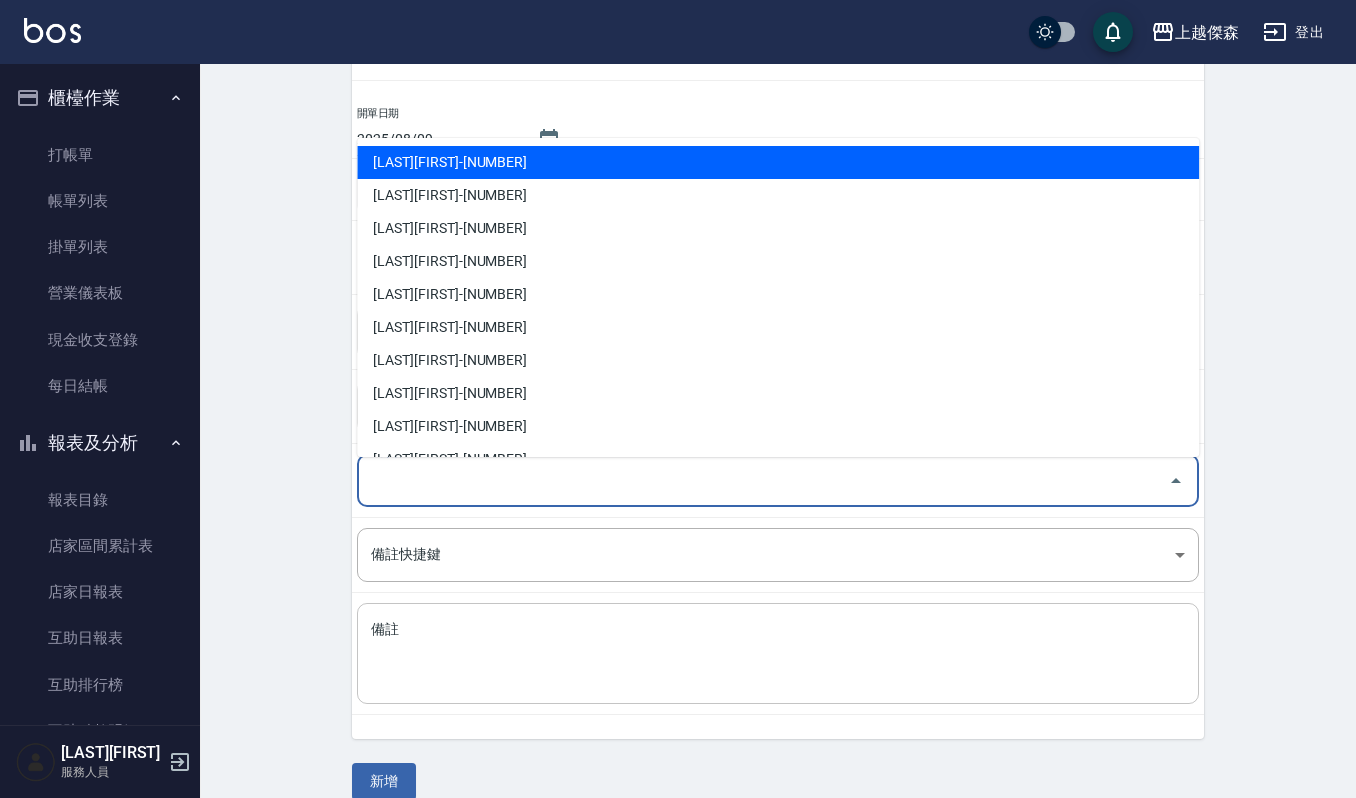 click on "備註" at bounding box center [778, 654] 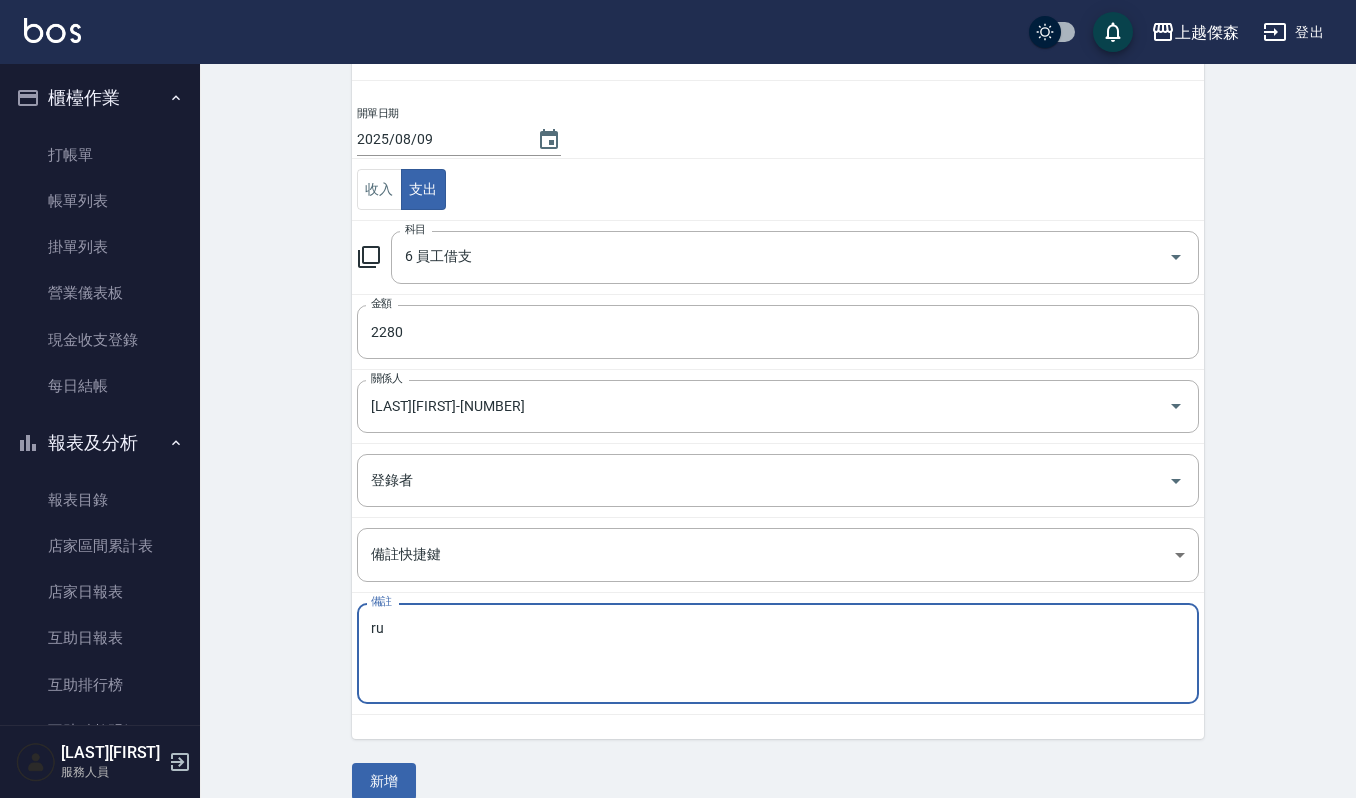 type on "r" 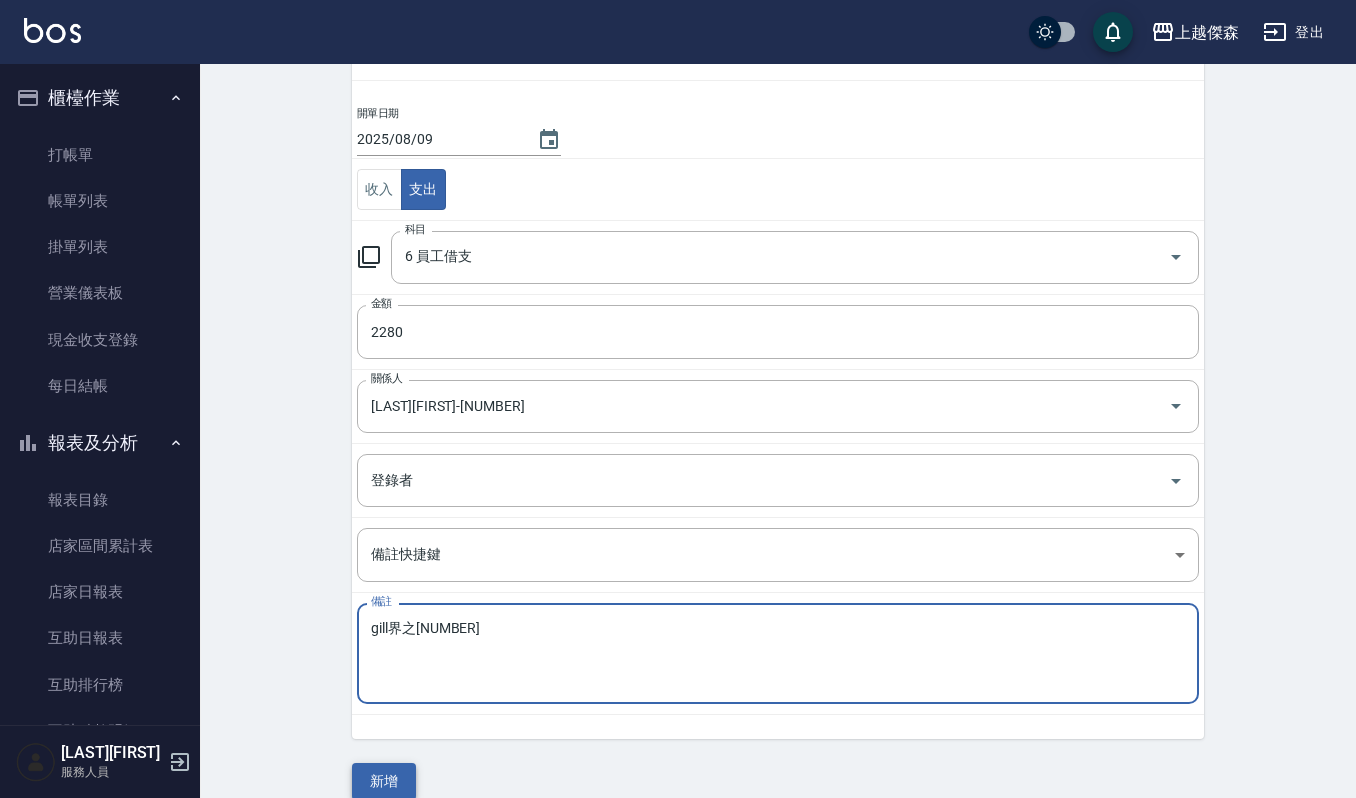 type on "gill界之2280" 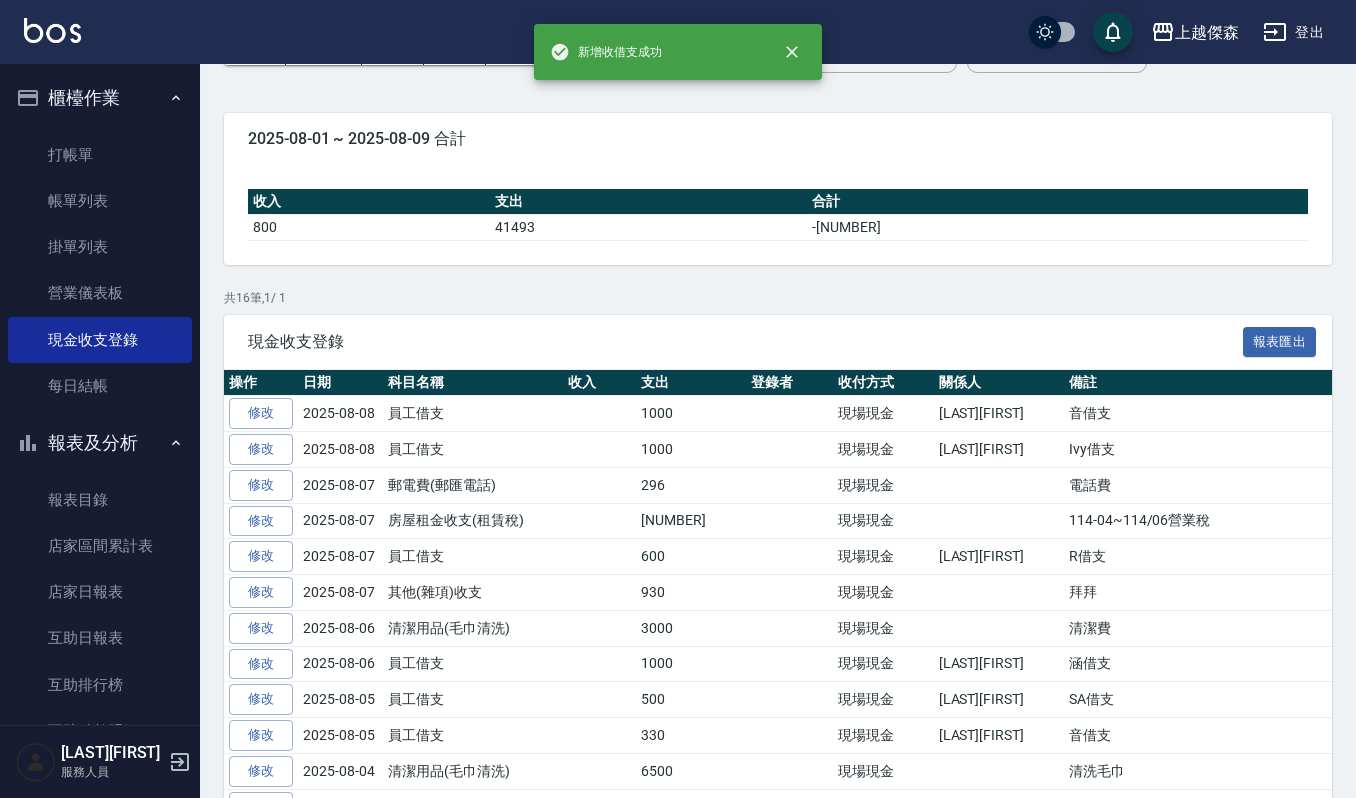 scroll, scrollTop: 0, scrollLeft: 0, axis: both 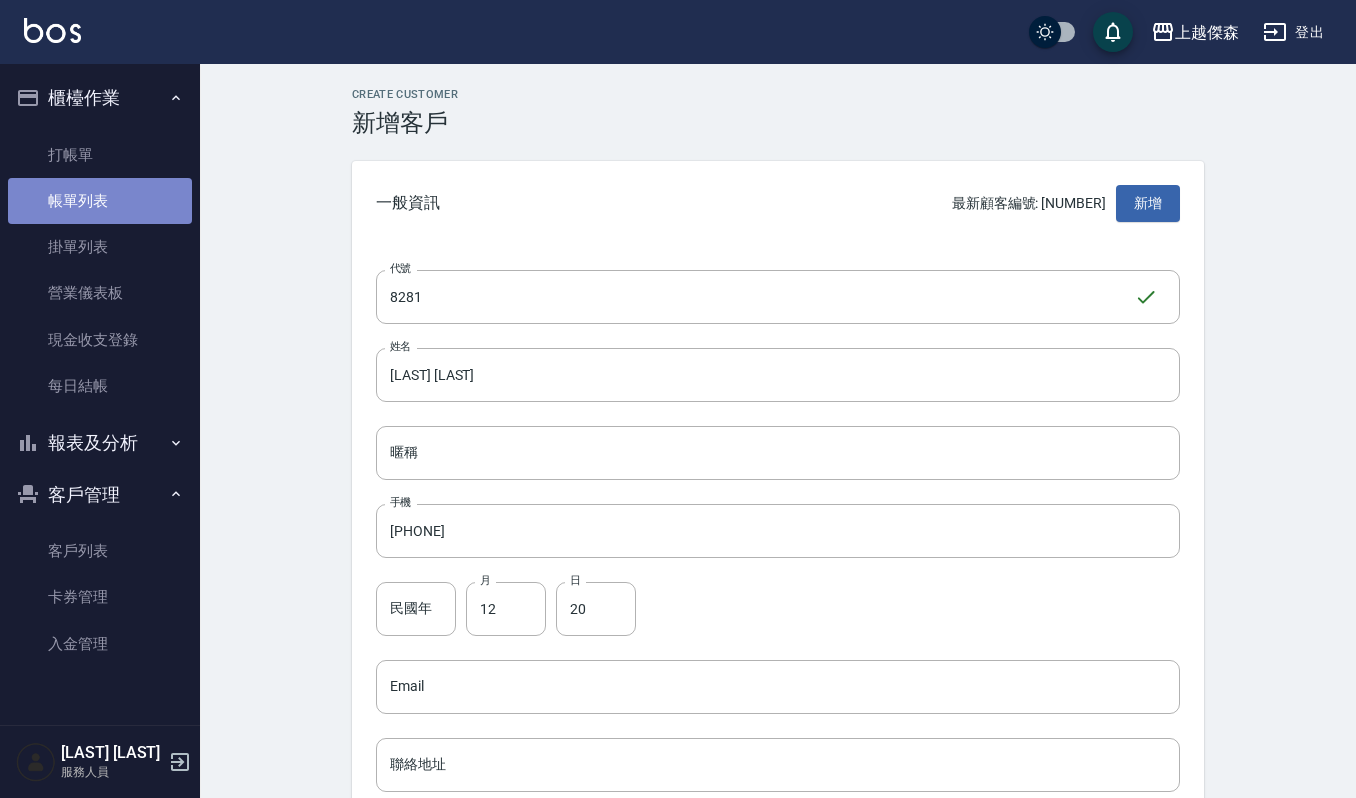 click on "帳單列表" at bounding box center [100, 201] 